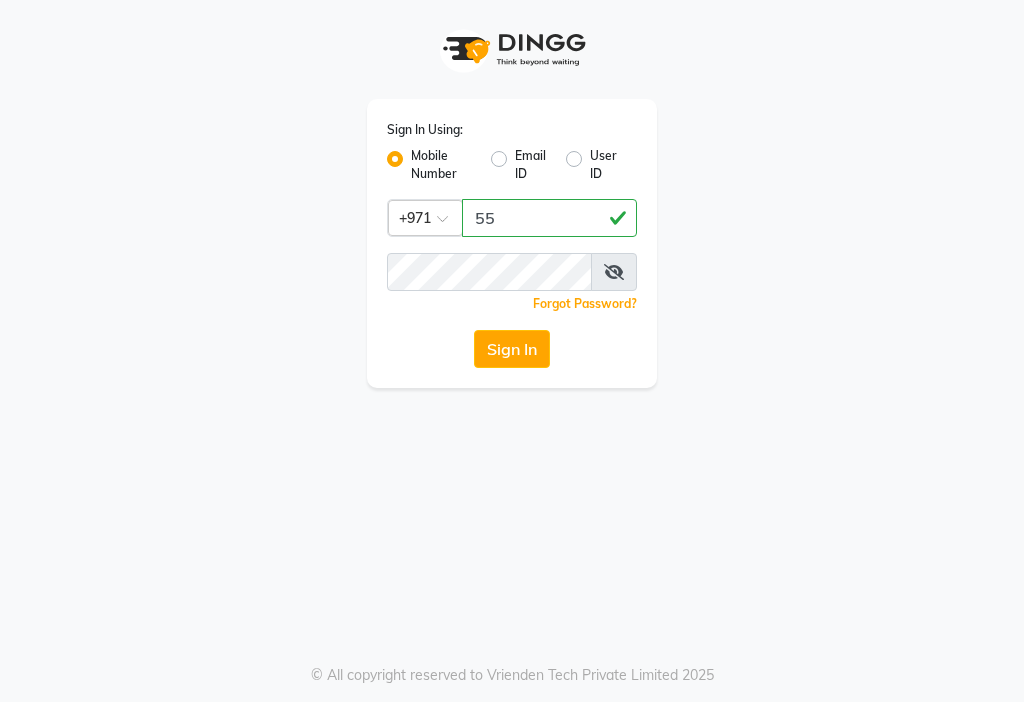 scroll, scrollTop: 0, scrollLeft: 0, axis: both 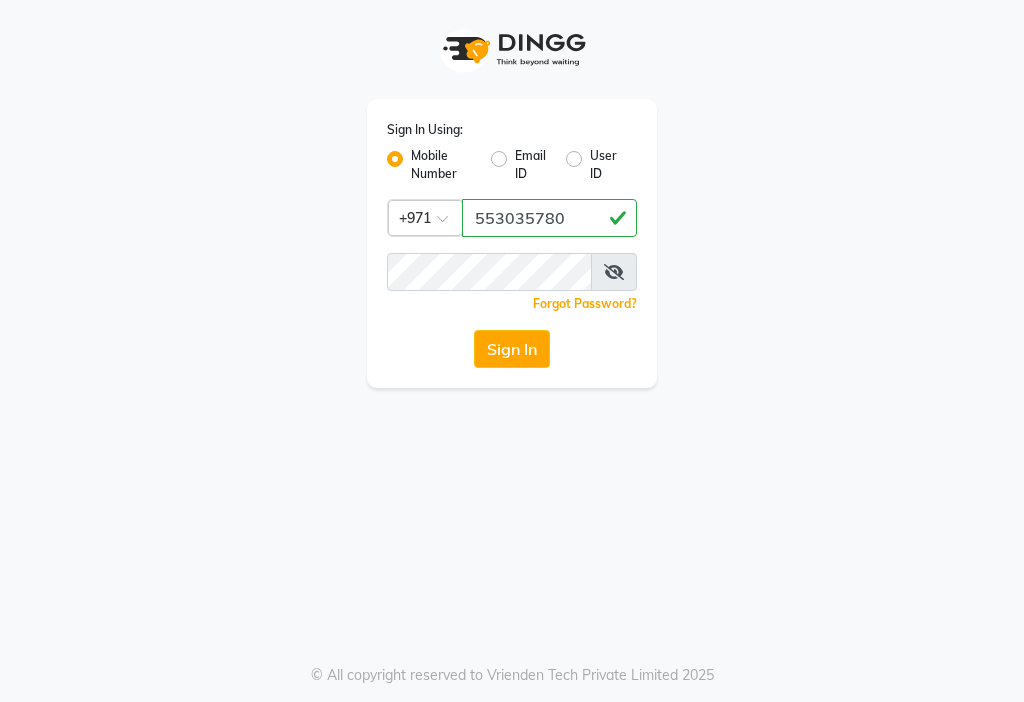 type on "553035780" 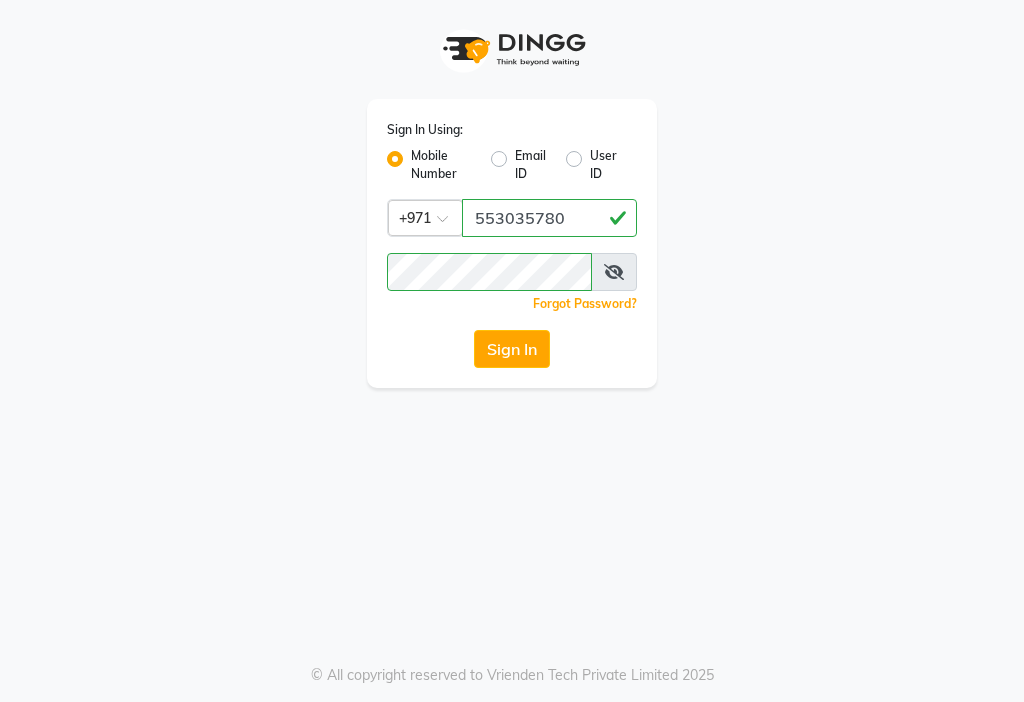 click on "Sign In Using: Mobile Number Email ID User ID Country Code × +971 [PHONE]  Remember me Forgot Password?  Sign In   © All copyright reserved to Vrienden Tech Private Limited 2025" at bounding box center [512, 351] 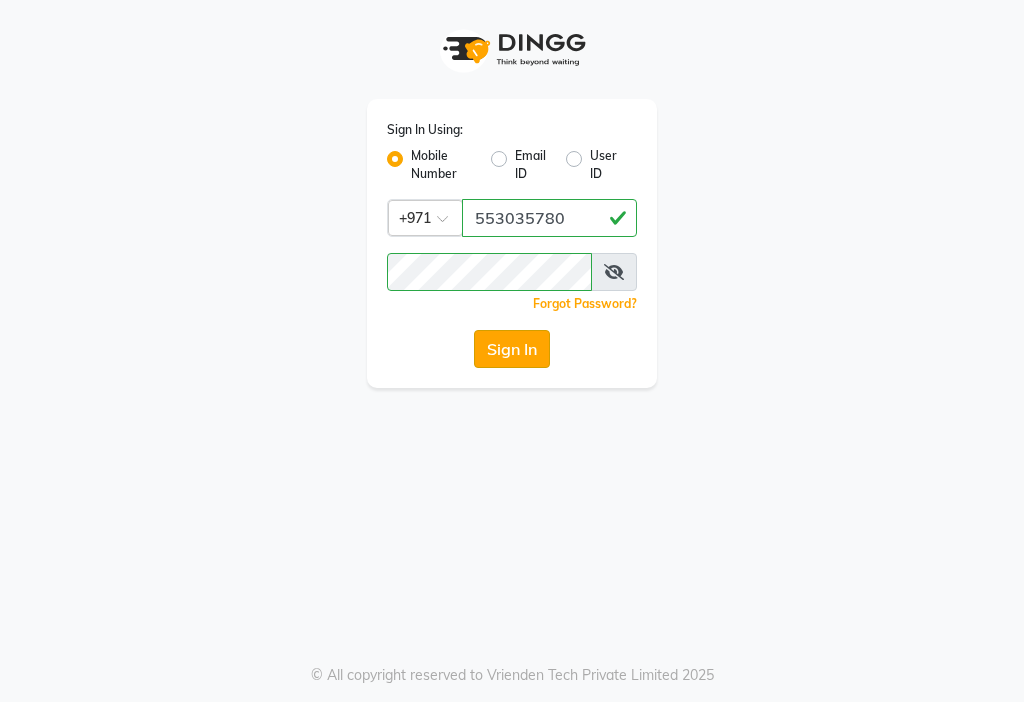 click on "Sign In" 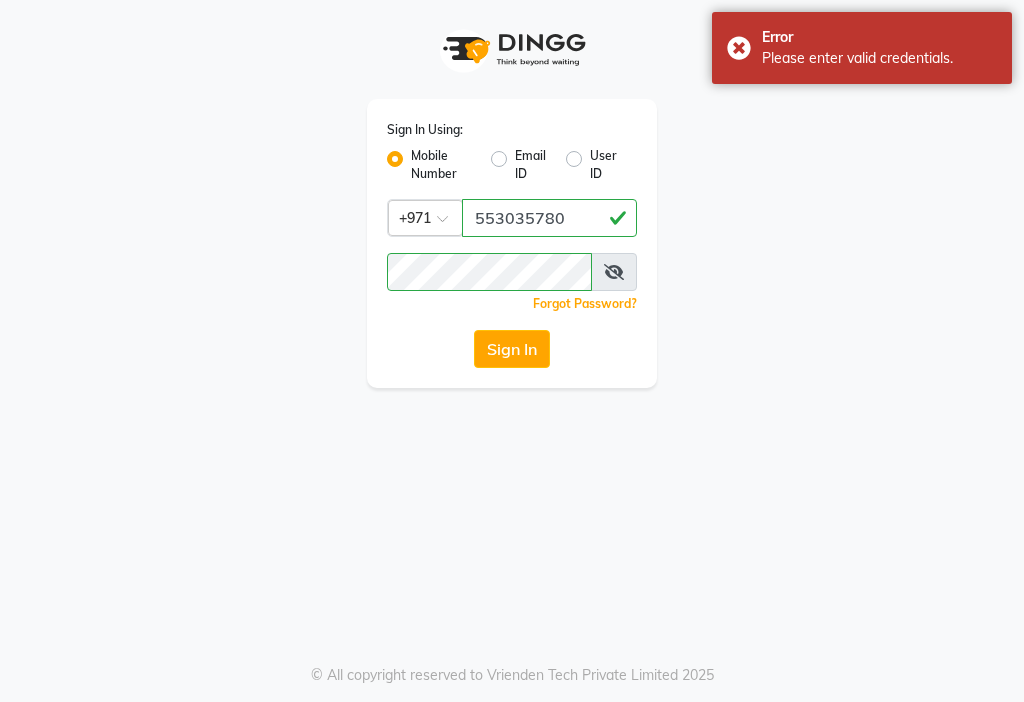 click at bounding box center [614, 272] 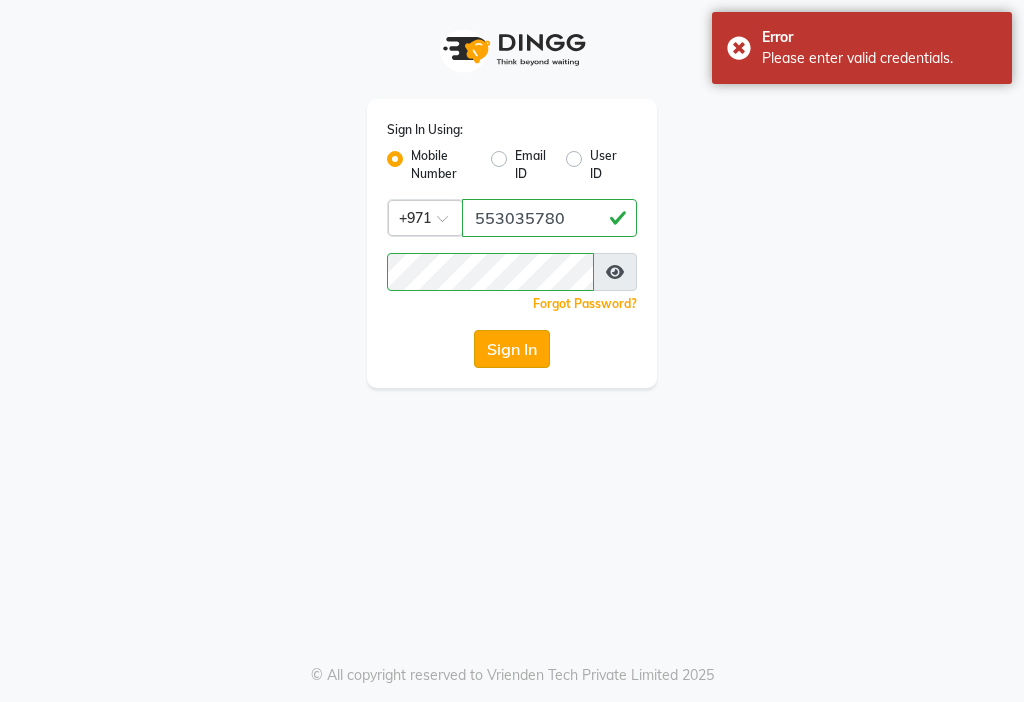click on "Sign In" 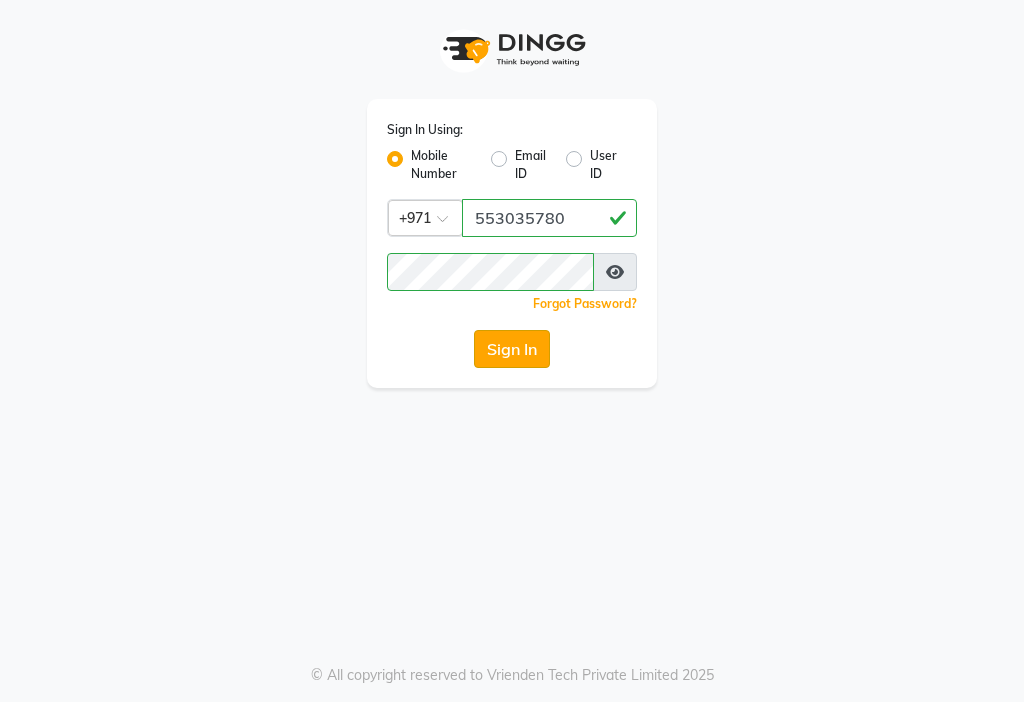 click on "Sign In" 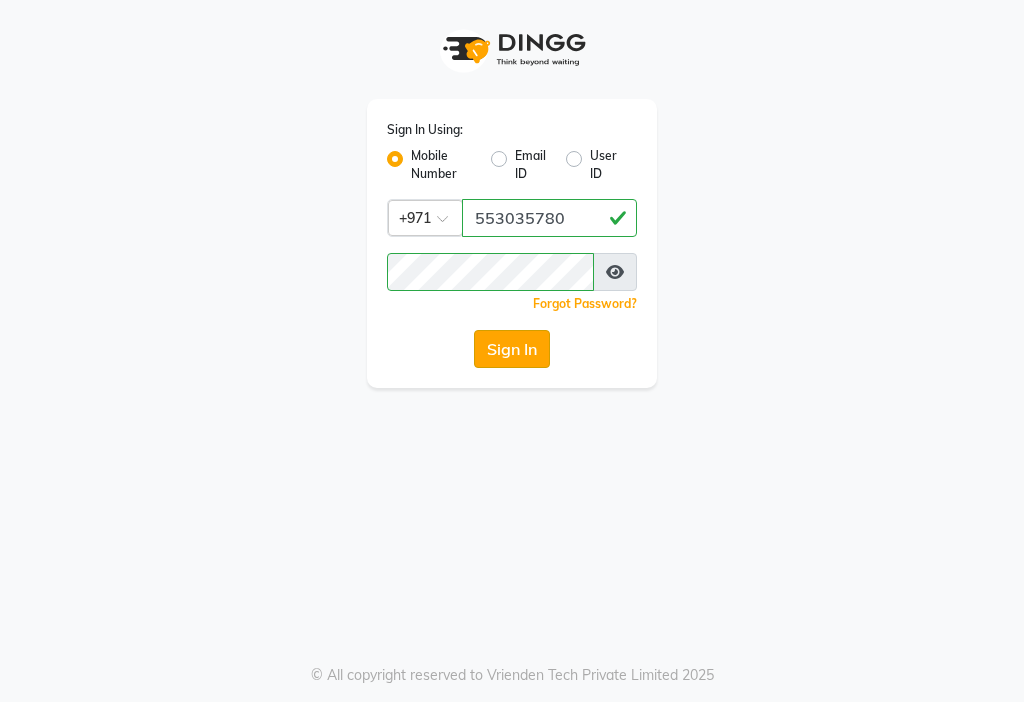 click on "Sign In" 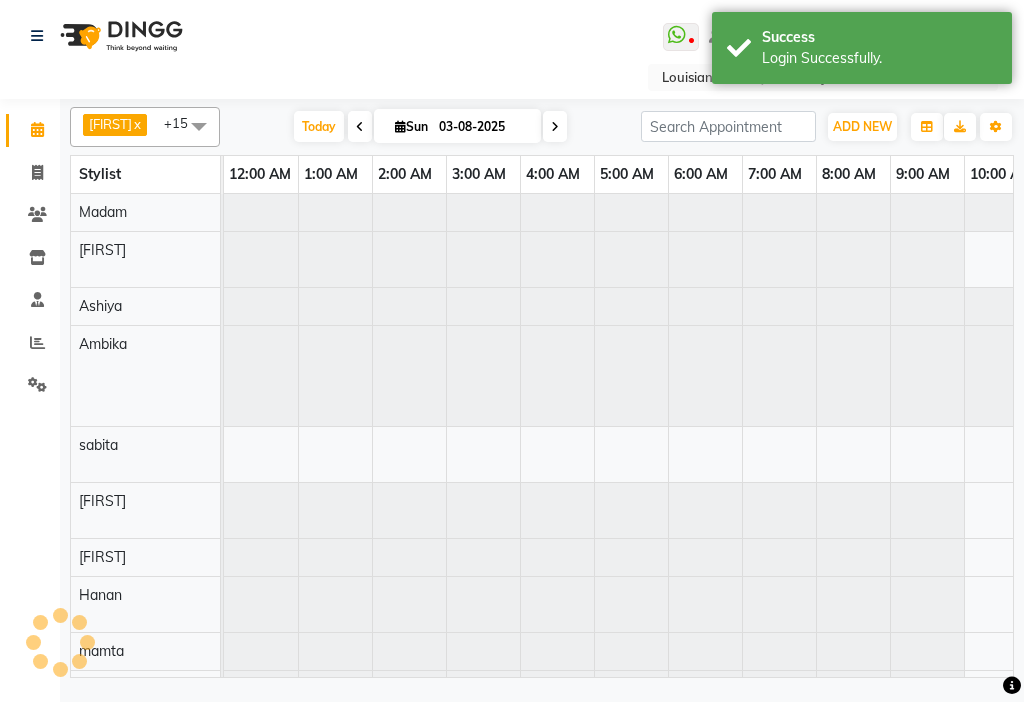 scroll, scrollTop: 0, scrollLeft: 445, axis: horizontal 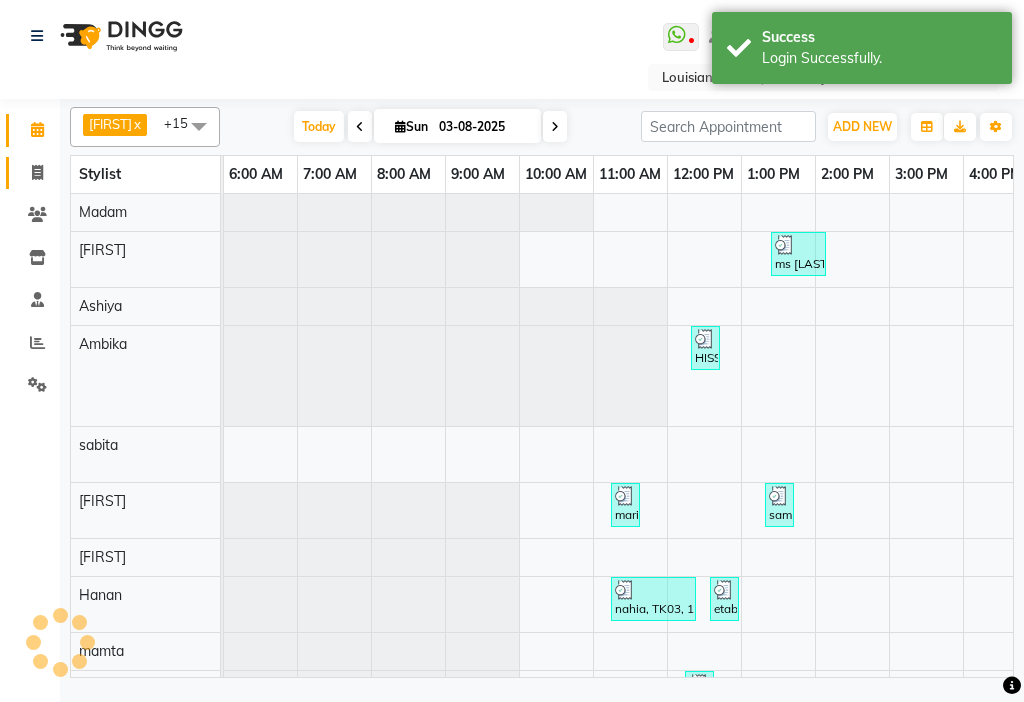 click 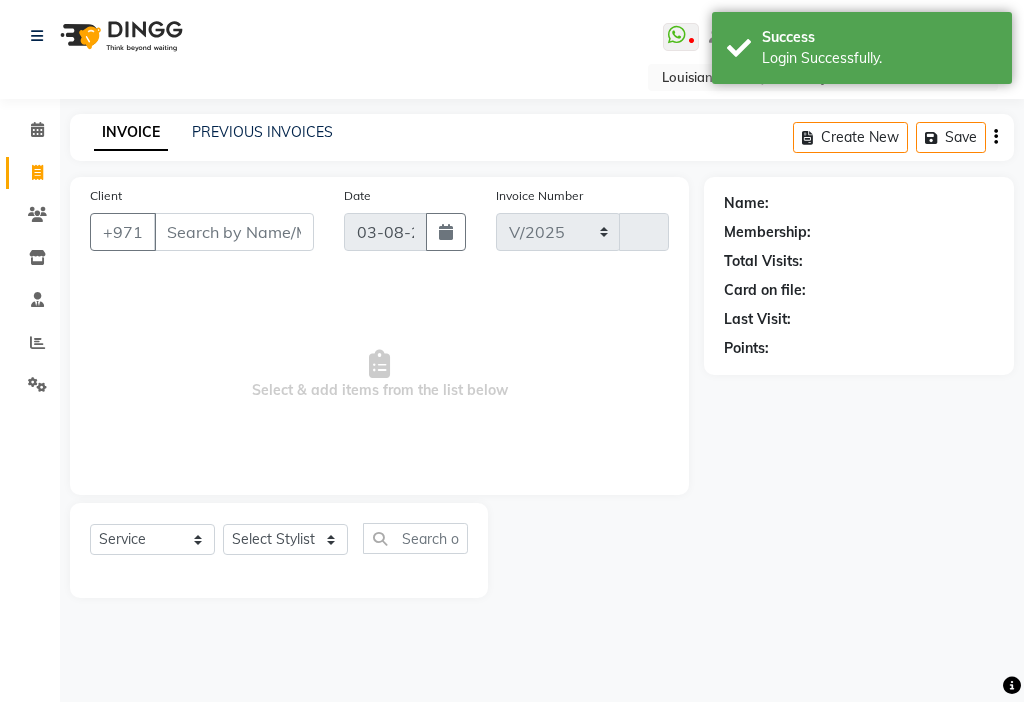 select on "637" 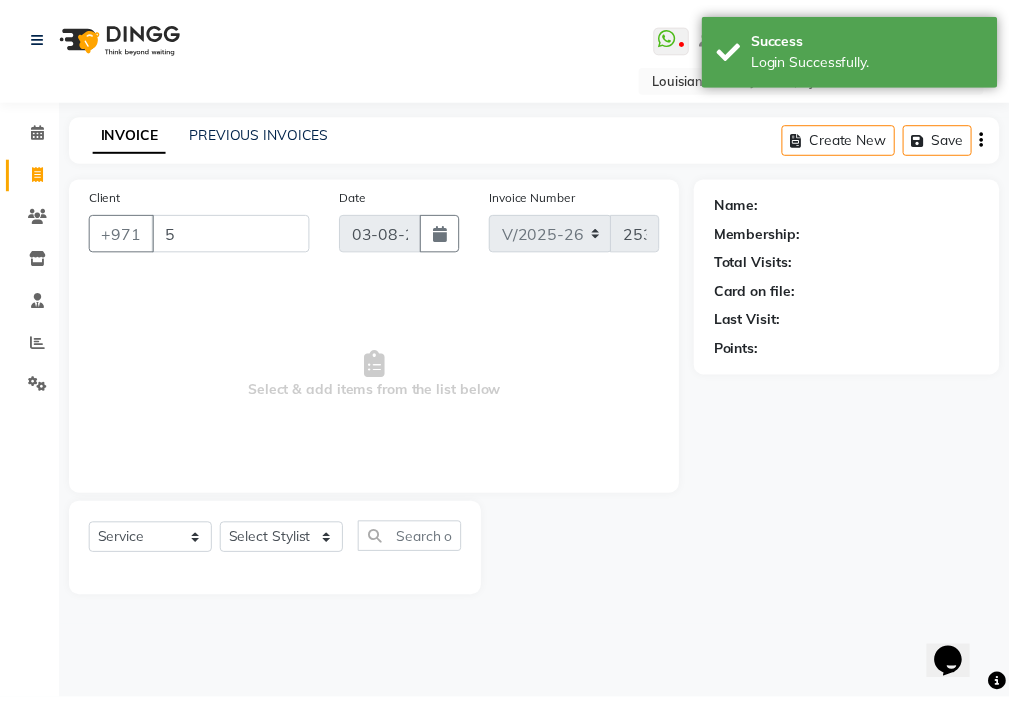 scroll, scrollTop: 0, scrollLeft: 0, axis: both 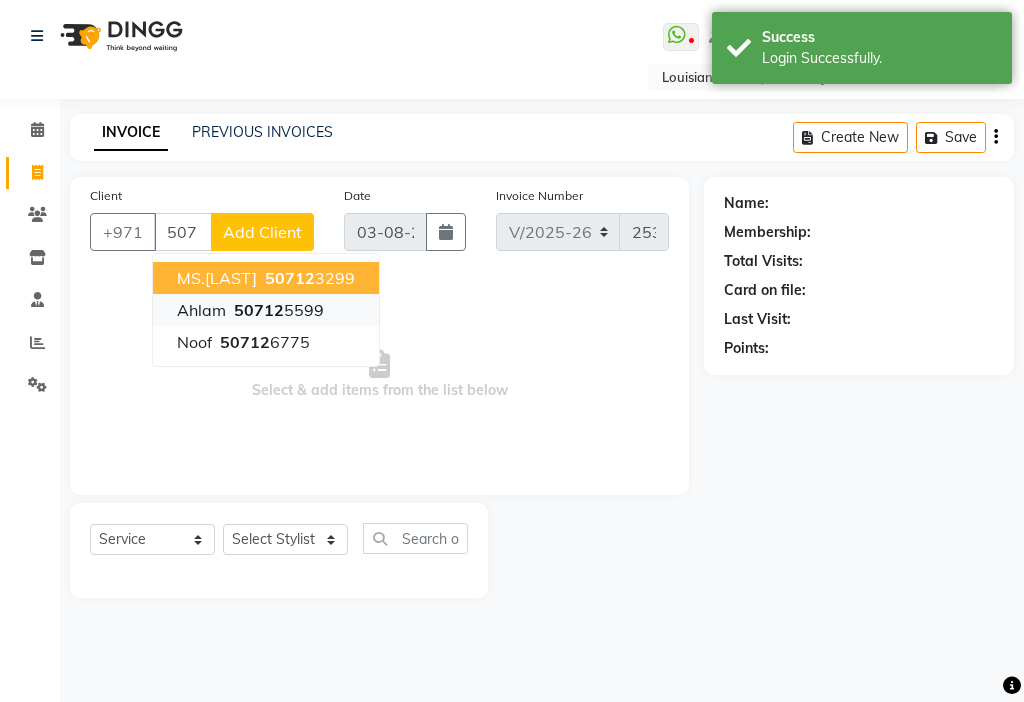 click on "[PHONE]" at bounding box center [277, 310] 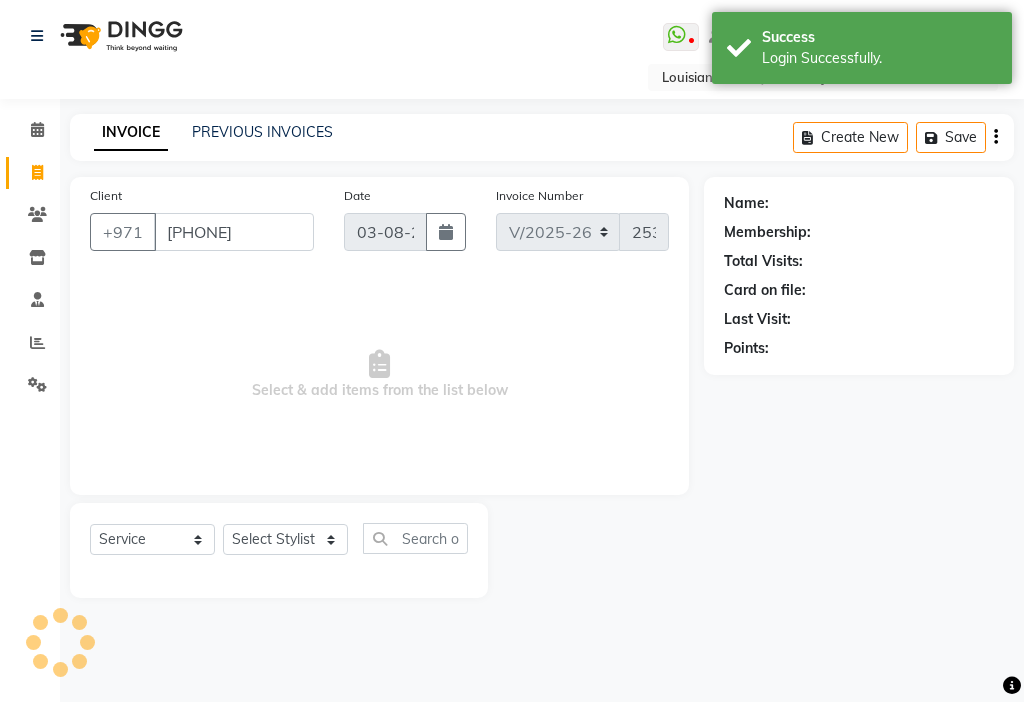 type on "[PHONE]" 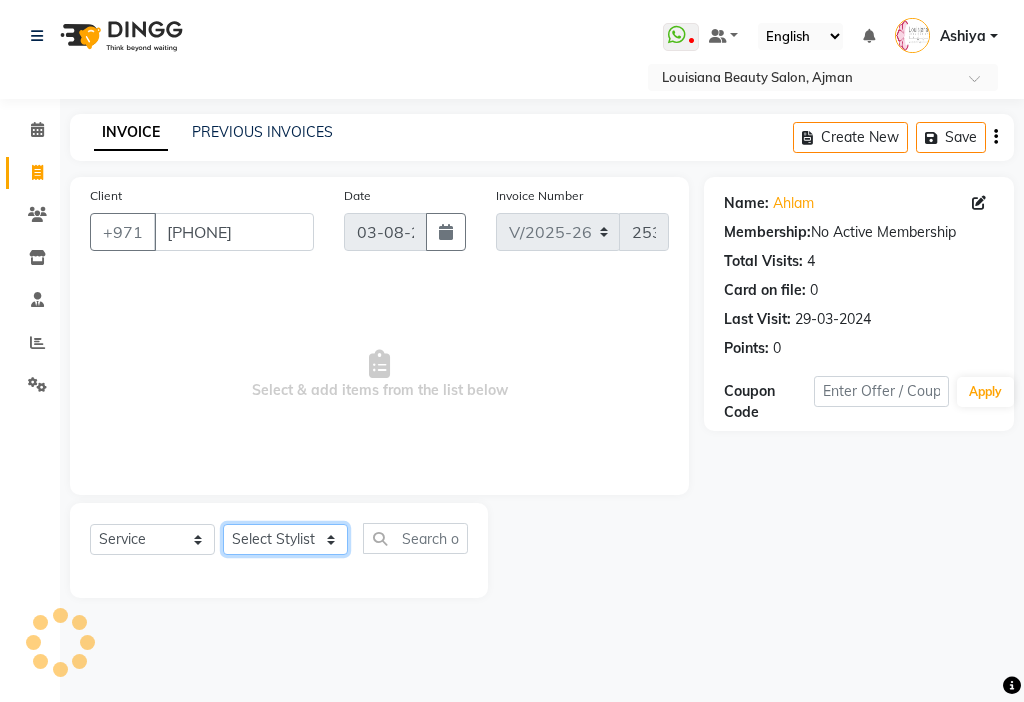 click on "Select Stylist [FIRST] Ambika Anisha Ashiya Cashier [LAST] Geanna Halima Hanan Kbina Madam mamta Parina sabita [LAST] Gowda Shaili Tara Tigist" 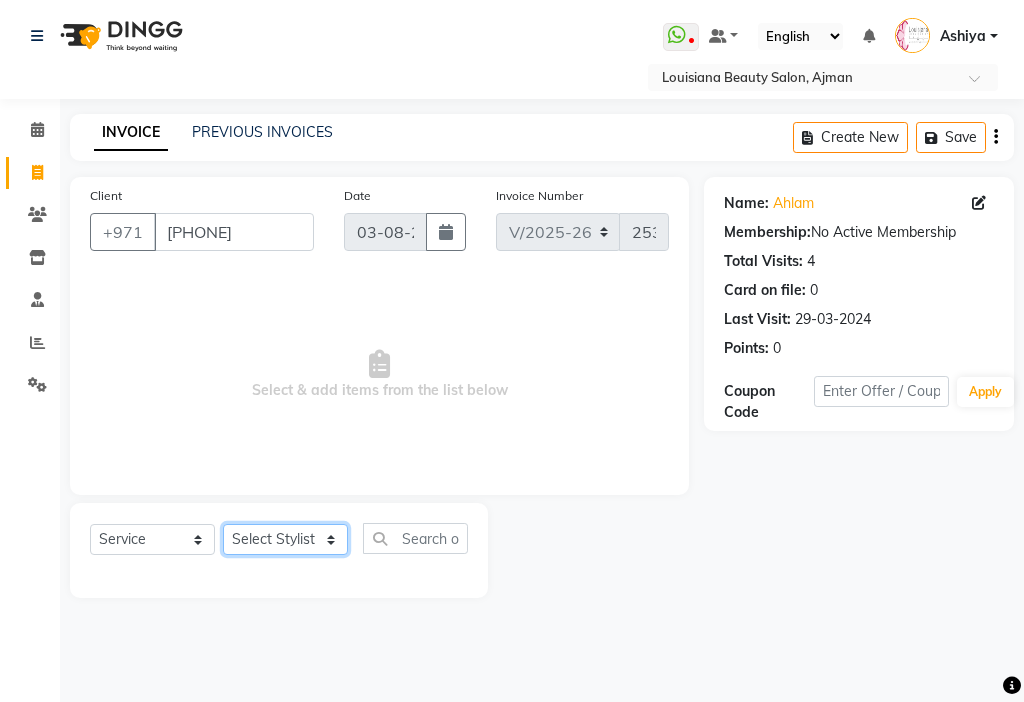 select on "53044" 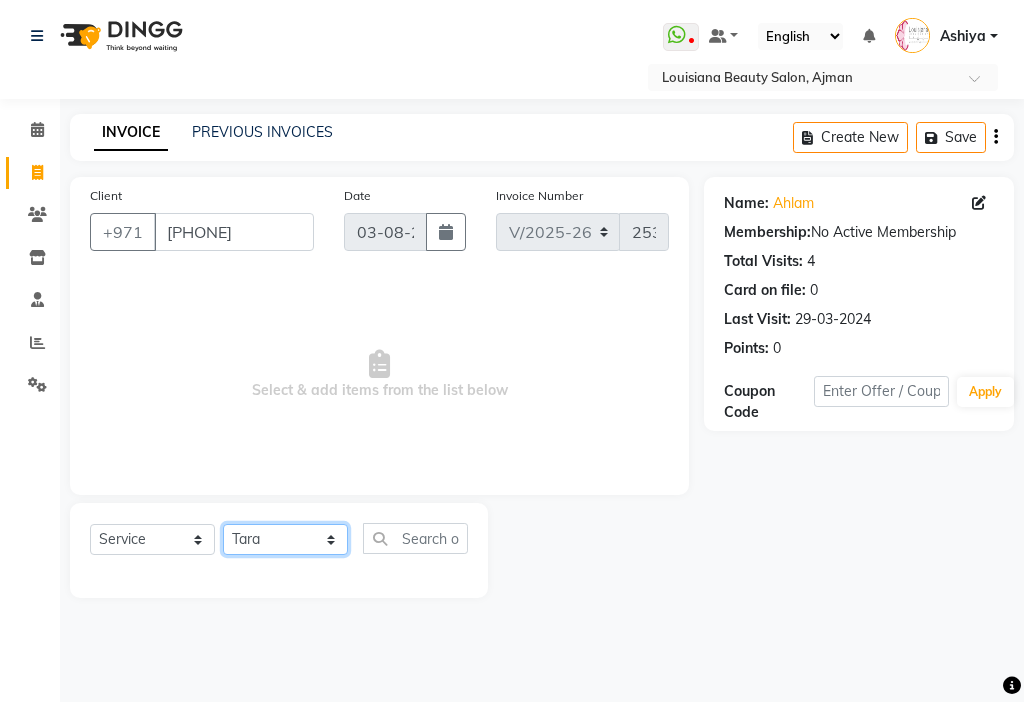 click on "Select Stylist [FIRST] Ambika Anisha Ashiya Cashier [LAST] Geanna Halima Hanan Kbina Madam mamta Parina sabita [LAST] Gowda Shaili Tara Tigist" 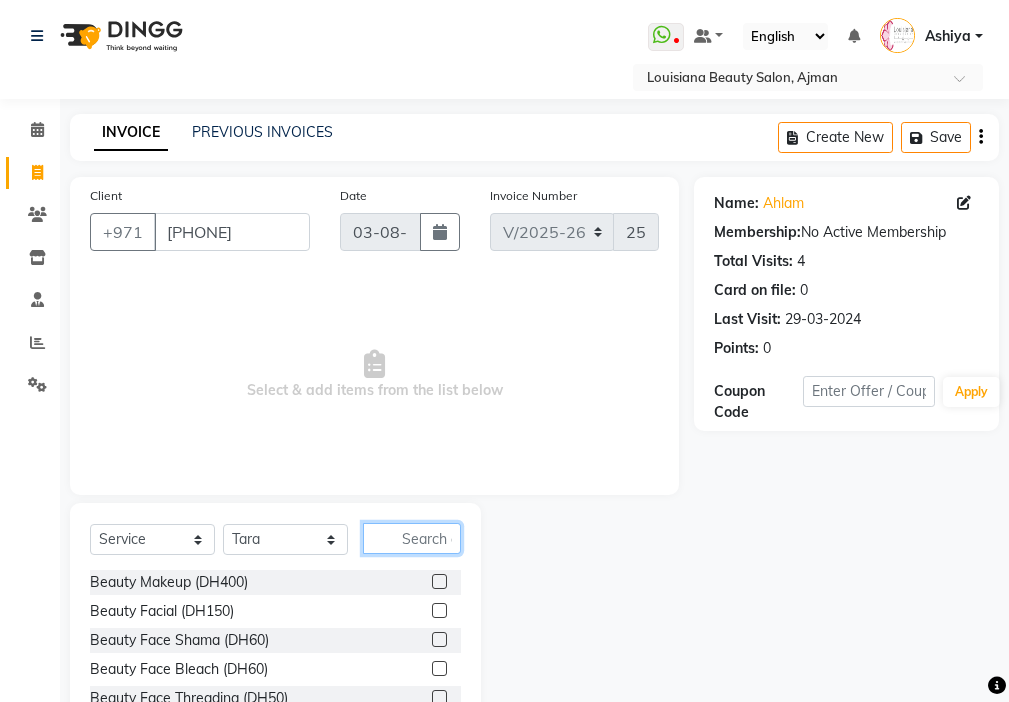 click 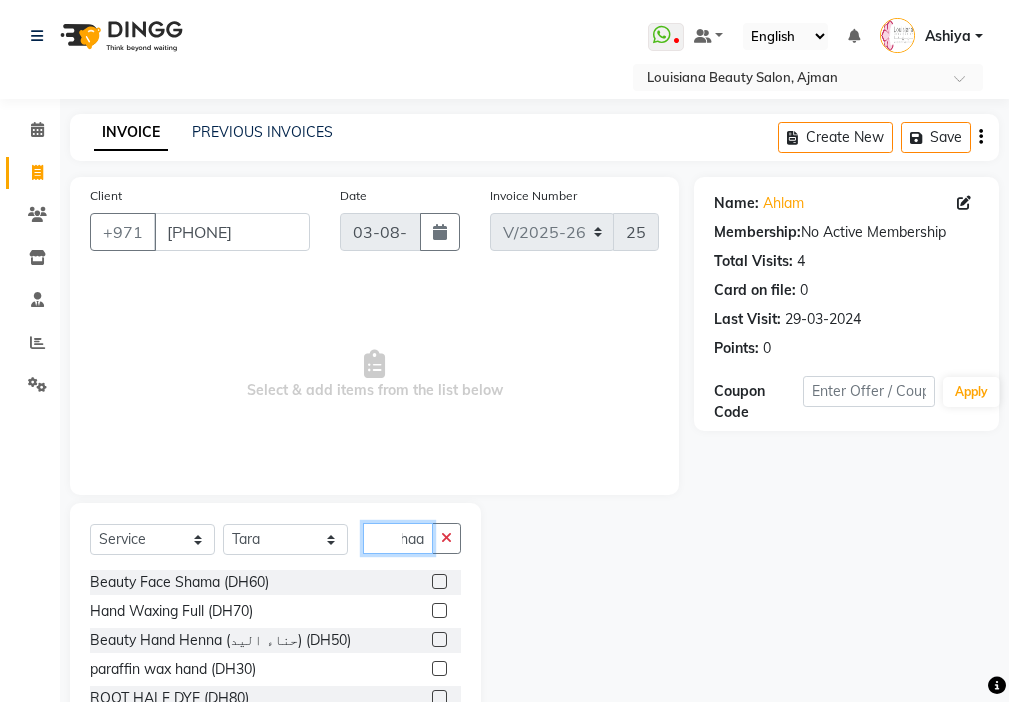 scroll, scrollTop: 0, scrollLeft: 0, axis: both 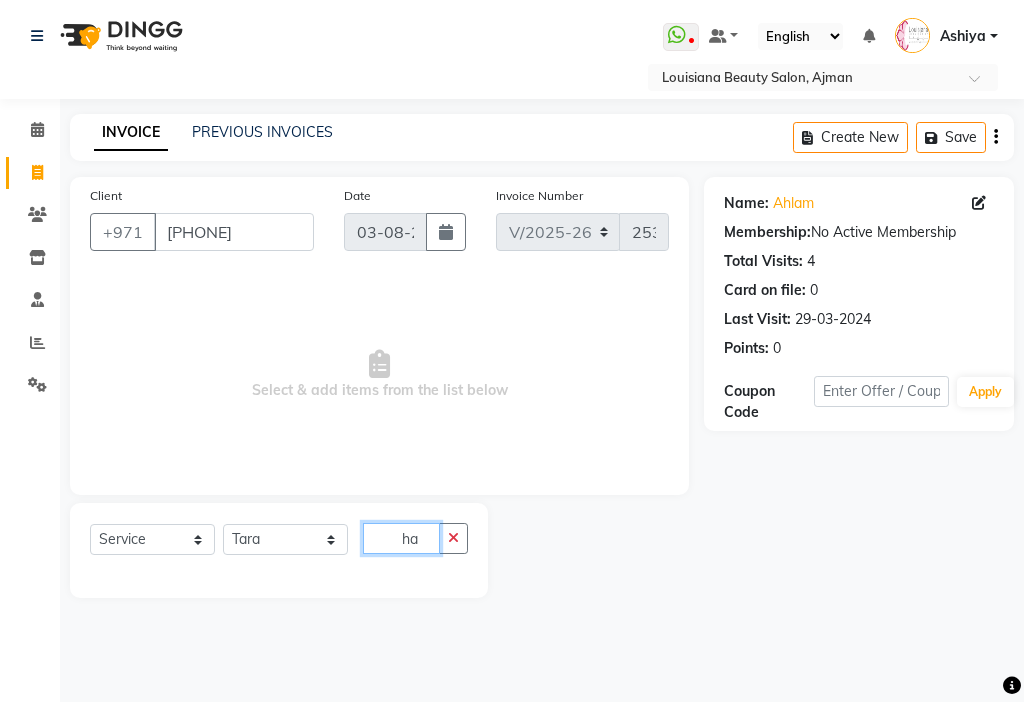 type on "h" 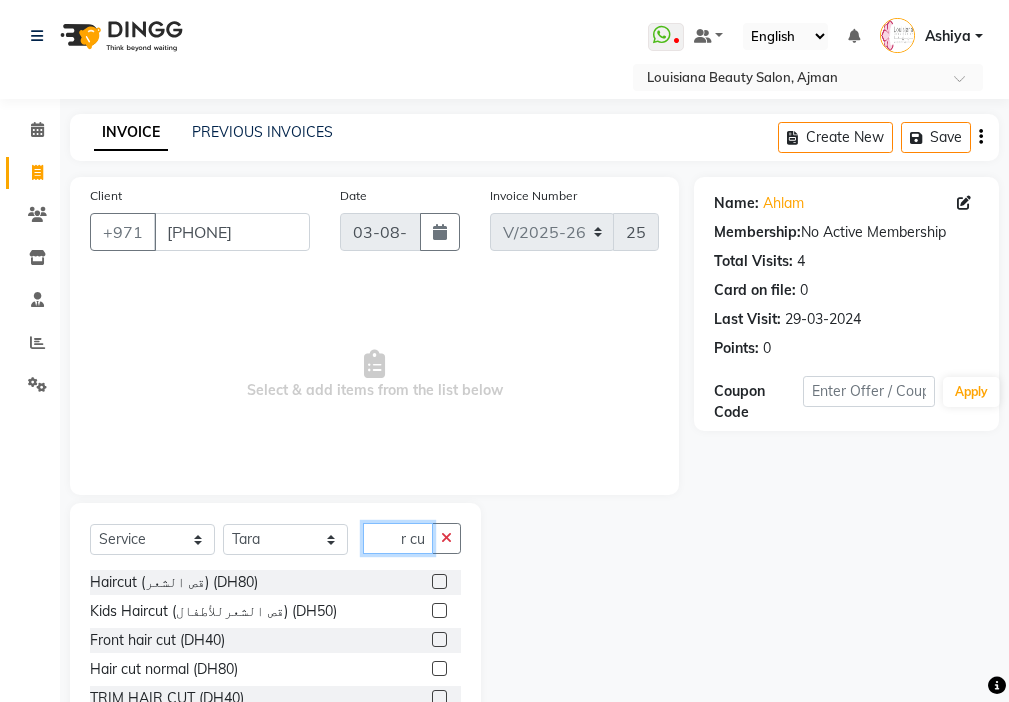scroll, scrollTop: 0, scrollLeft: 25, axis: horizontal 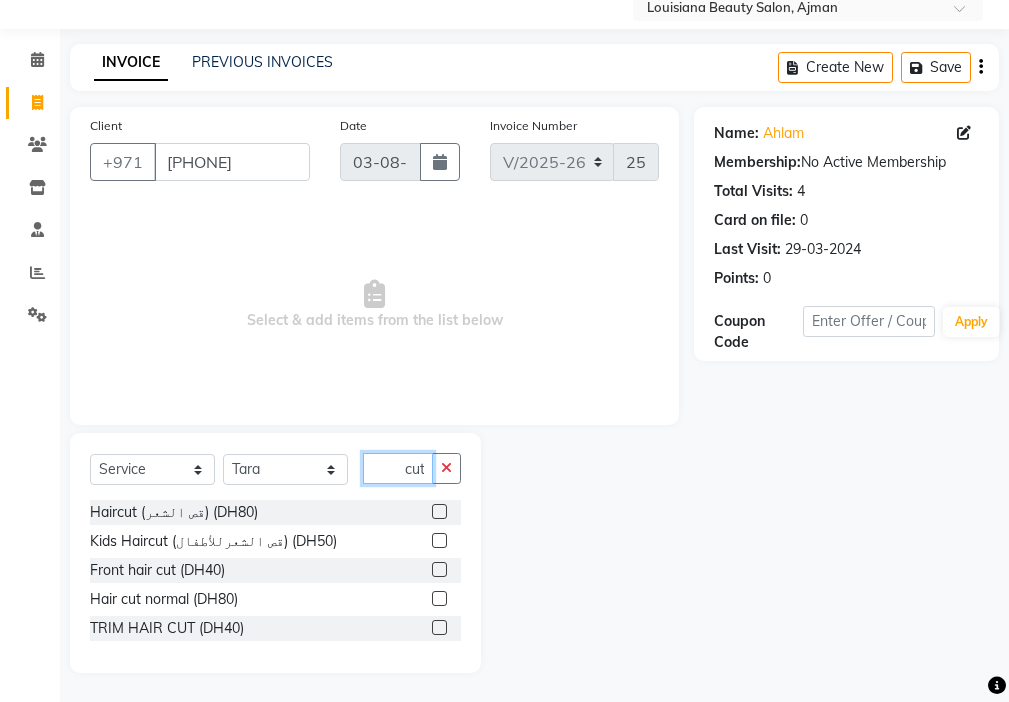 type on "hair cut" 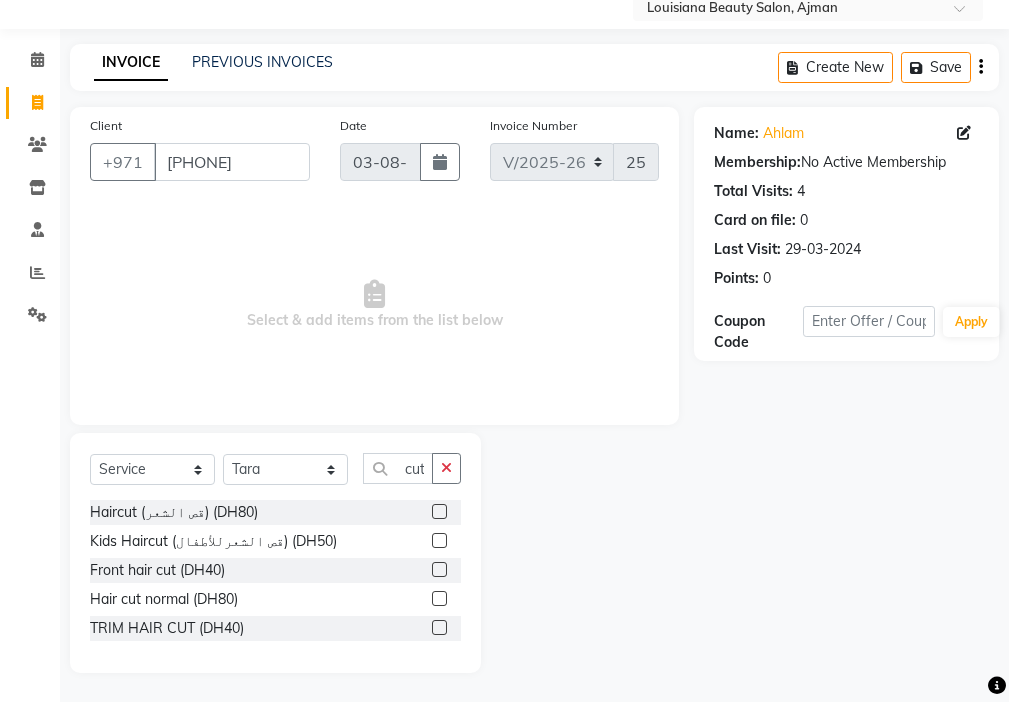 click 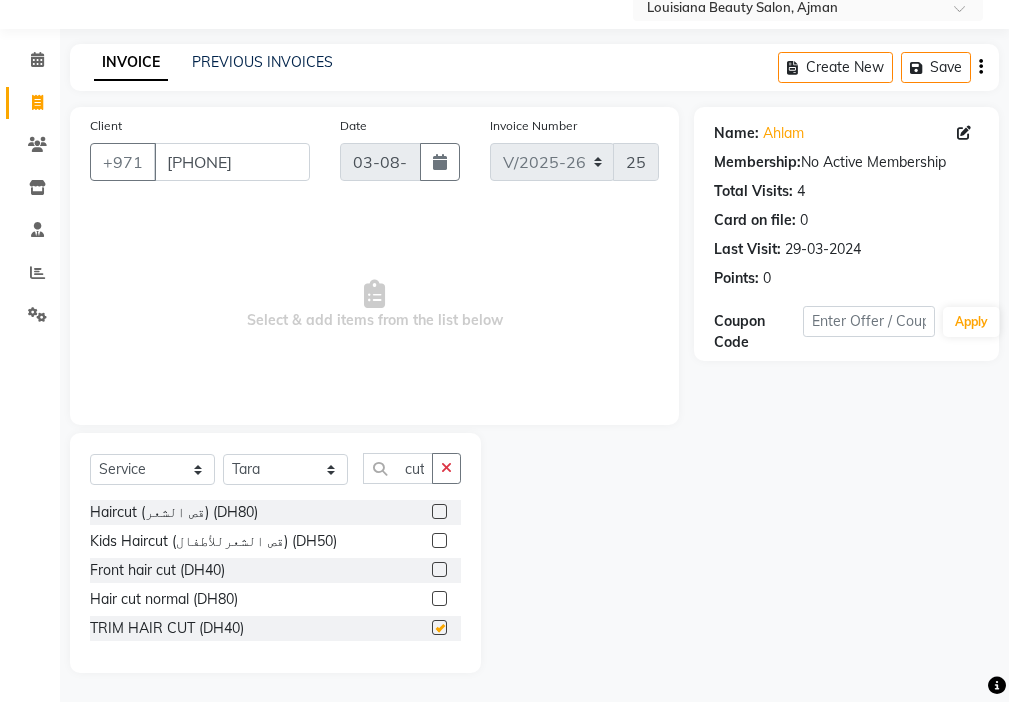 scroll, scrollTop: 0, scrollLeft: 0, axis: both 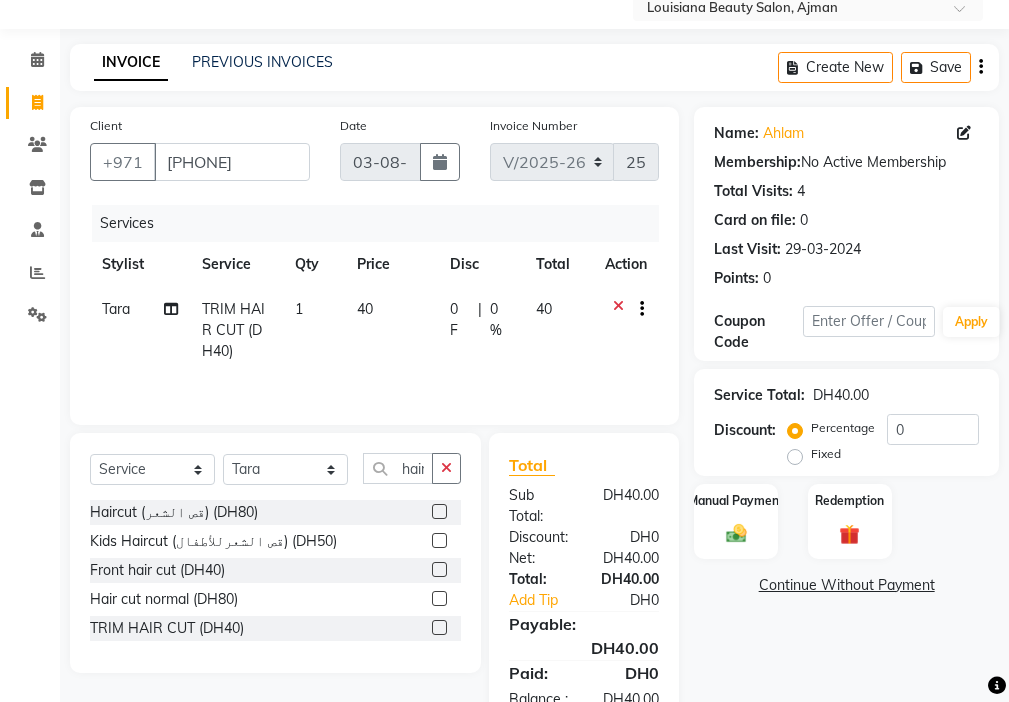 checkbox on "false" 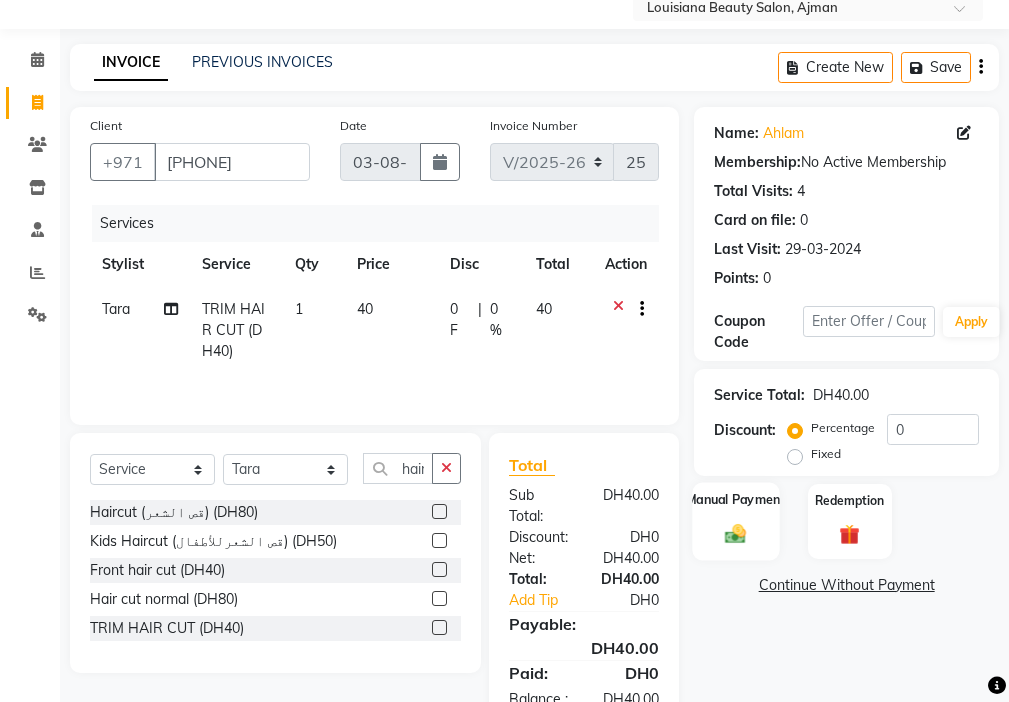 click 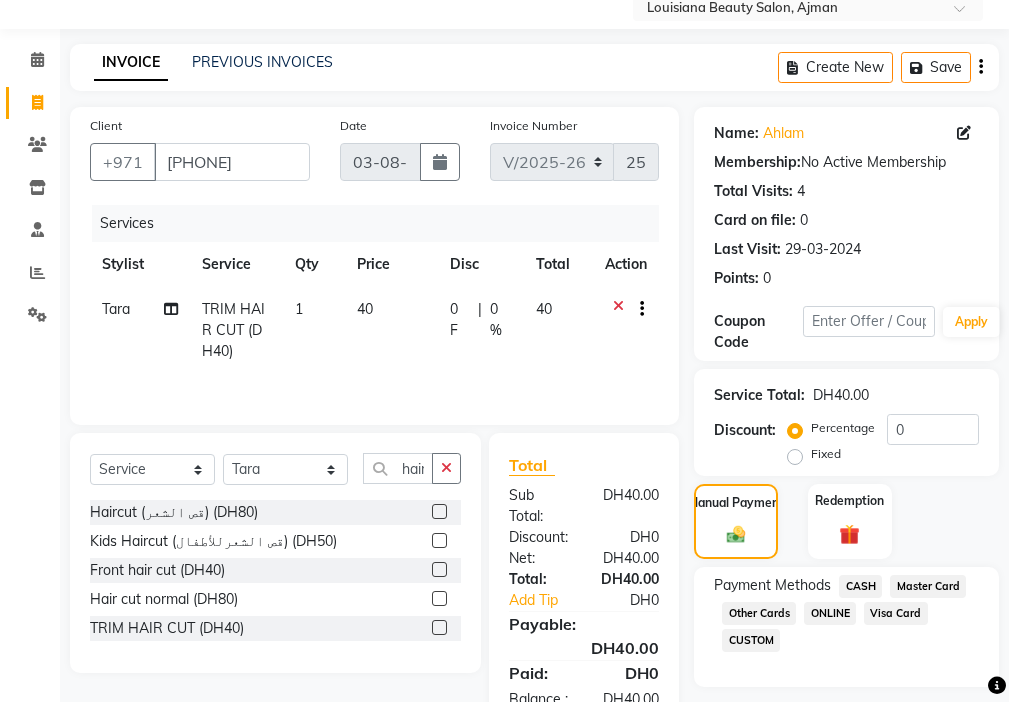 click on "Visa Card" 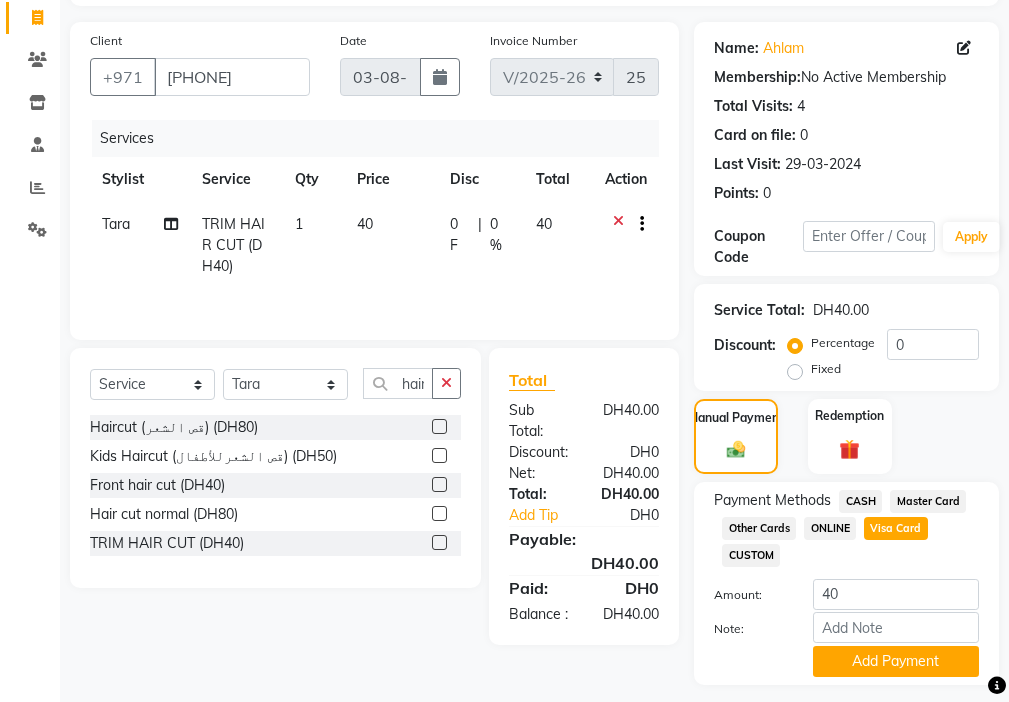 scroll, scrollTop: 209, scrollLeft: 0, axis: vertical 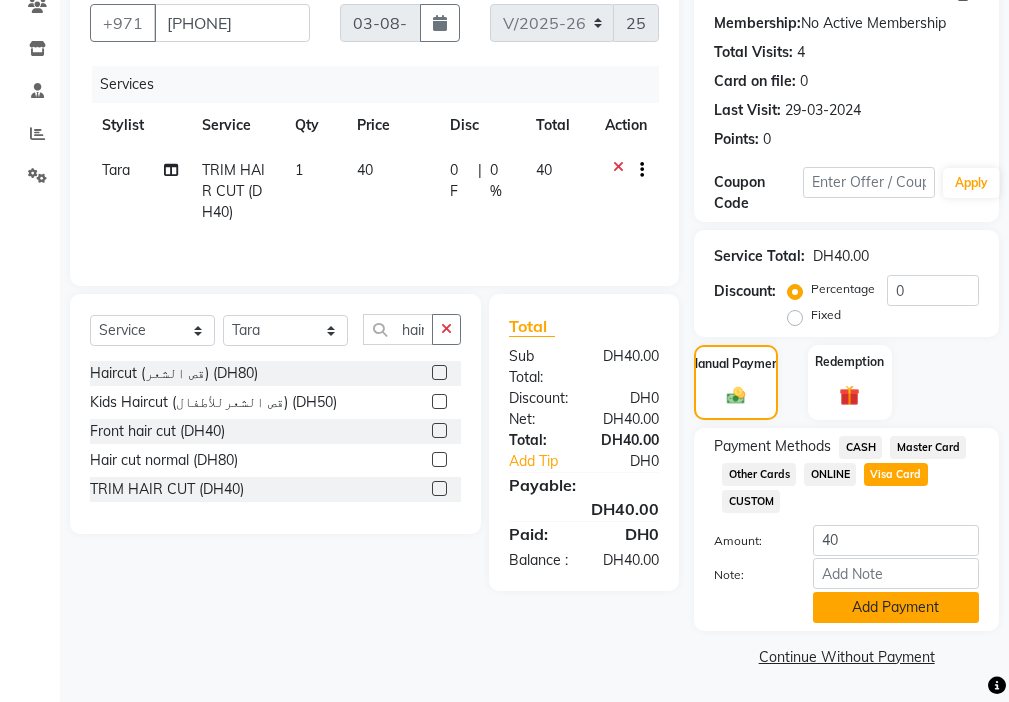 click on "Add Payment" 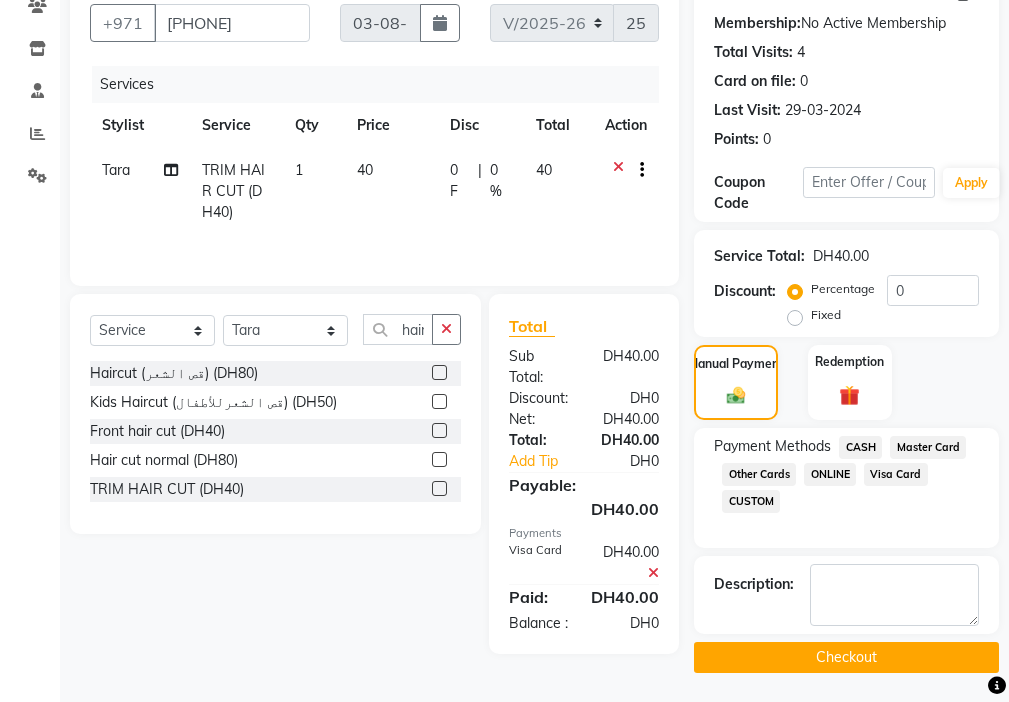 click on "Checkout" 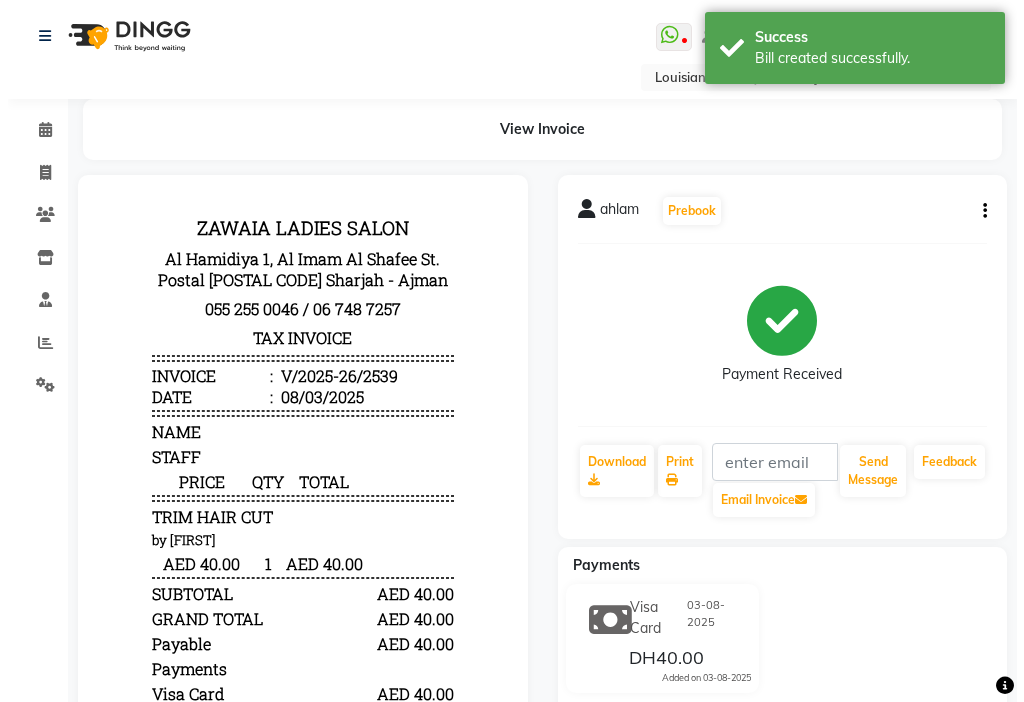 scroll, scrollTop: 0, scrollLeft: 0, axis: both 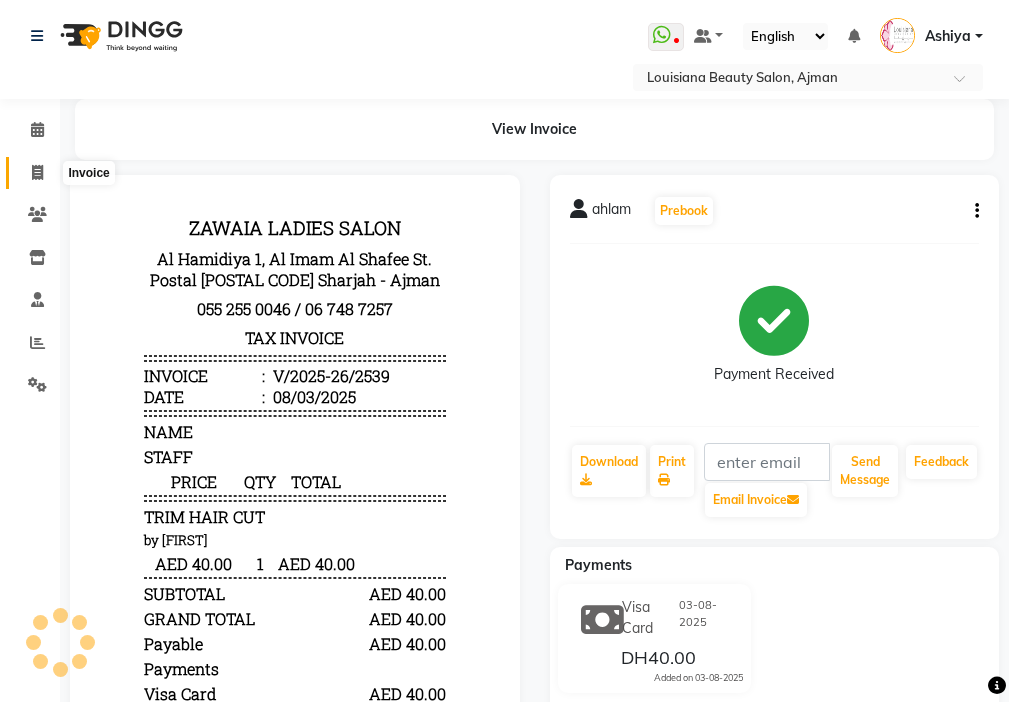 click 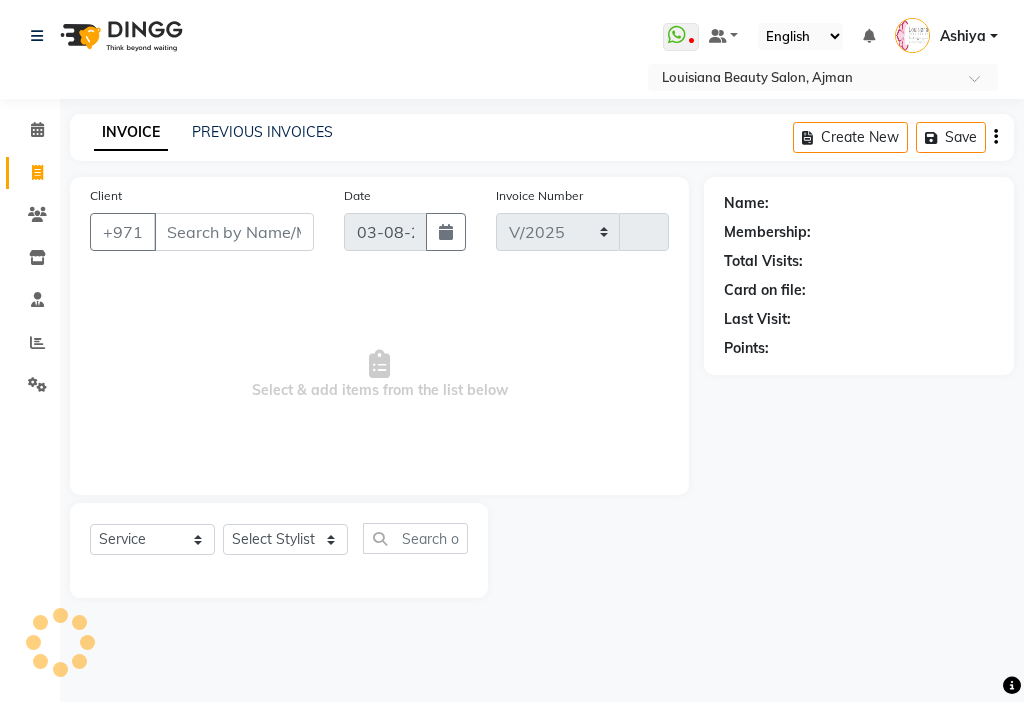 select on "637" 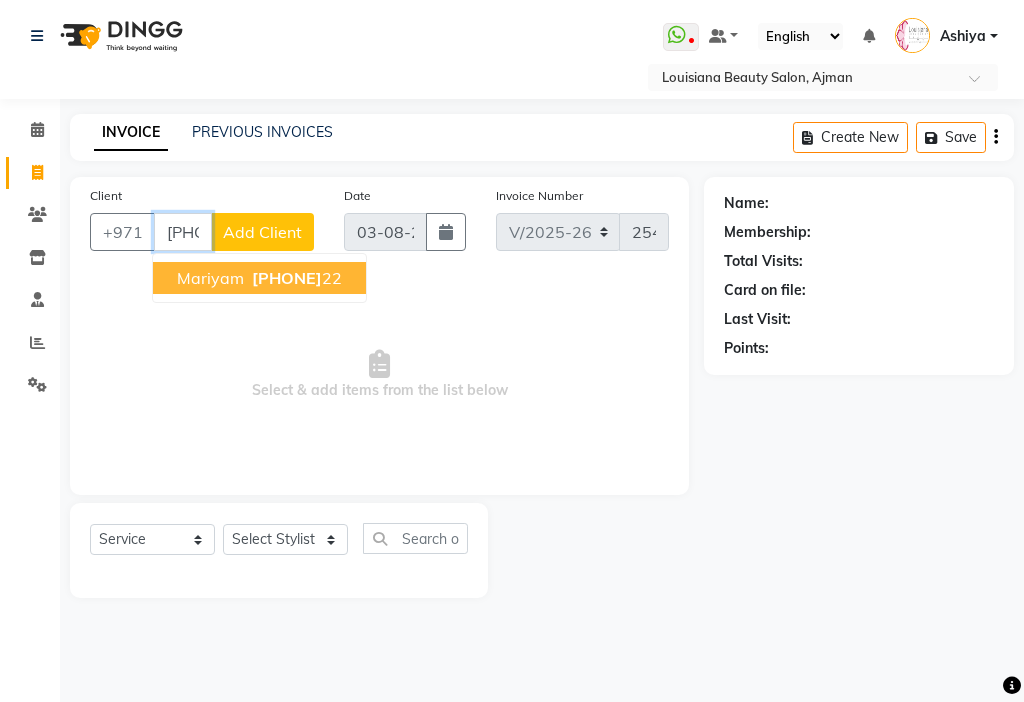 click on "[PHONE]" at bounding box center [295, 278] 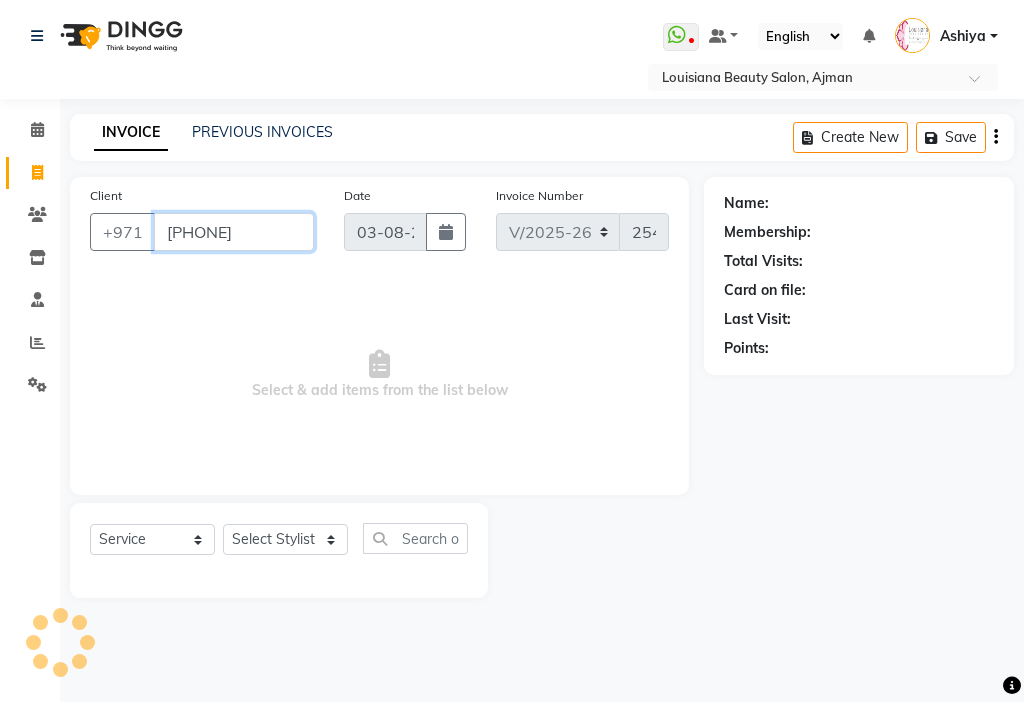 type on "[PHONE]" 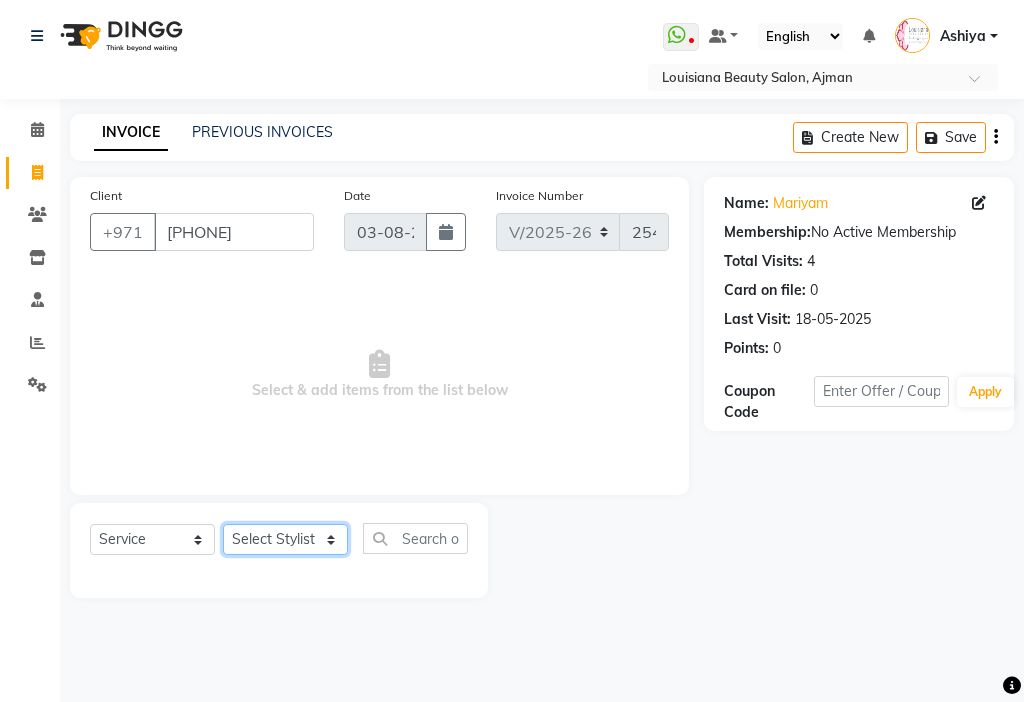 click on "Select Stylist [FIRST] Ambika Anisha Ashiya Cashier [LAST] Geanna Halima Hanan Kbina Madam mamta Parina sabita [LAST] Gowda Shaili Tara Tigist" 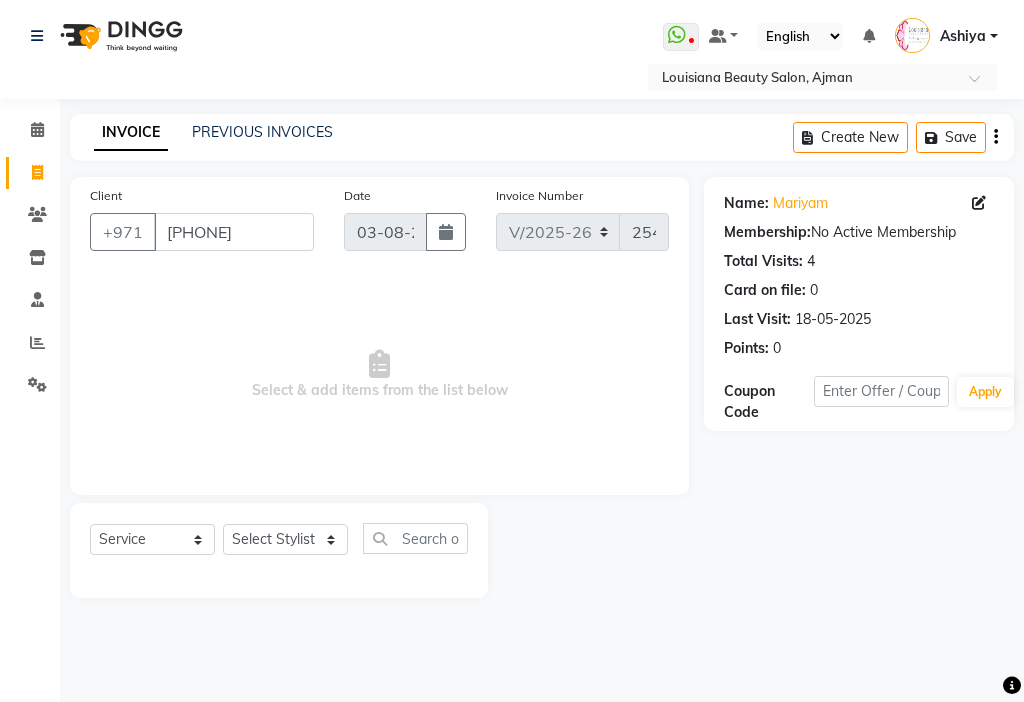 click 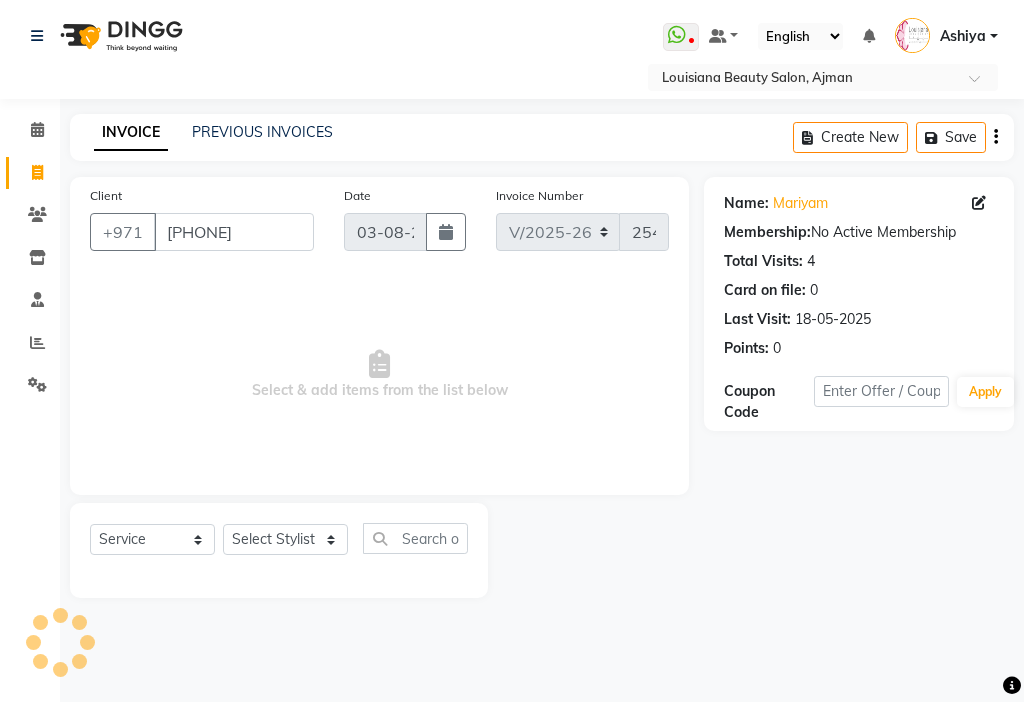select on "female" 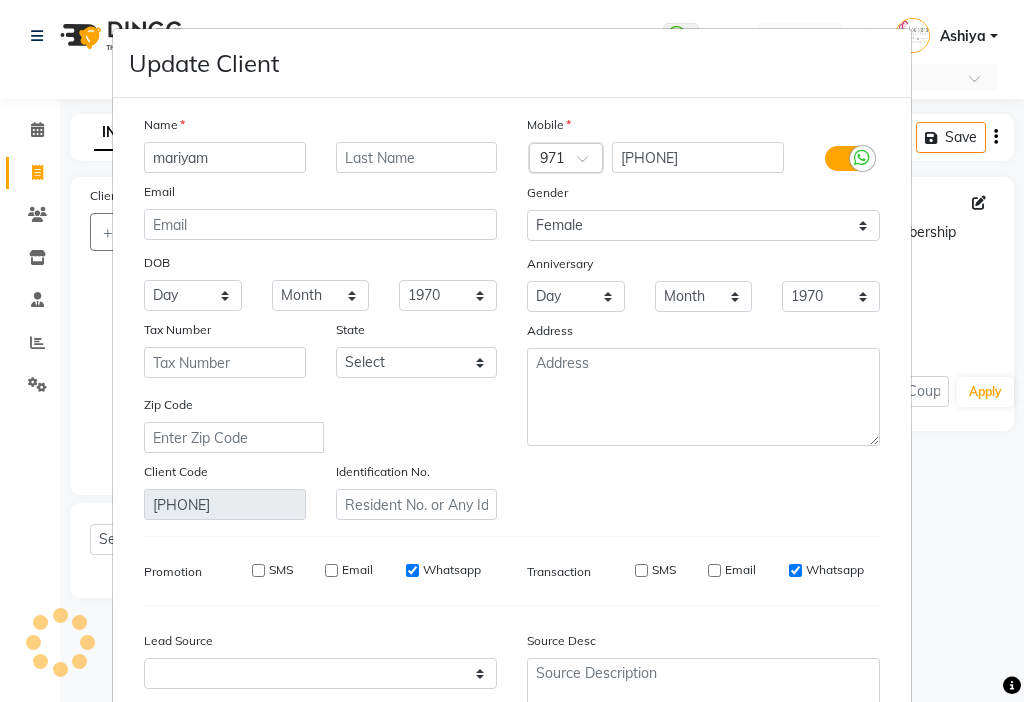 click on "Update Client Name mariyam Email DOB Day 01 02 03 04 05 06 07 08 09 10 11 12 13 14 15 16 17 18 19 20 21 22 23 24 25 26 27 28 29 30 31 Month January February March April May June July August September October November December 1940 1941 1942 1943 1944 1945 1946 1947 1948 1949 1950 1951 1952 1953 1954 1955 1956 1957 1958 1959 1960 1961 1962 1963 1964 1965 1966 1967 1968 1969 1970 1971 1972 1973 1974 1975 1976 1977 1978 1979 1980 1981 1982 1983 1984 1985 1986 1987 1988 1989 1990 1991 1992 1993 1994 1995 1996 1997 1998 1999 2000 2001 2002 2003 2004 2005 2006 2007 2008 2009 2010 2011 2012 2013 2014 2015 2016 2017 2018 2019 2020 2021 2022 2023 2024 Tax Number State Select Abu Zabi Ajman Dubai Ras al-Khaymah Sharjah Sharjha Umm al Qaywayn al-Fujayrah ash-Shariqah Zip Code Client Code [NUMBER] Identification No. Mobile Country Code × 971 [PHONE] Gender Select Male Female Other Prefer Not To Say Anniversary Day 01 02 03 04 05 06 07 08 09 10 11 12 13 14 15 16 17 18 19 20 21 22 23 24 25 26 27 28 29 30 31 Month January" at bounding box center (512, 351) 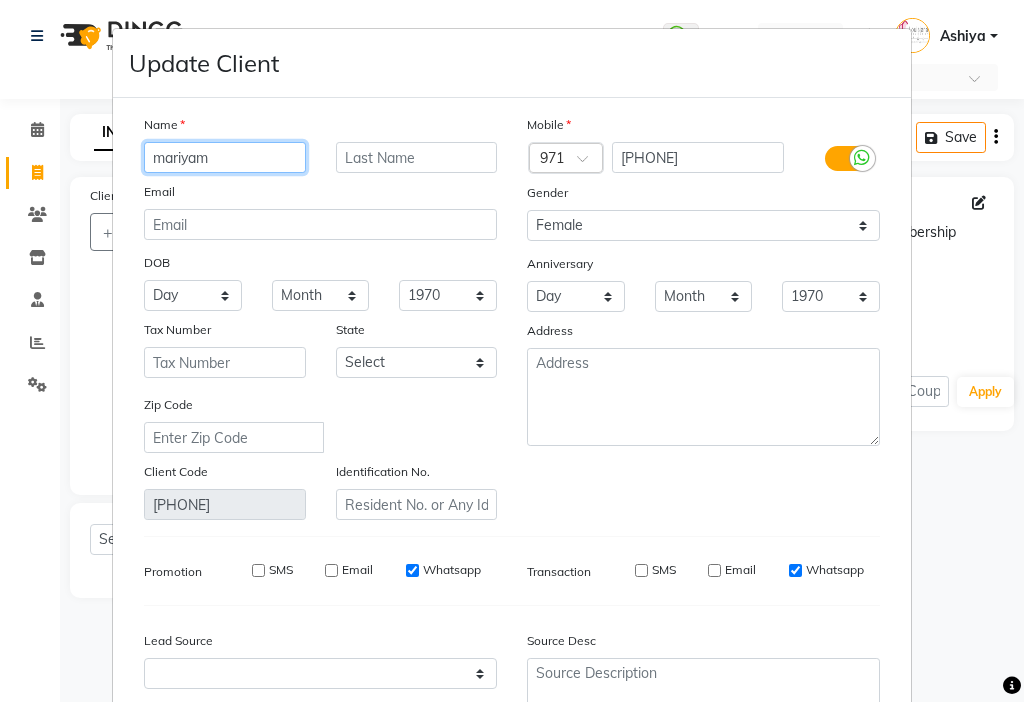 click on "mariyam" at bounding box center (225, 157) 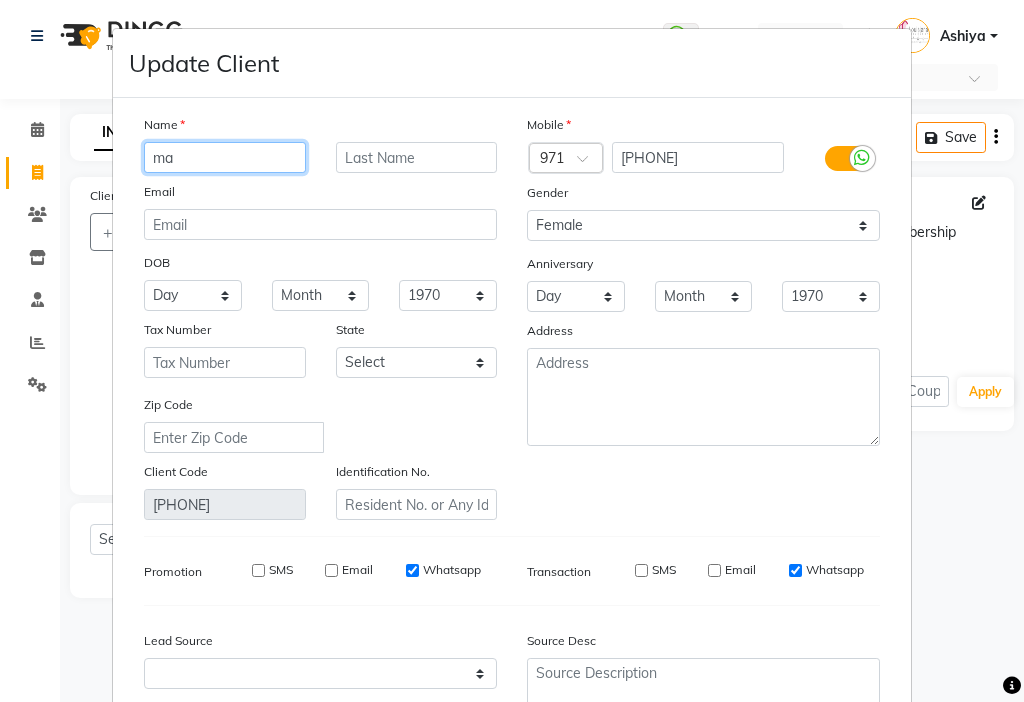 type on "m" 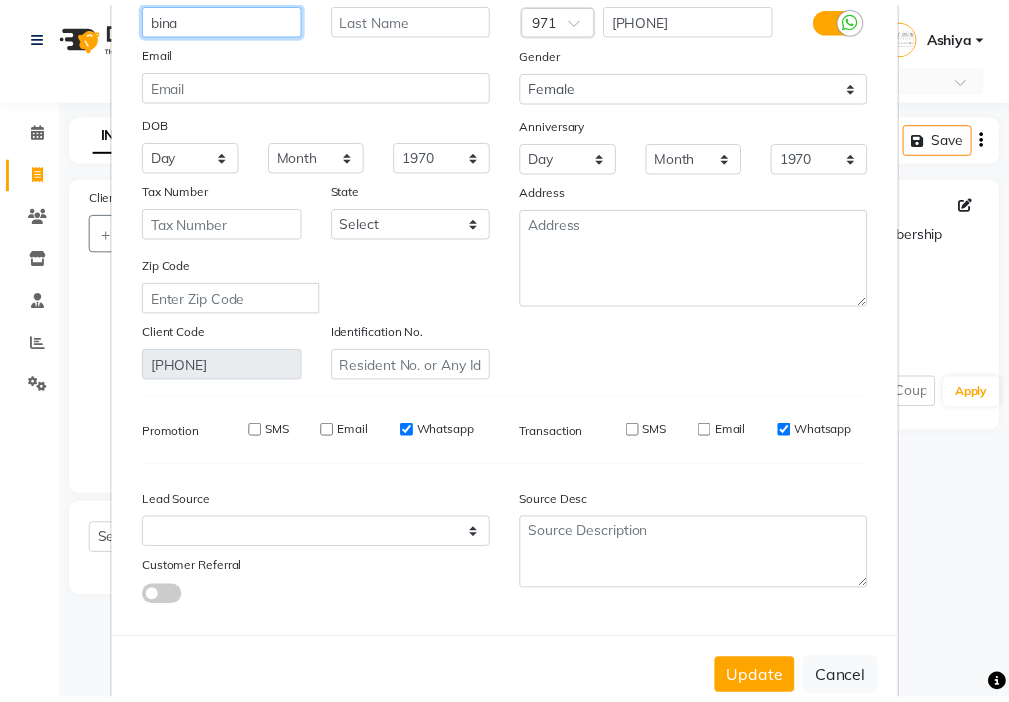 scroll, scrollTop: 185, scrollLeft: 0, axis: vertical 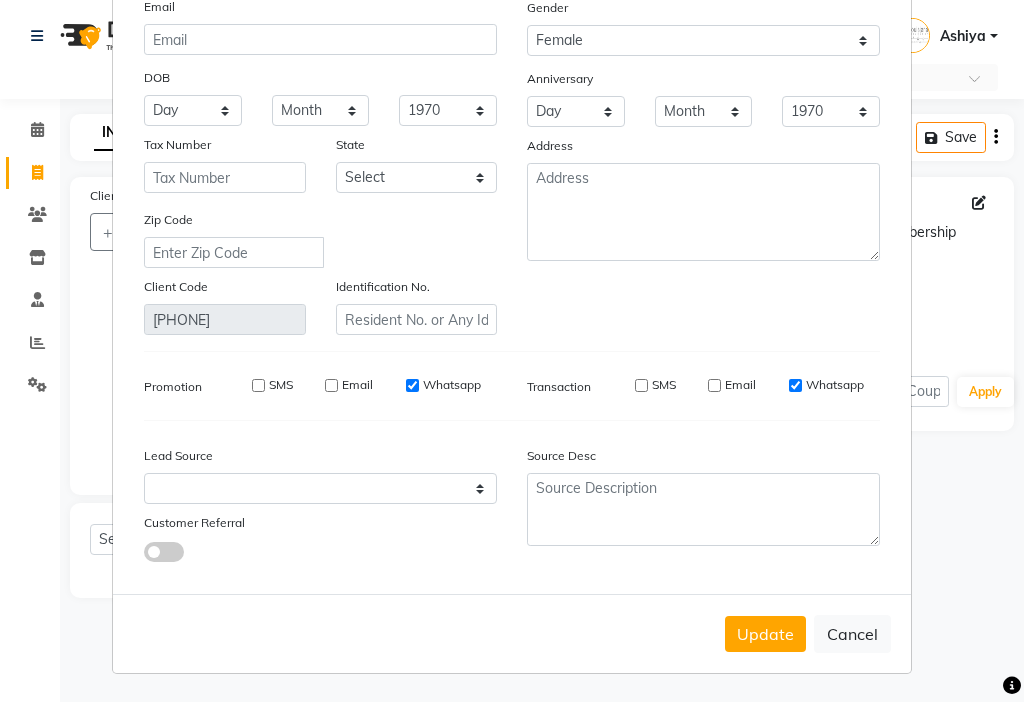 type on "bina" 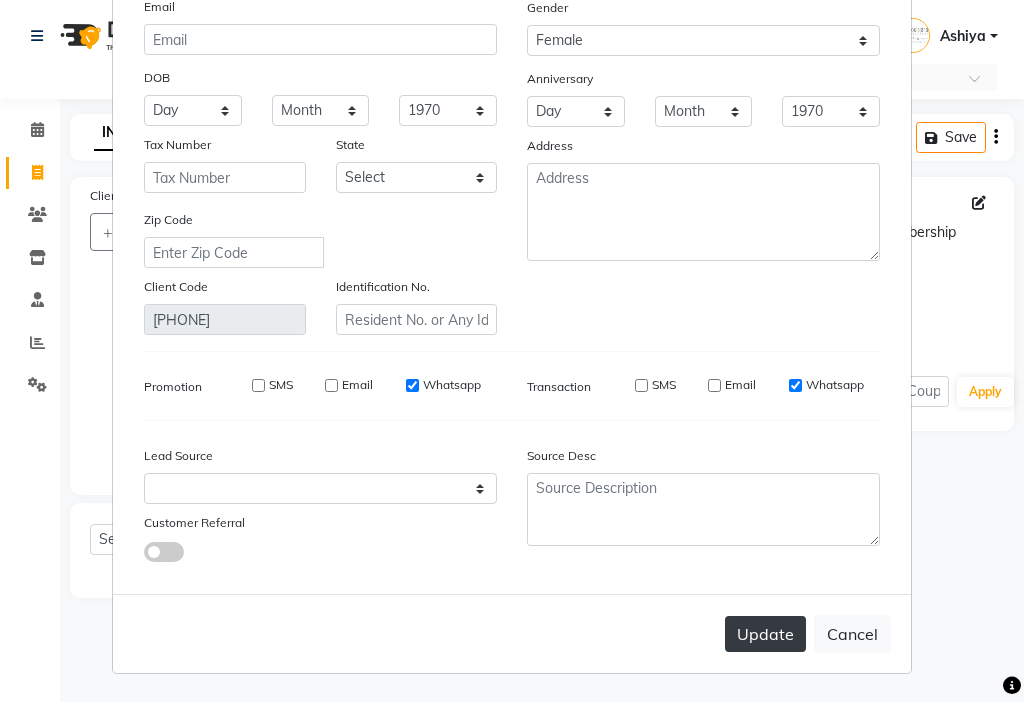 click on "Update" at bounding box center [765, 634] 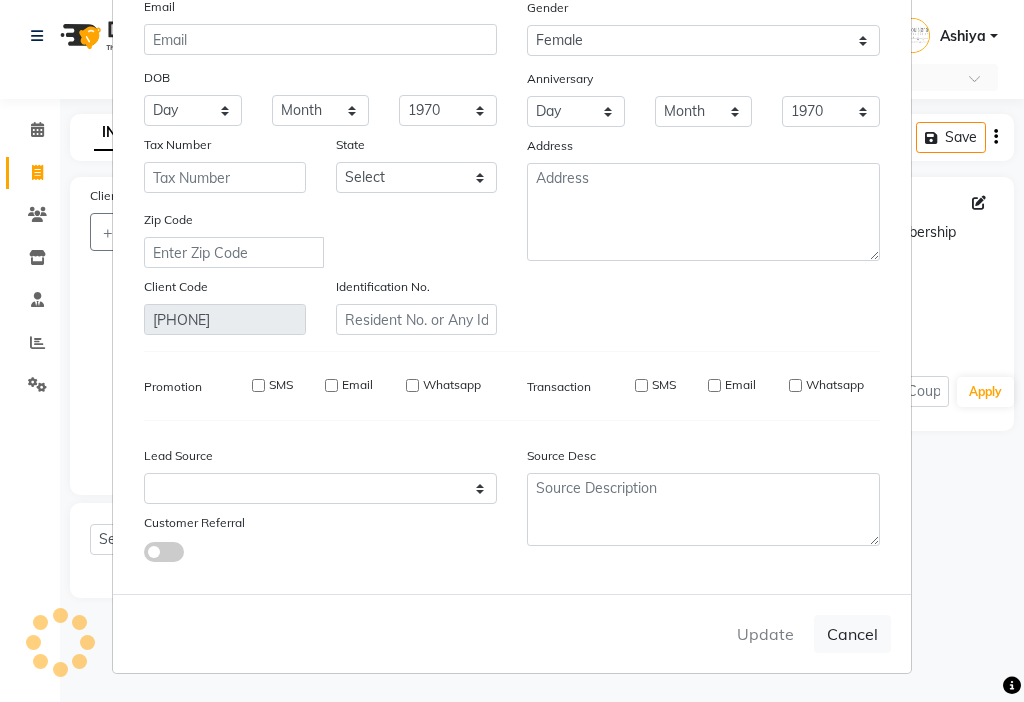 type 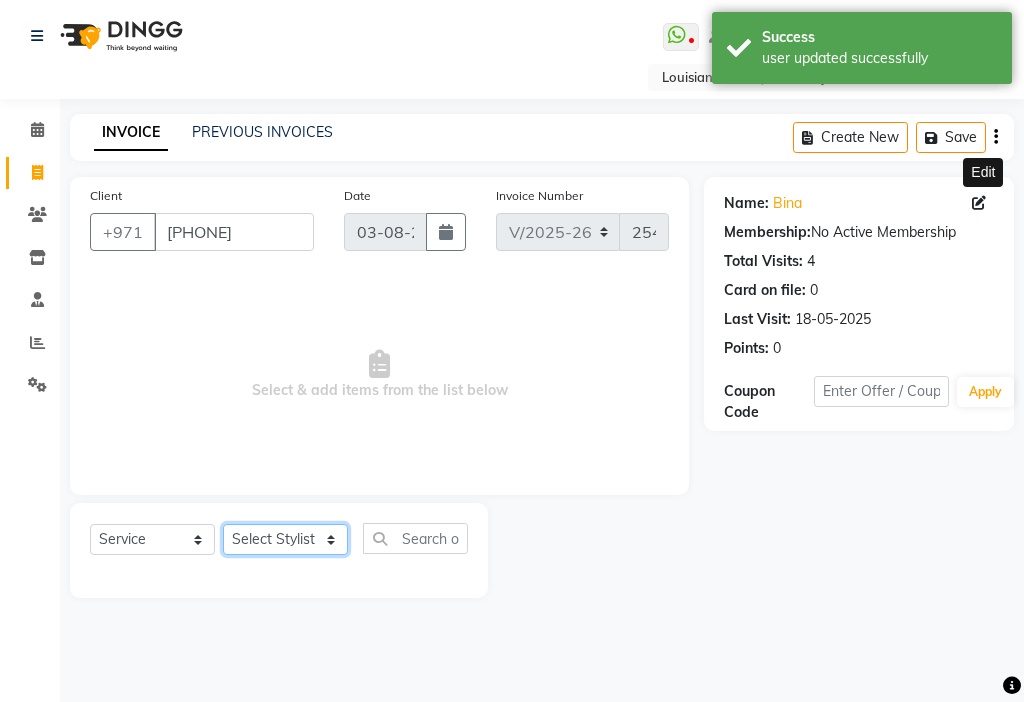 click on "Select Stylist [FIRST] Ambika Anisha Ashiya Cashier [LAST] Geanna Halima Hanan Kbina Madam mamta Parina sabita [LAST] Gowda Shaili Tara Tigist" 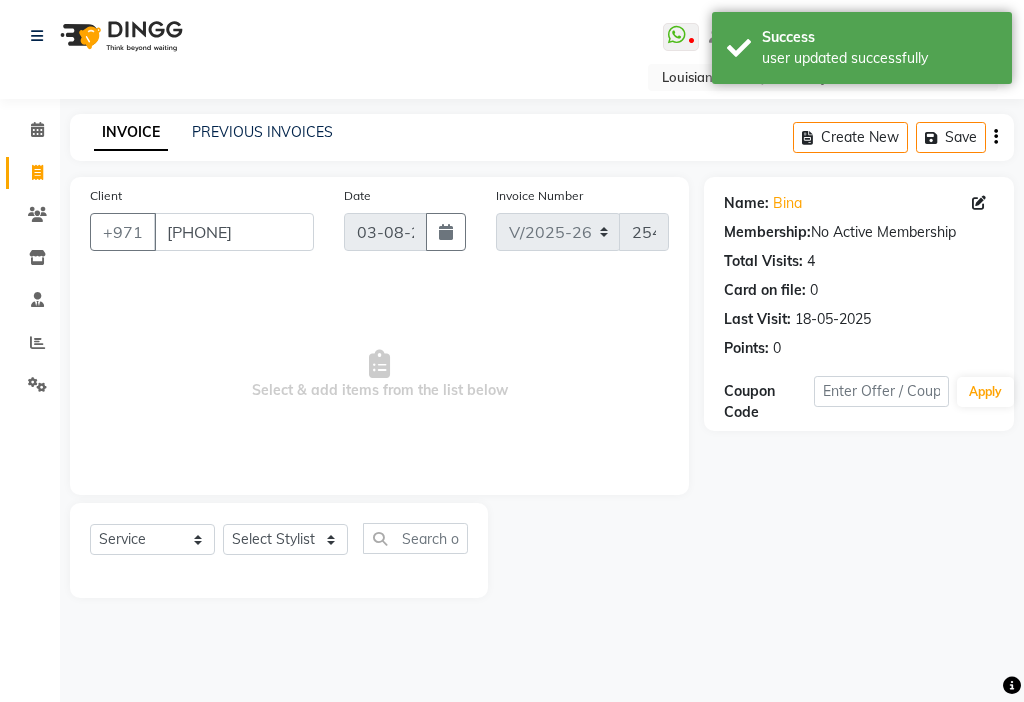 click on "Select & add items from the list below" at bounding box center [379, 375] 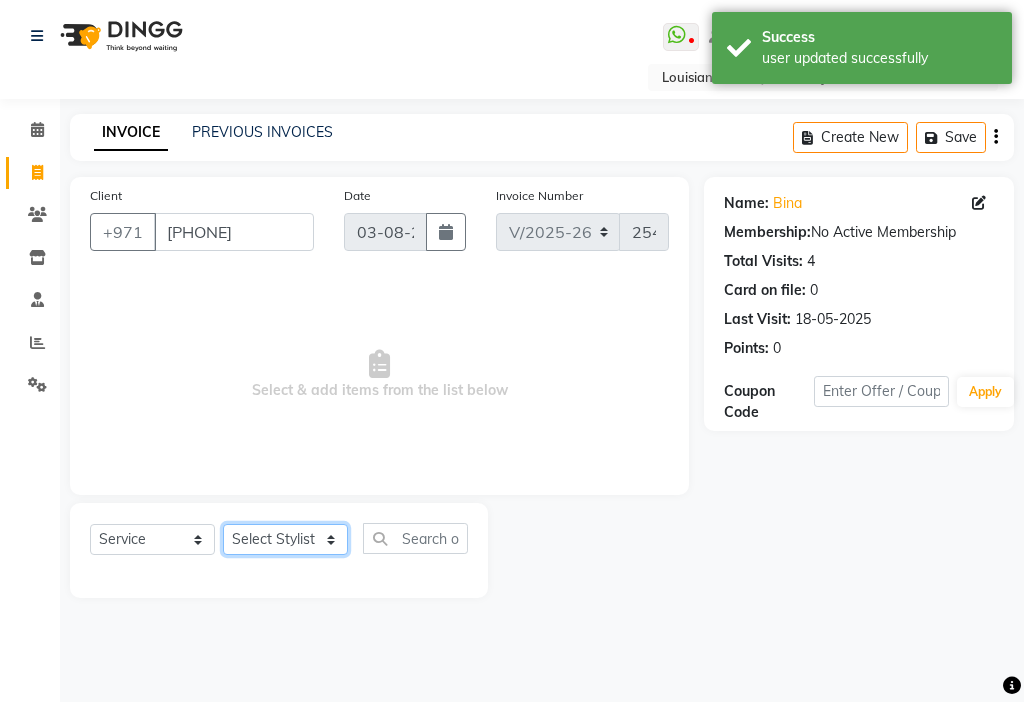 click on "Select Stylist [FIRST] Ambika Anisha Ashiya Cashier [LAST] Geanna Halima Hanan Kbina Madam mamta Parina sabita [LAST] Gowda Shaili Tara Tigist" 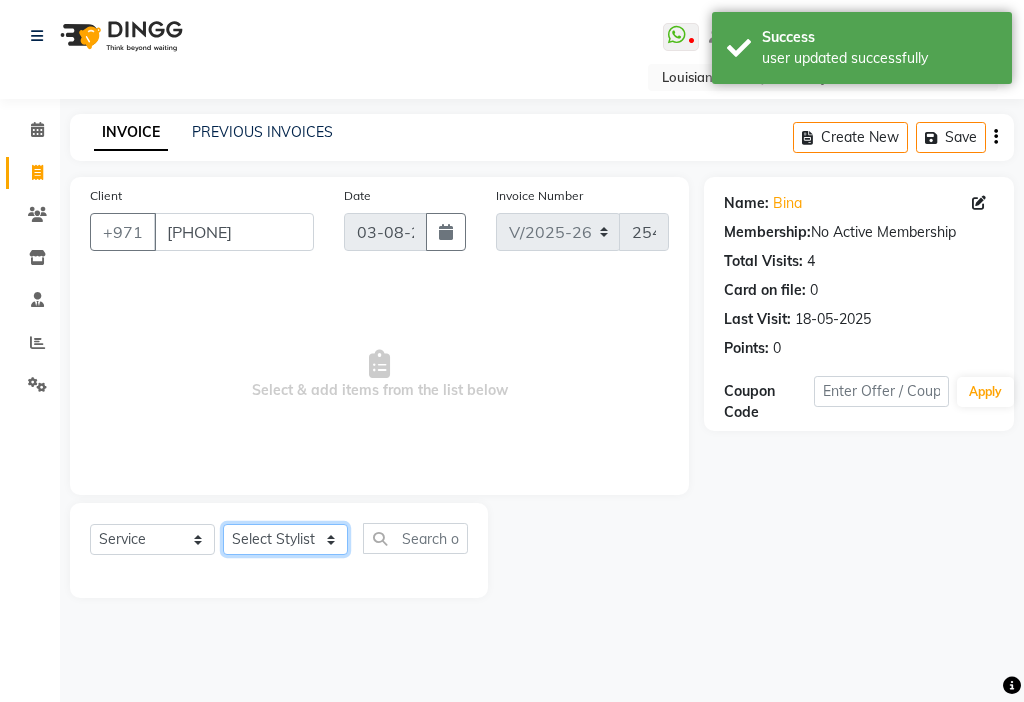 select on "68424" 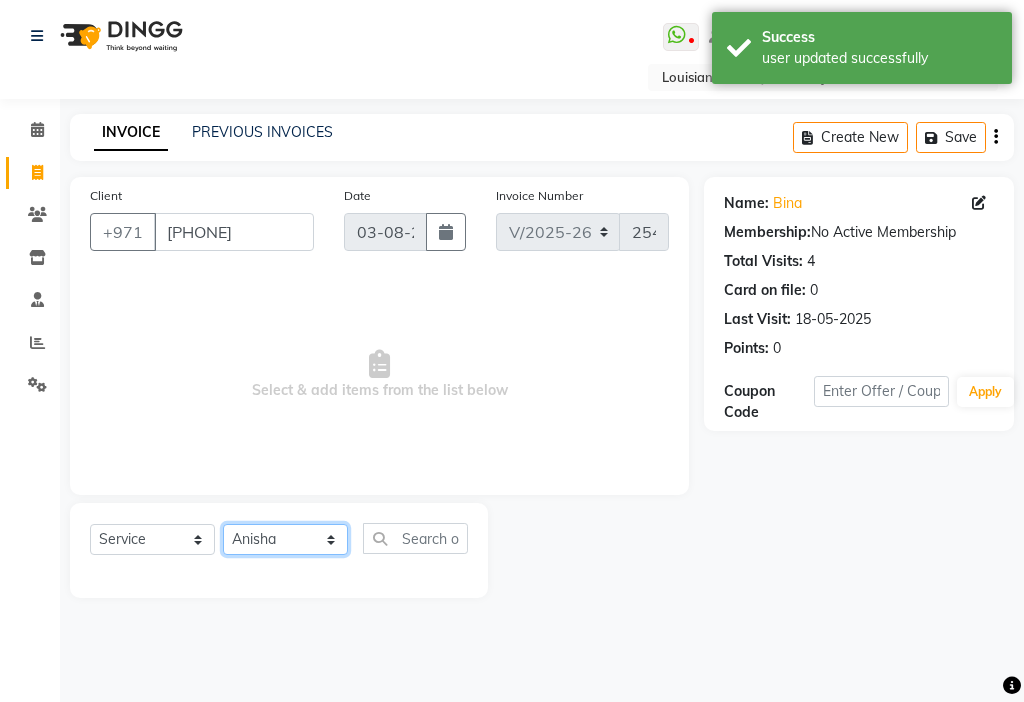 click on "Select Stylist [FIRST] Ambika Anisha Ashiya Cashier [LAST] Geanna Halima Hanan Kbina Madam mamta Parina sabita [LAST] Gowda Shaili Tara Tigist" 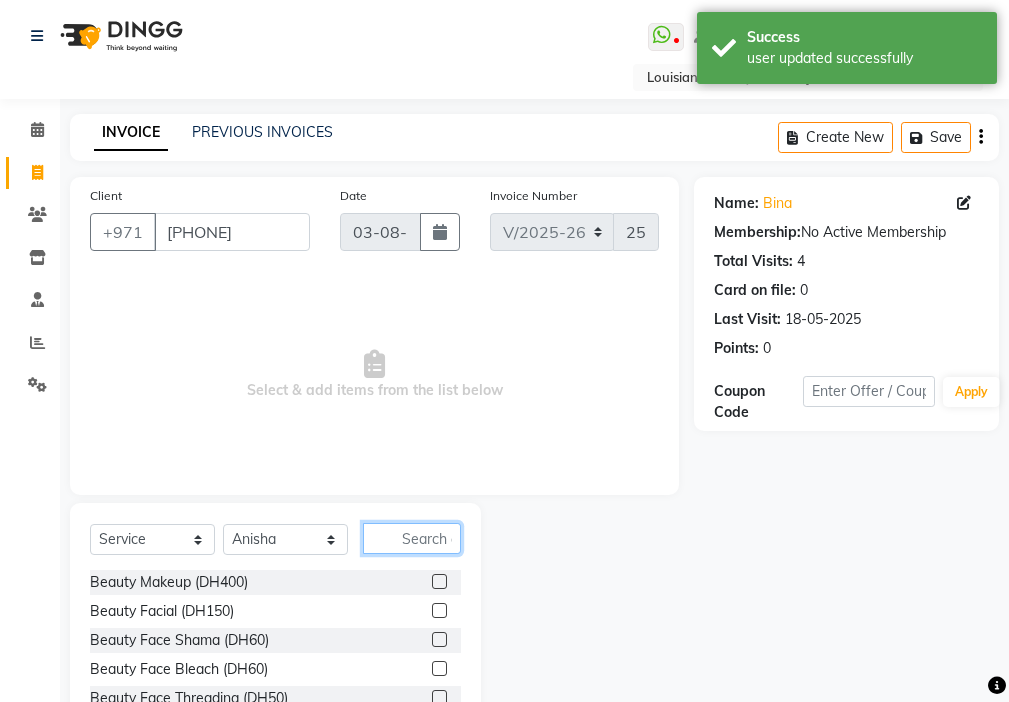 click 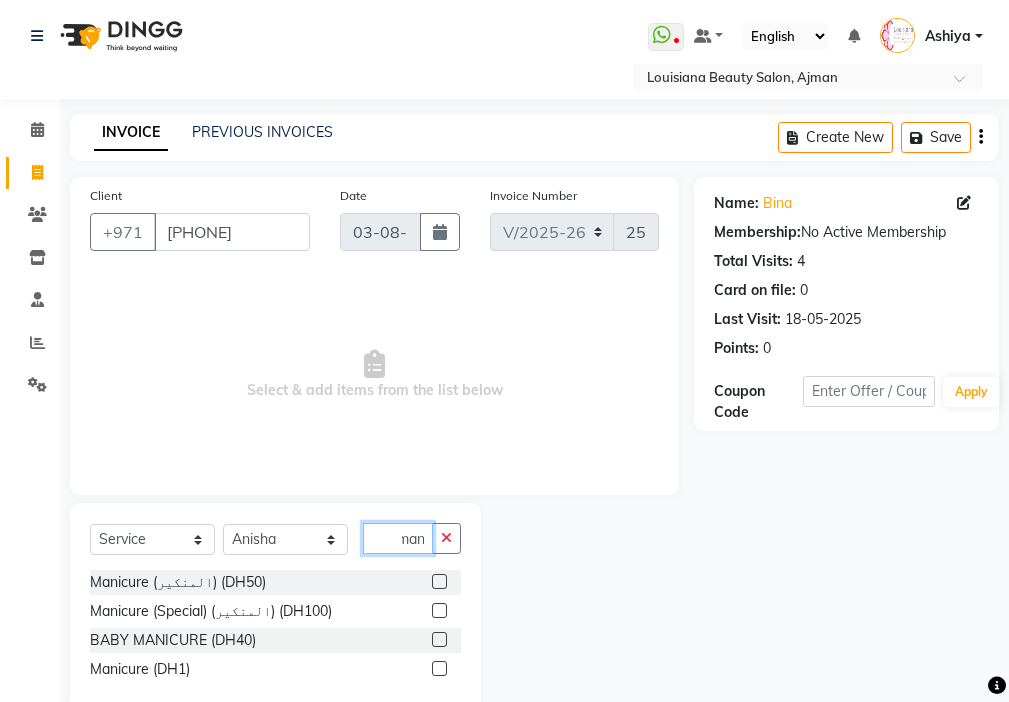 scroll, scrollTop: 0, scrollLeft: 9, axis: horizontal 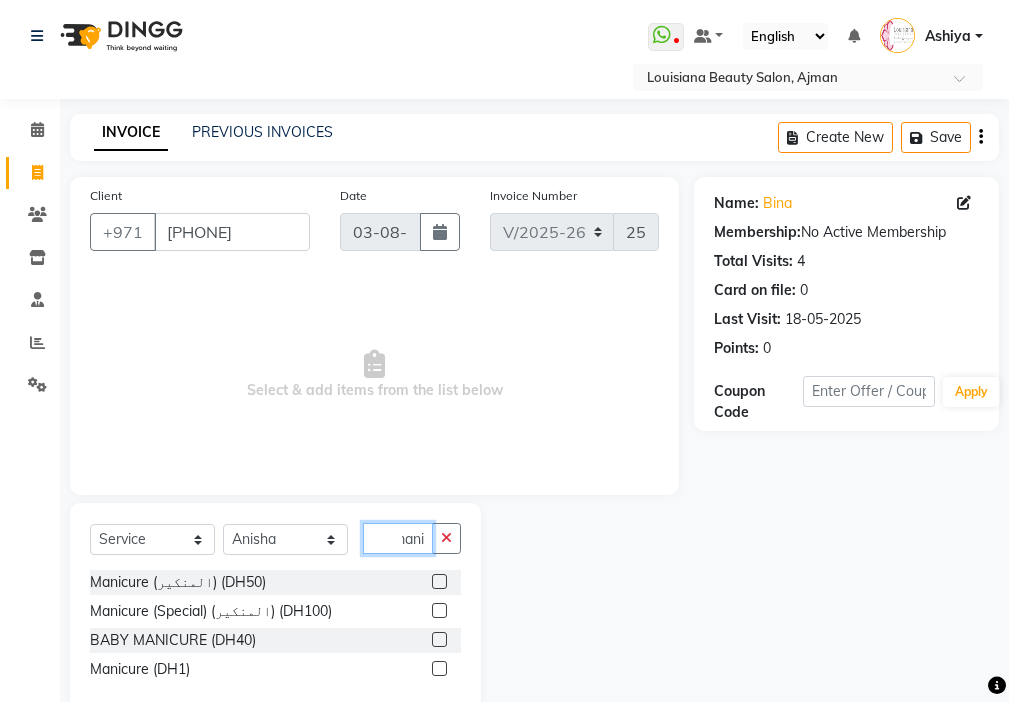 type on "mani" 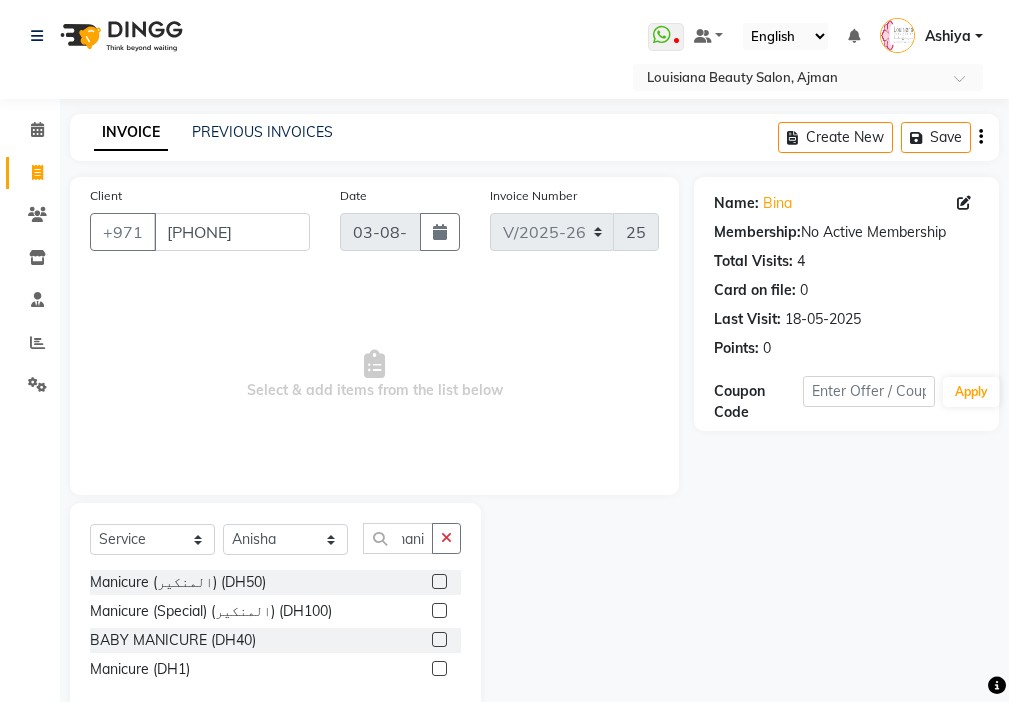 click 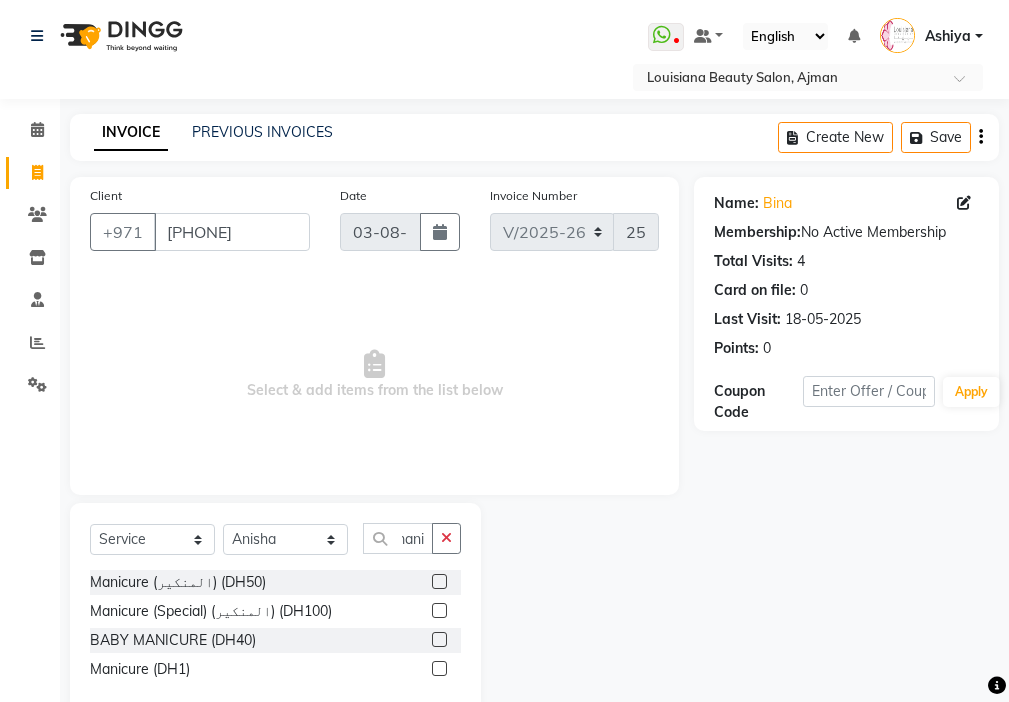 click at bounding box center (438, 582) 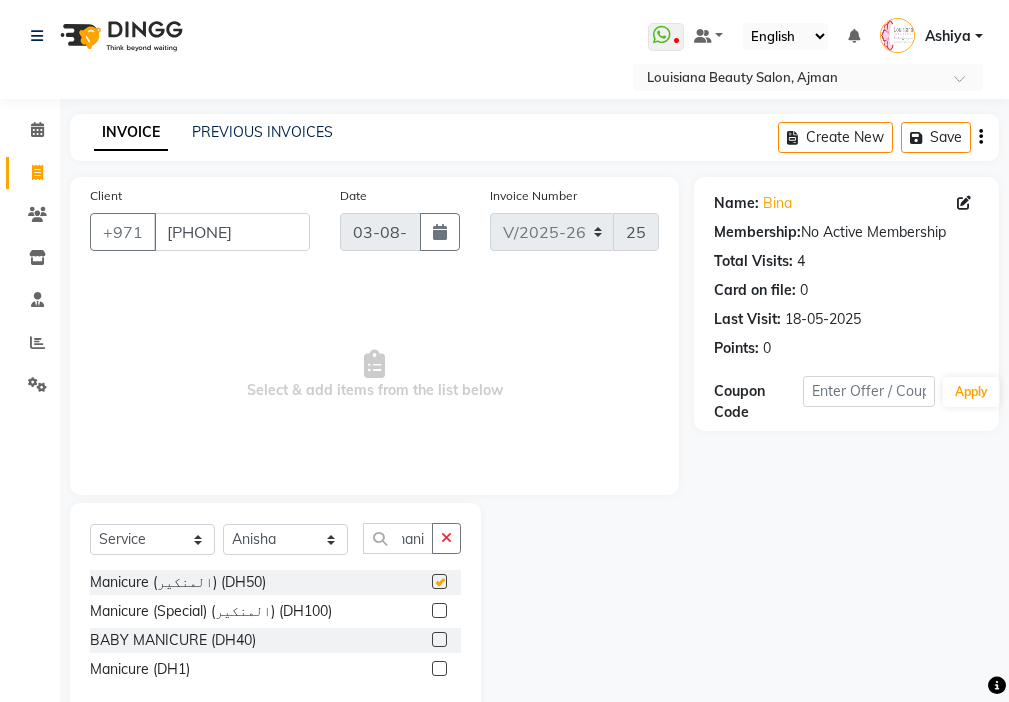 scroll, scrollTop: 0, scrollLeft: 0, axis: both 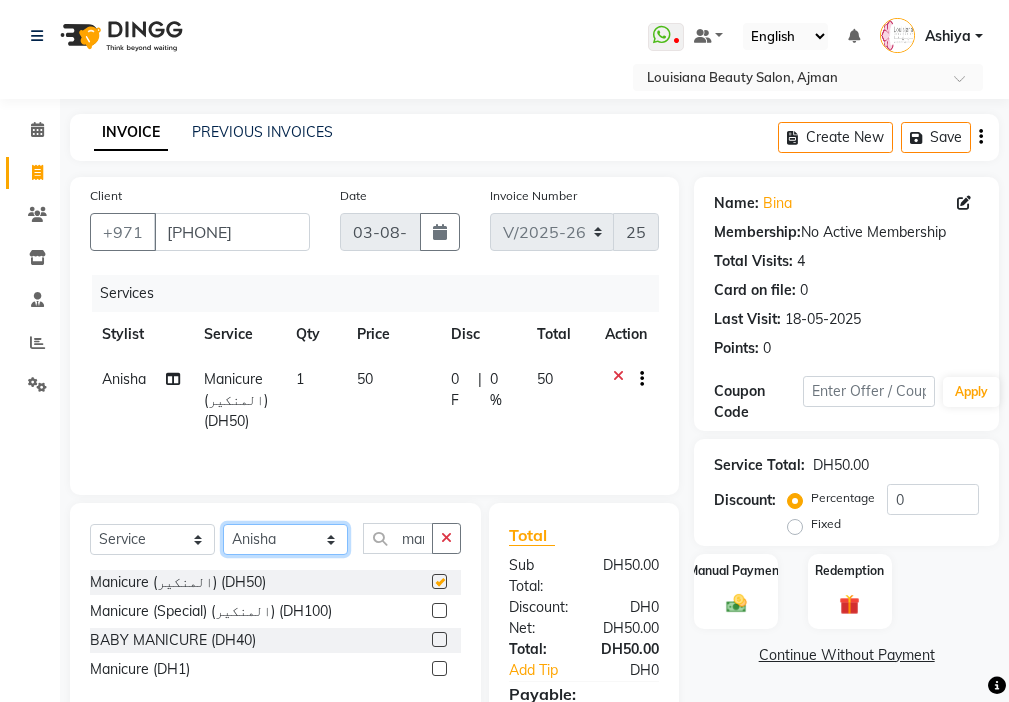 click on "Select Stylist [FIRST] Ambika Anisha Ashiya Cashier [LAST] Geanna Halima Hanan Kbina Madam mamta Parina sabita [LAST] Gowda Shaili Tara Tigist" 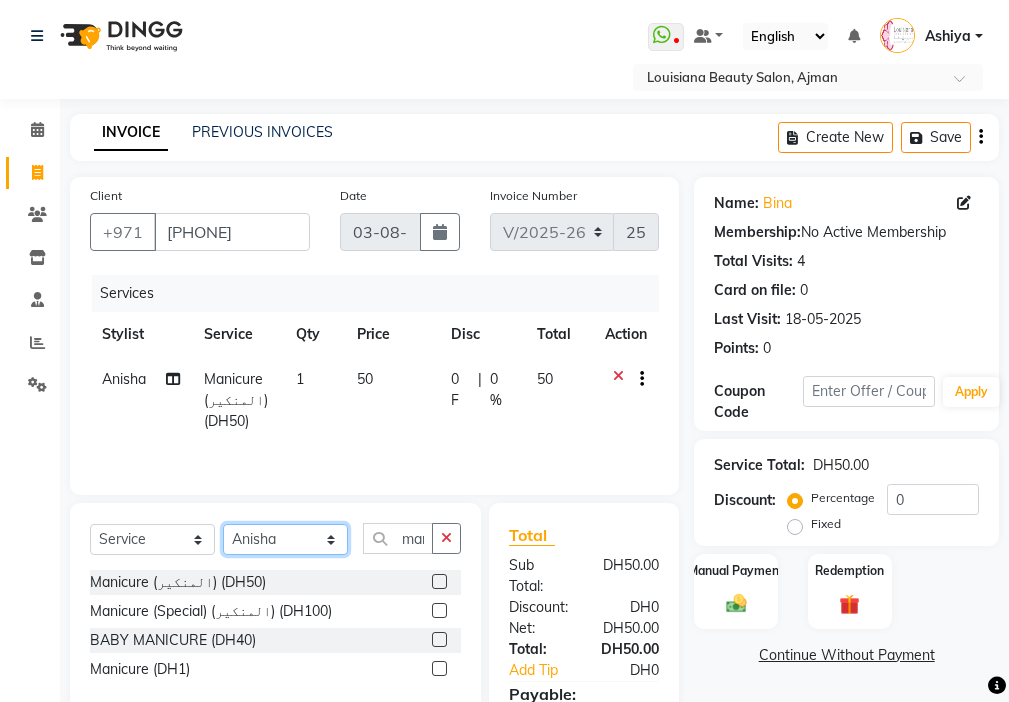 checkbox on "false" 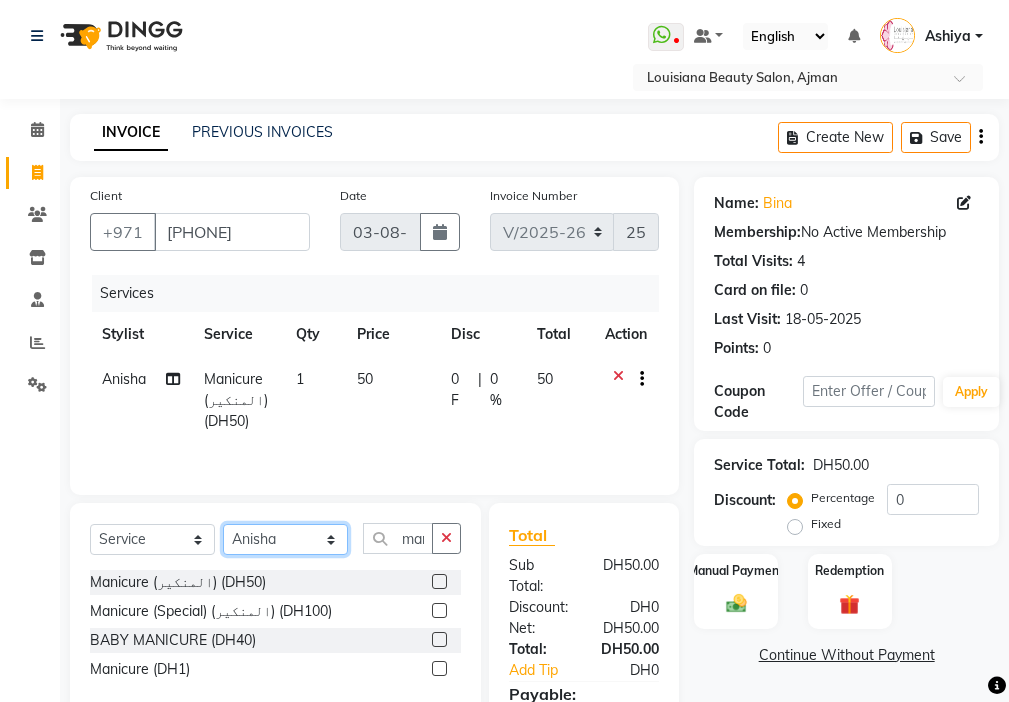 select on "28858" 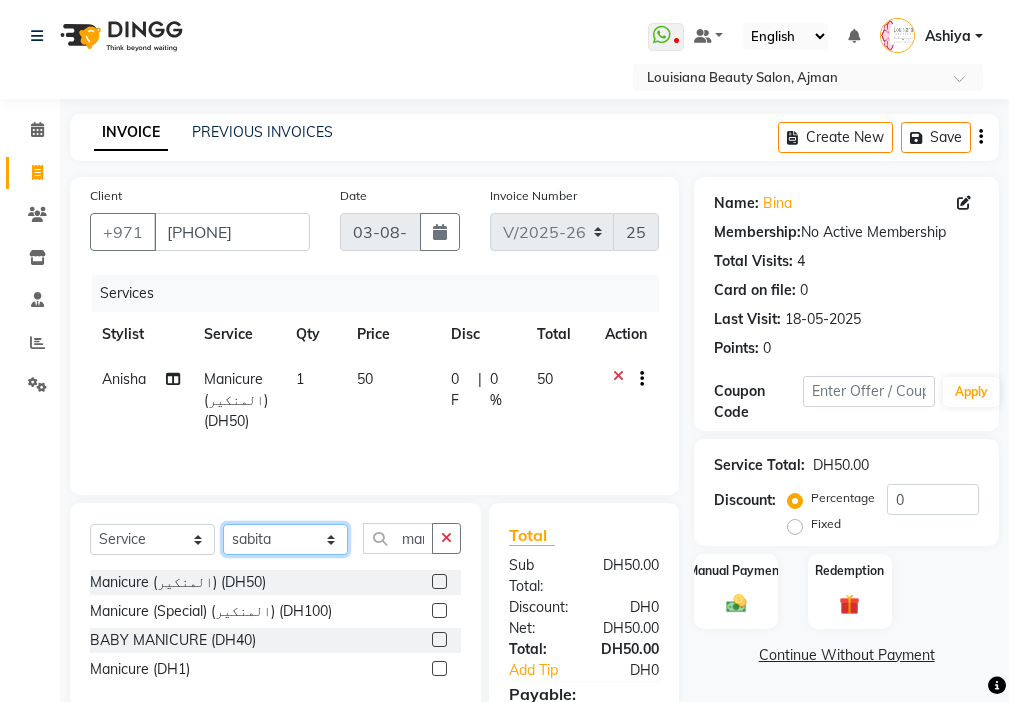 click on "Select Stylist [FIRST] Ambika Anisha Ashiya Cashier [LAST] Geanna Halima Hanan Kbina Madam mamta Parina sabita [LAST] Gowda Shaili Tara Tigist" 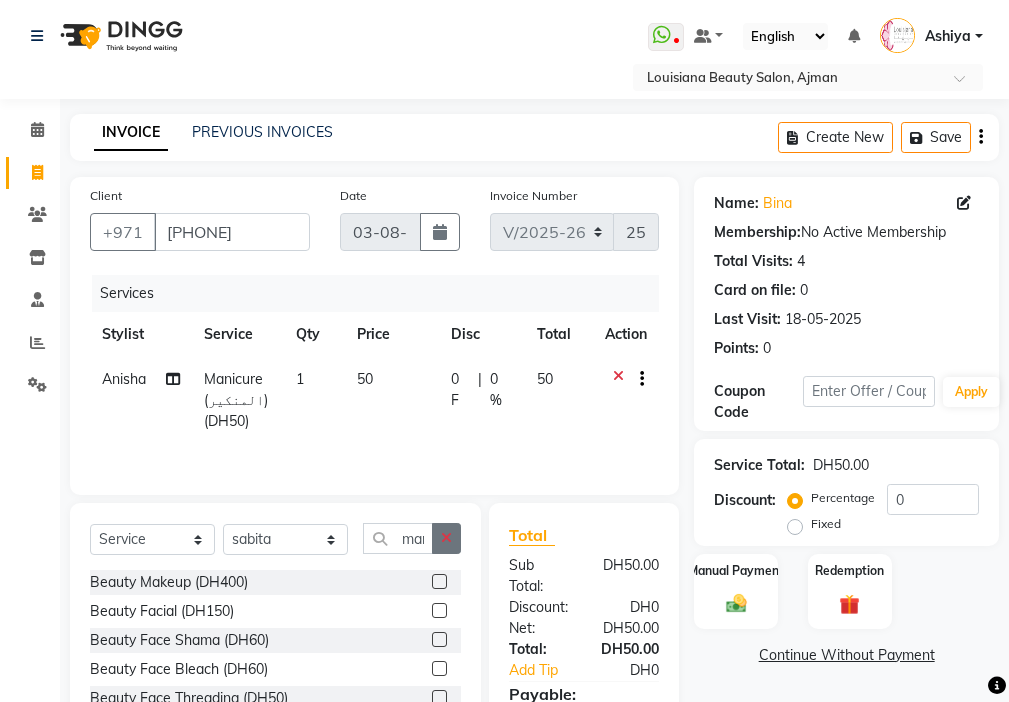click 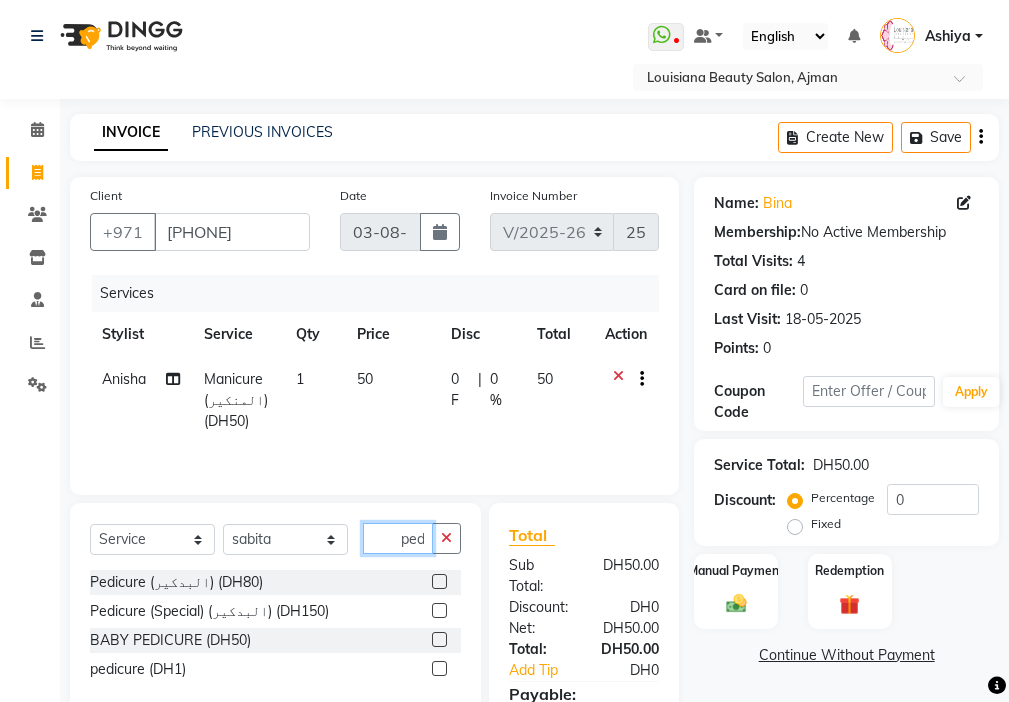 scroll, scrollTop: 0, scrollLeft: 4, axis: horizontal 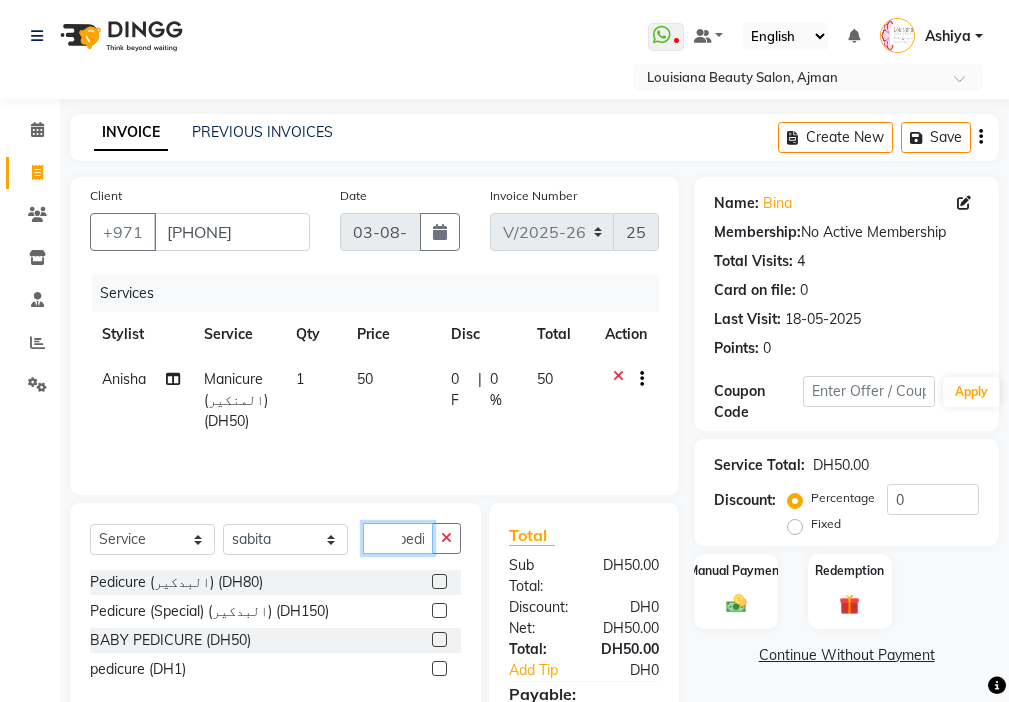 type on "pedi" 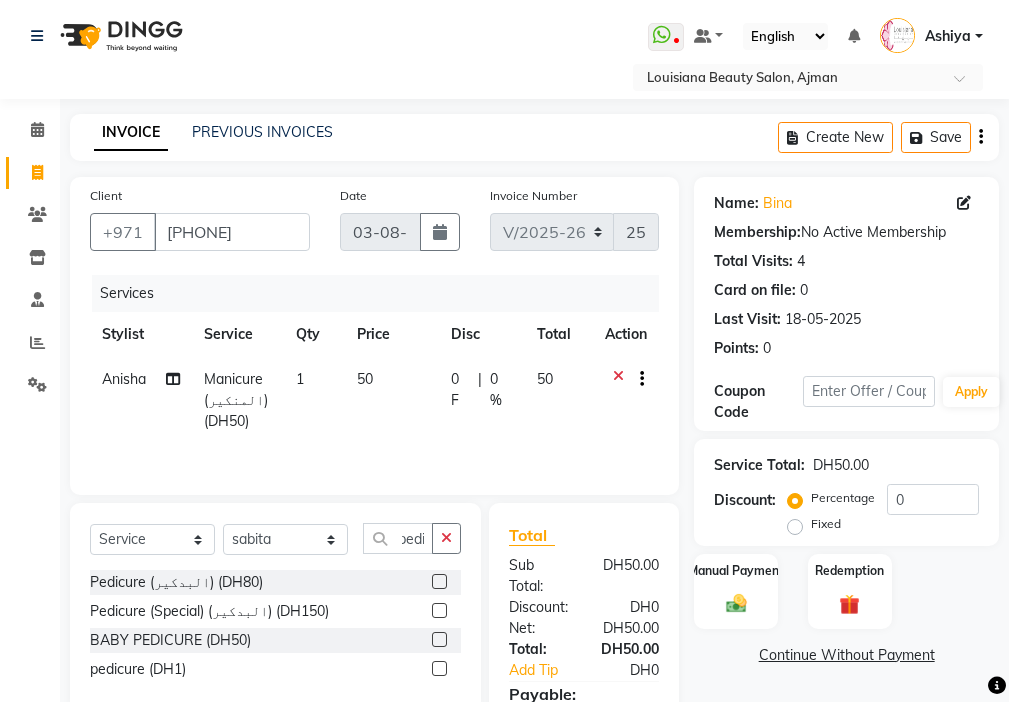 click 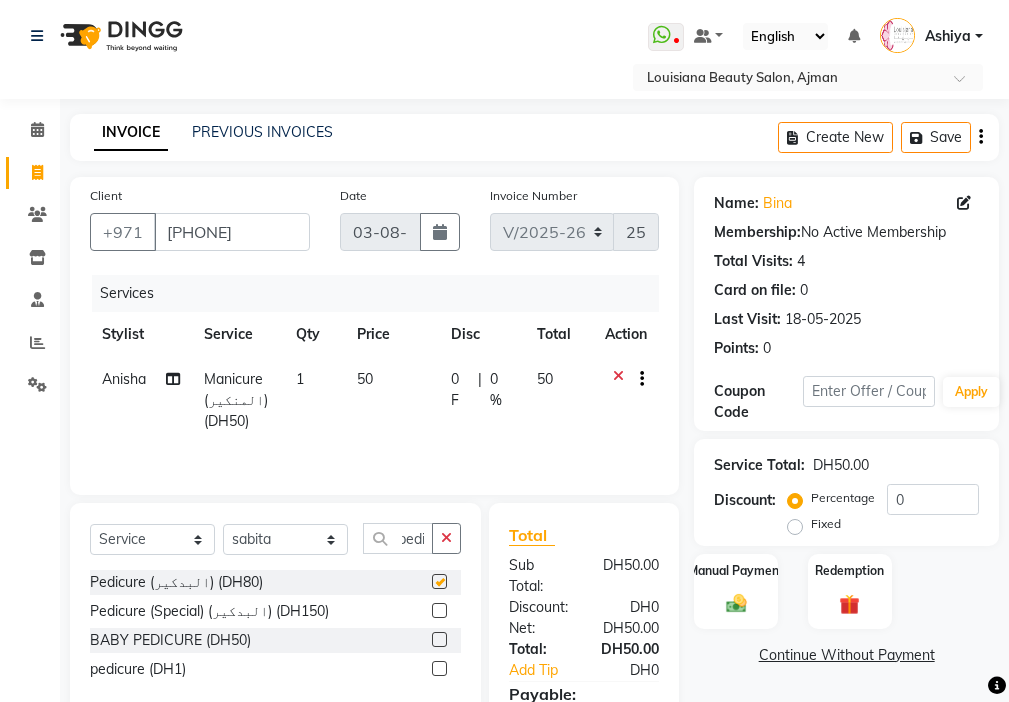 scroll, scrollTop: 0, scrollLeft: 0, axis: both 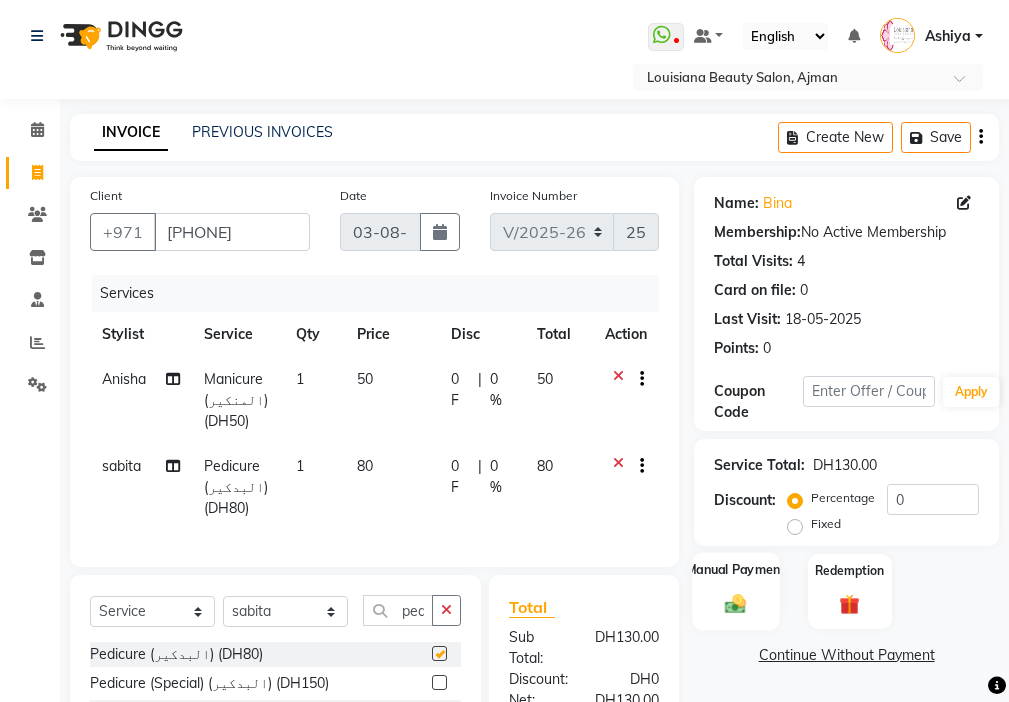 click on "Manual Payment" 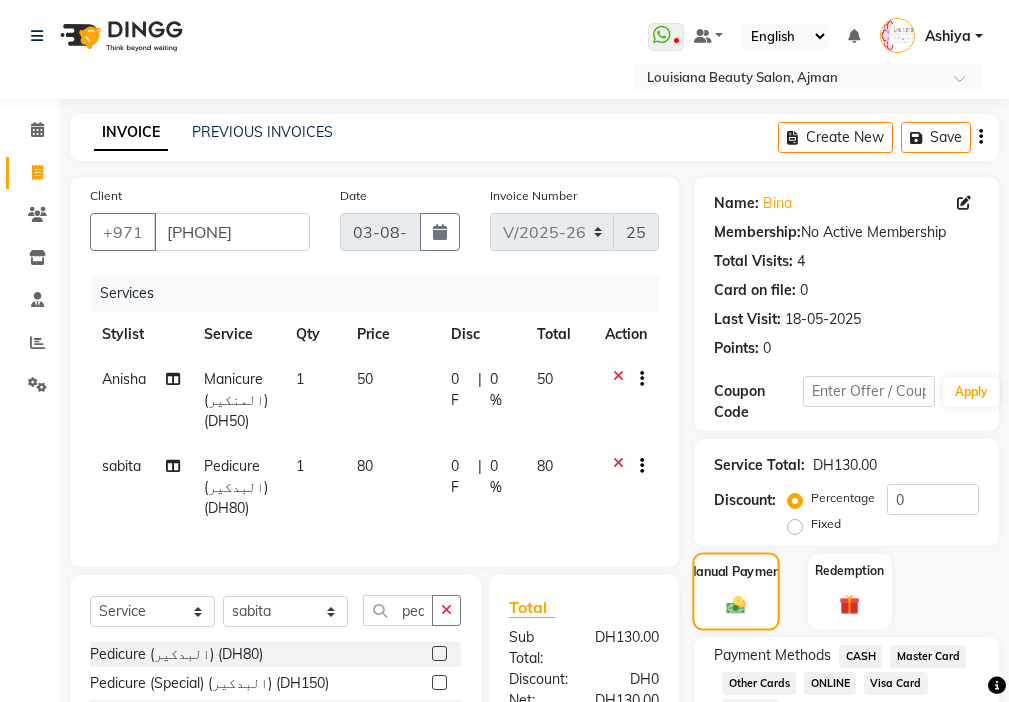 checkbox on "false" 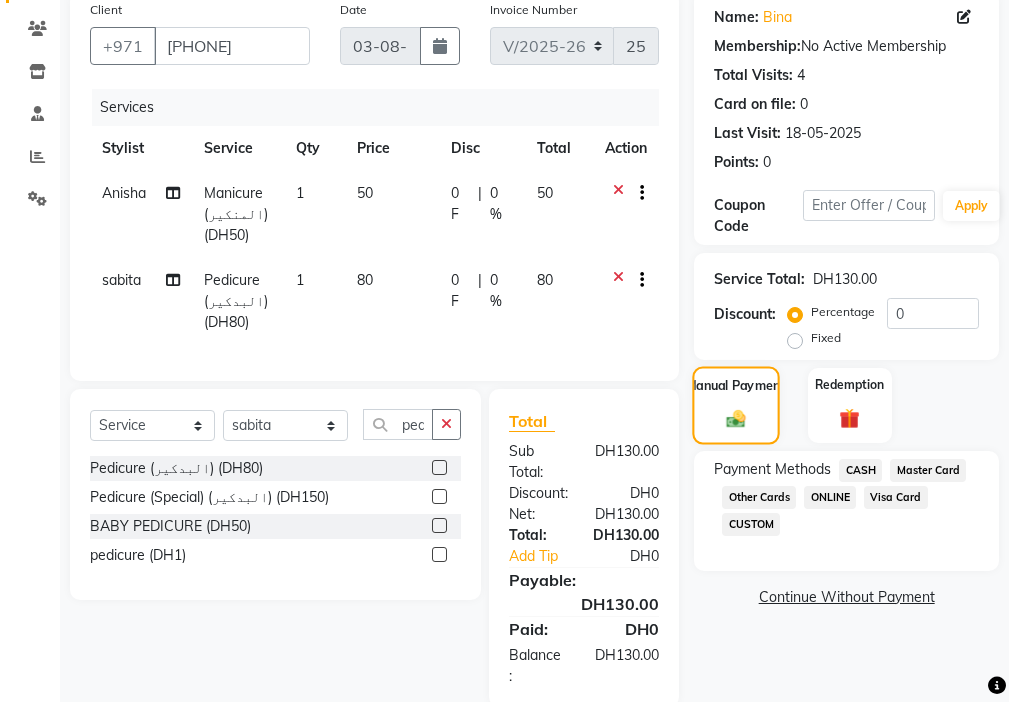 scroll, scrollTop: 236, scrollLeft: 0, axis: vertical 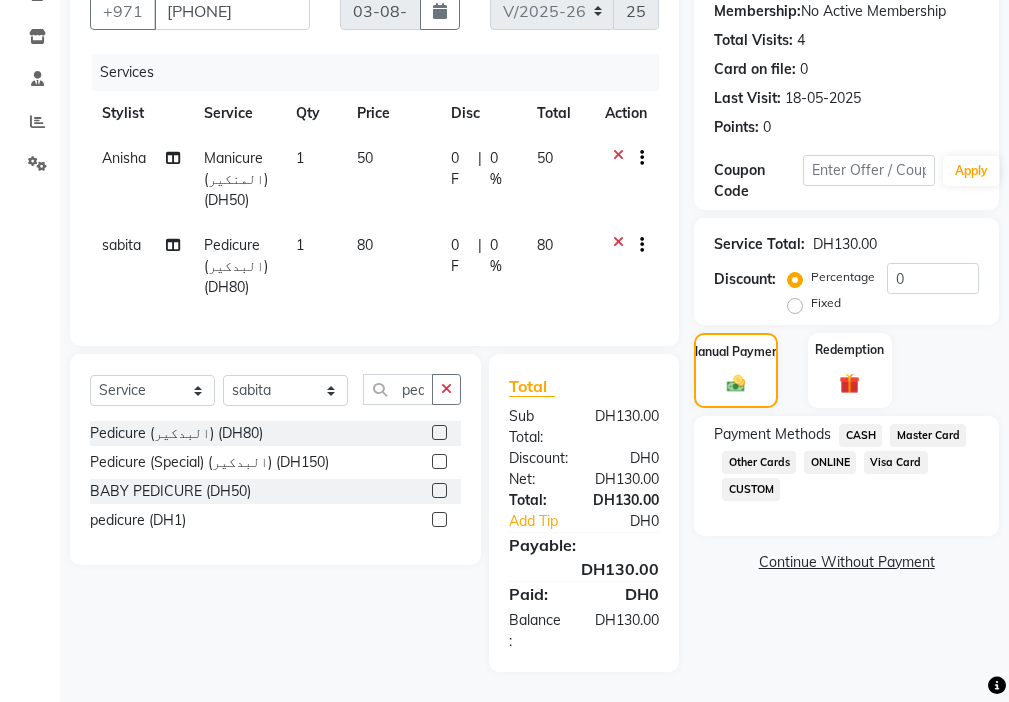 click on "Visa Card" 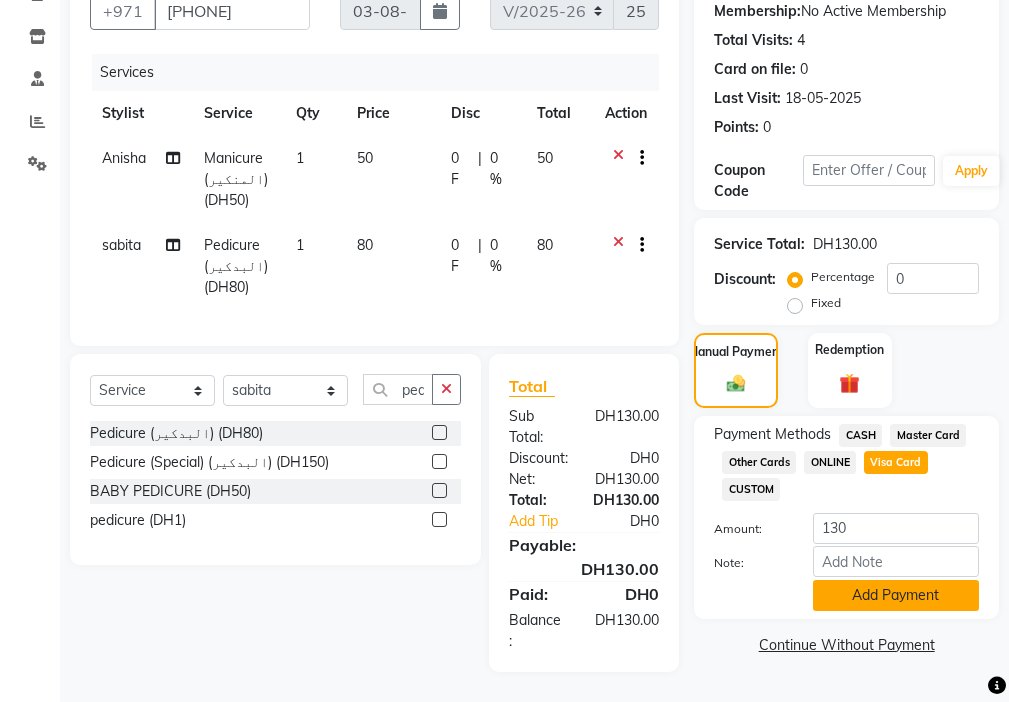 click on "Add Payment" 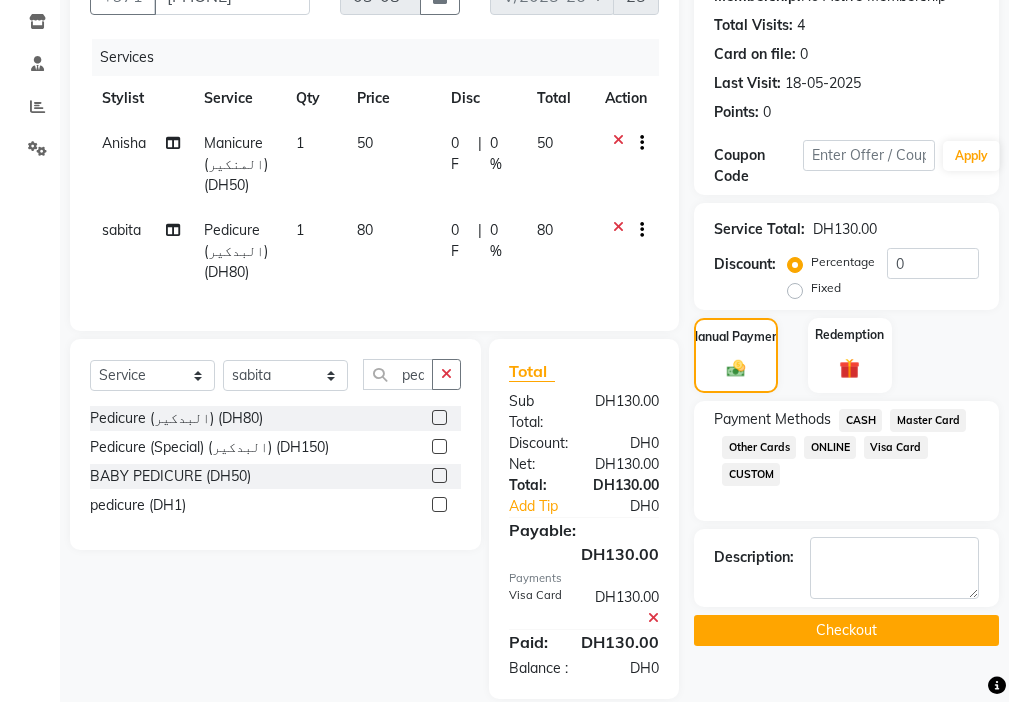 click on "Checkout" 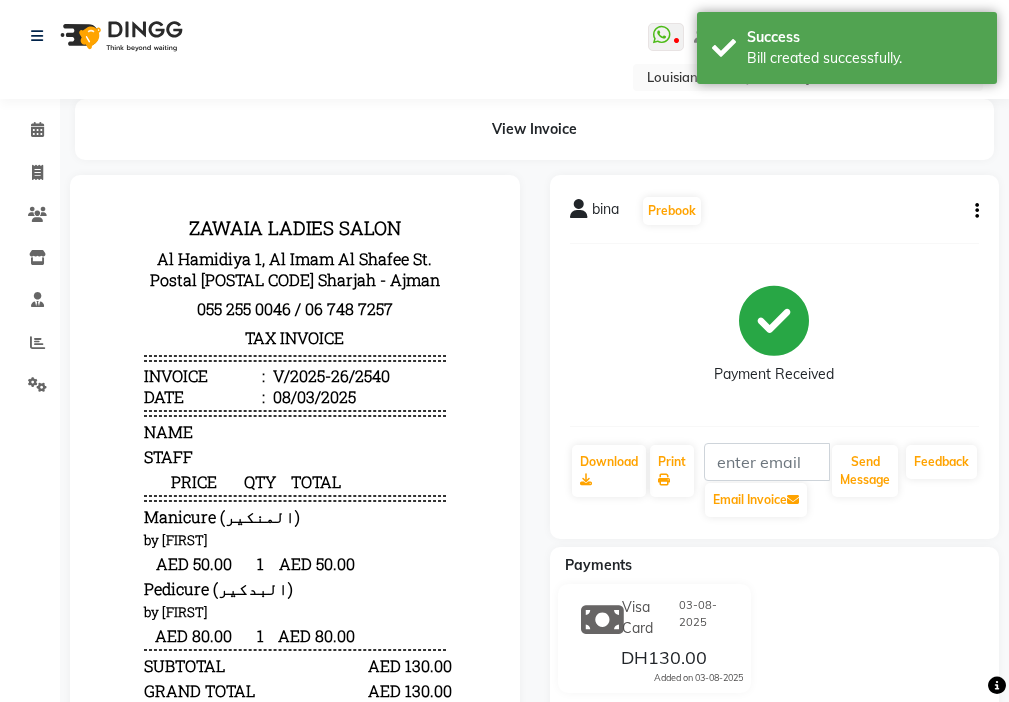 scroll, scrollTop: 0, scrollLeft: 0, axis: both 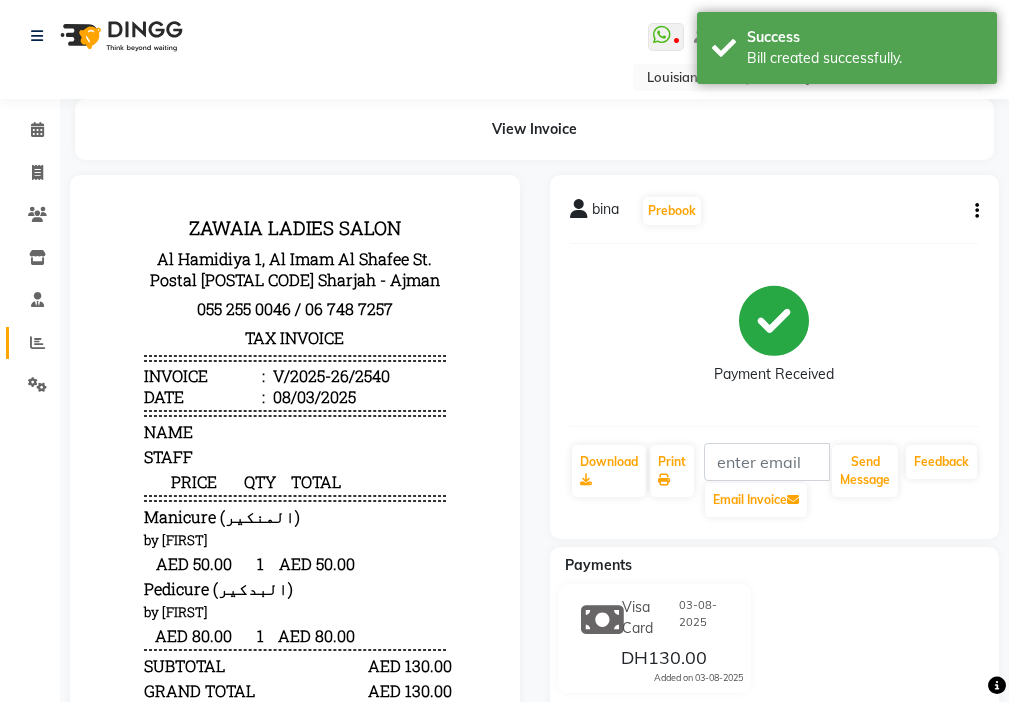 click 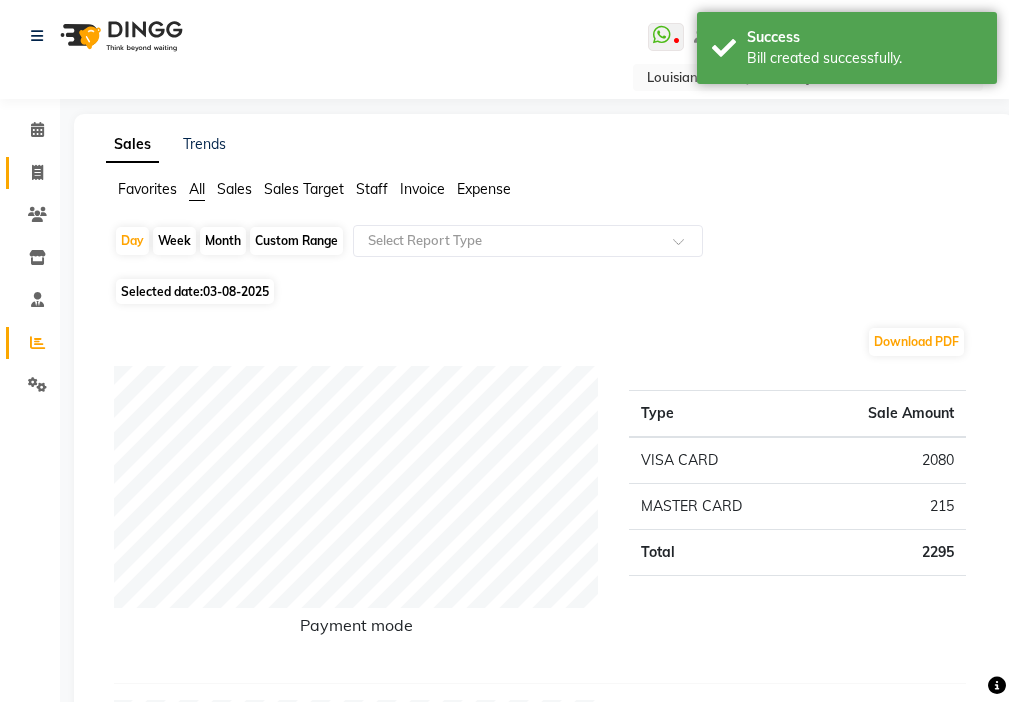 click 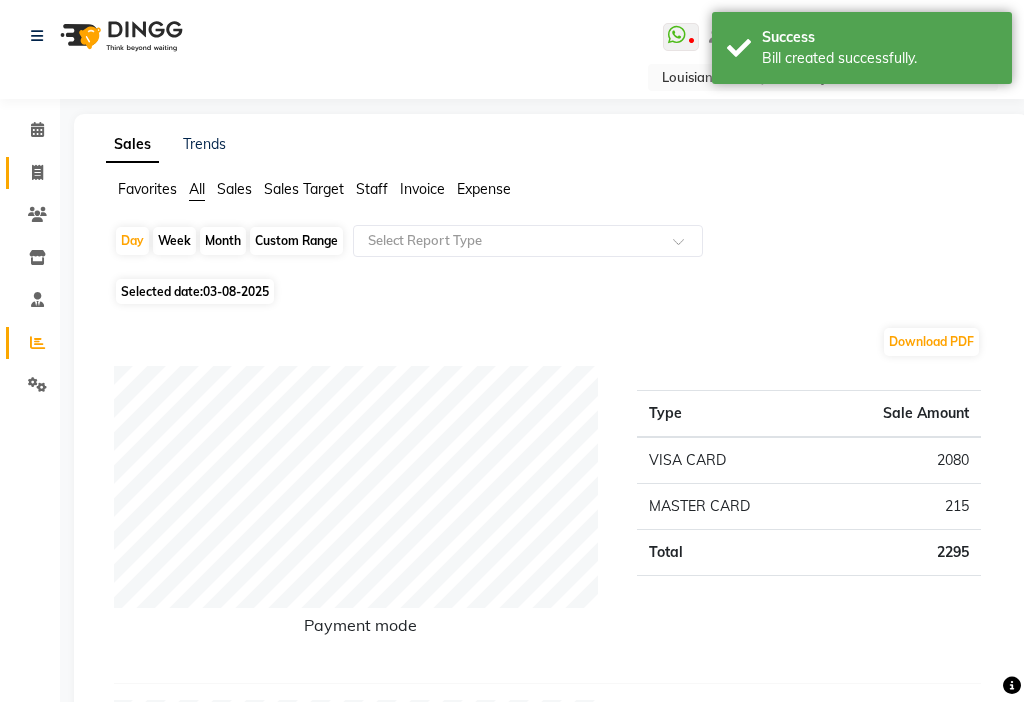 select on "service" 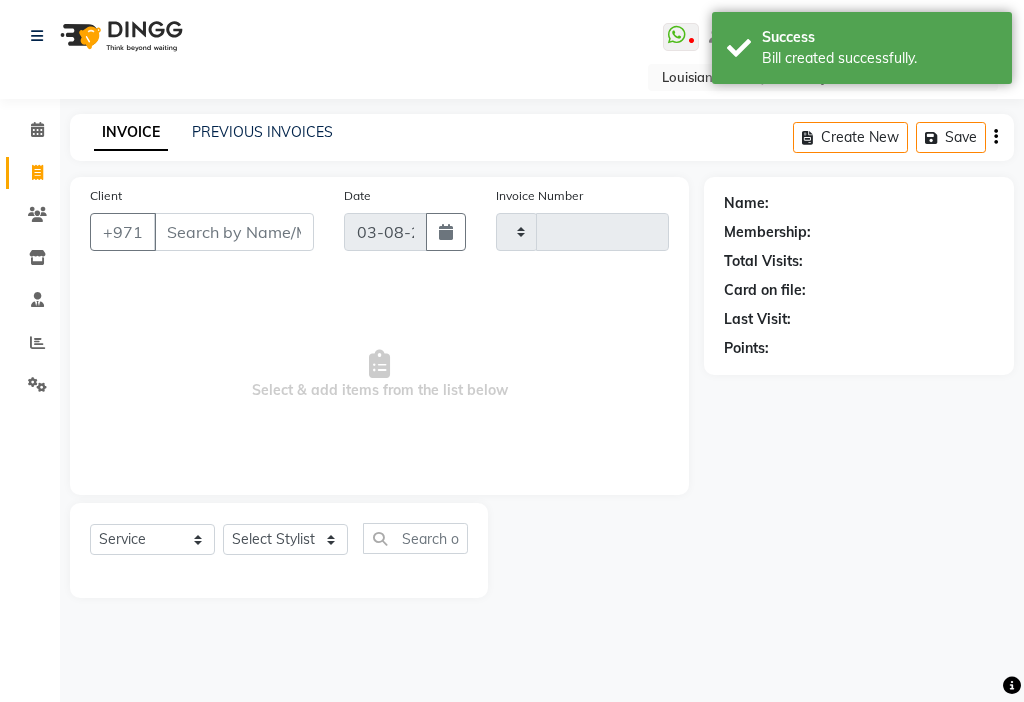 type on "2541" 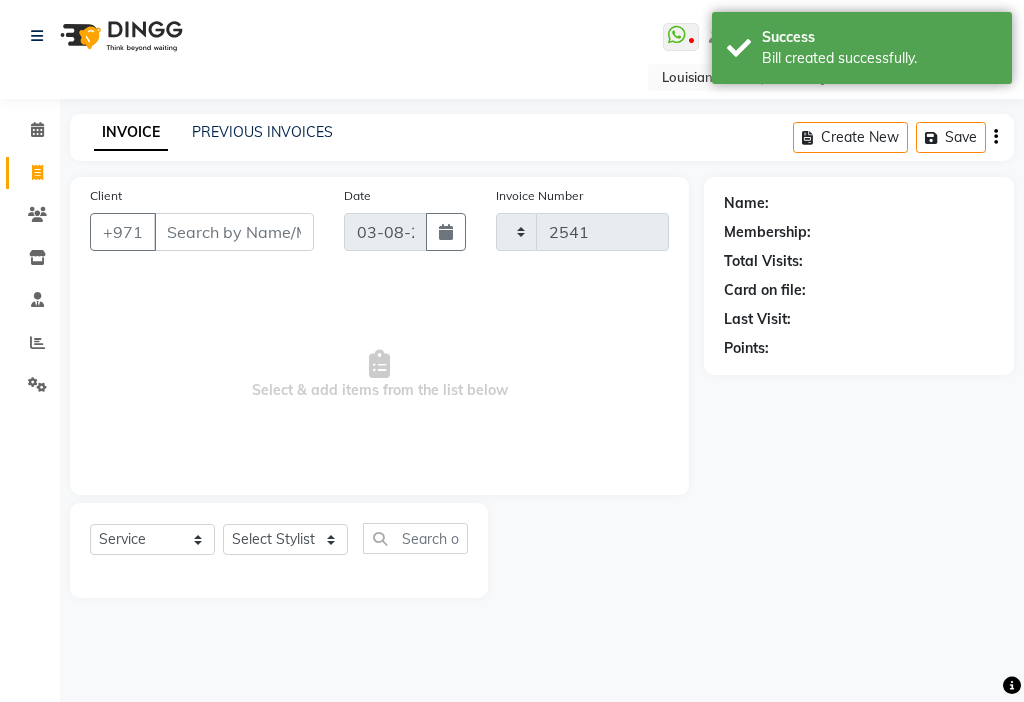 select on "637" 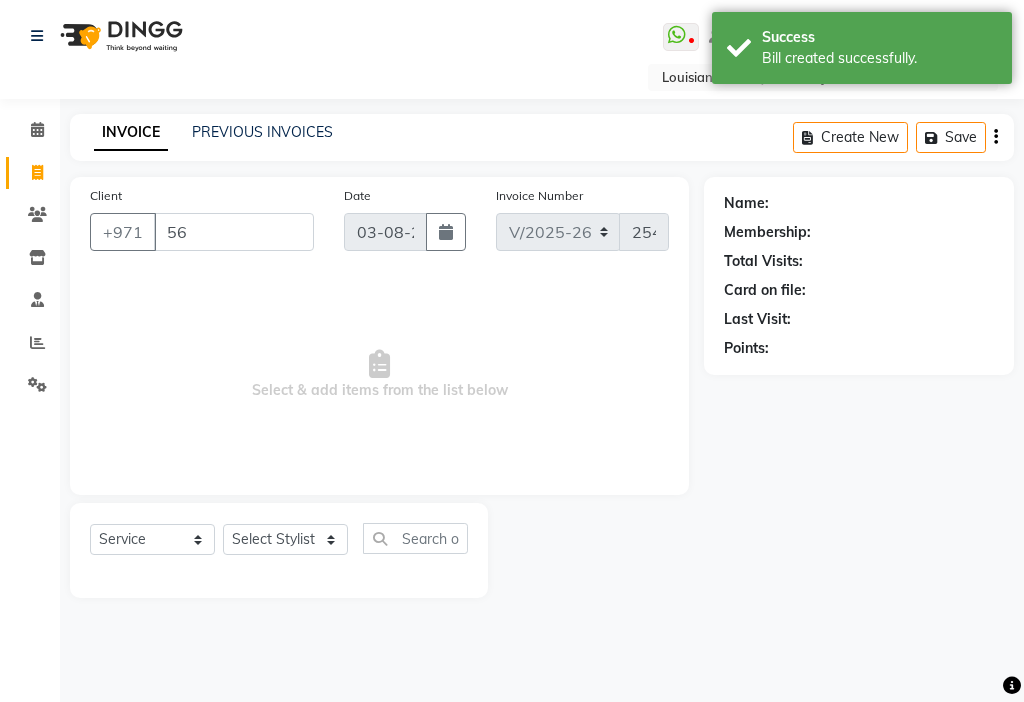 click on "Select & add items from the list below" at bounding box center (379, 375) 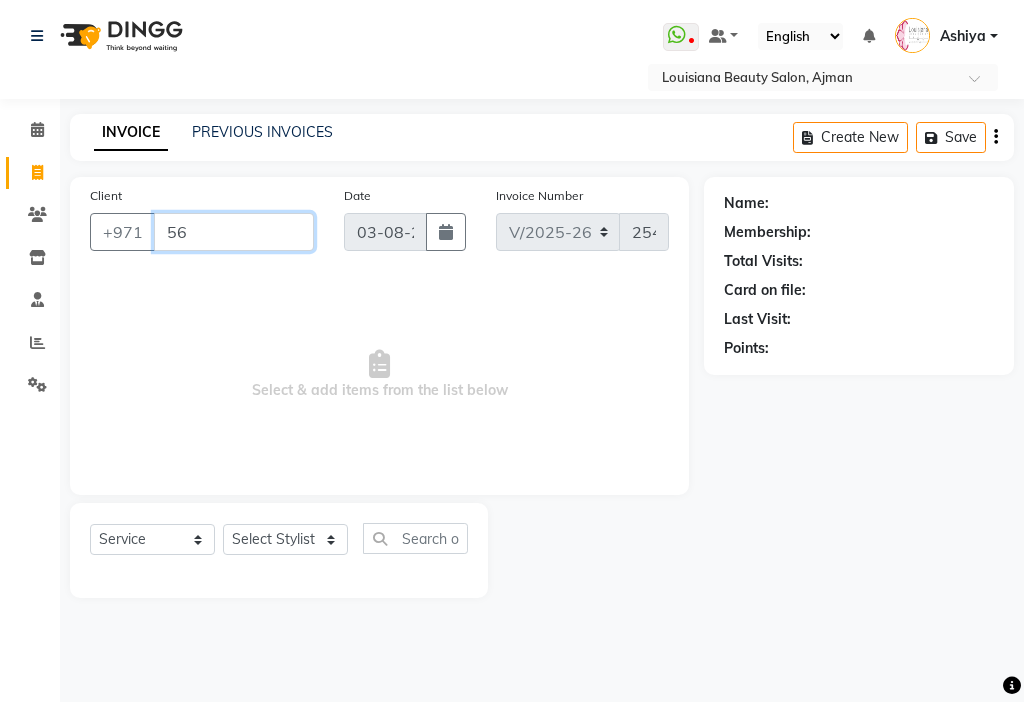 click on "56" at bounding box center (234, 232) 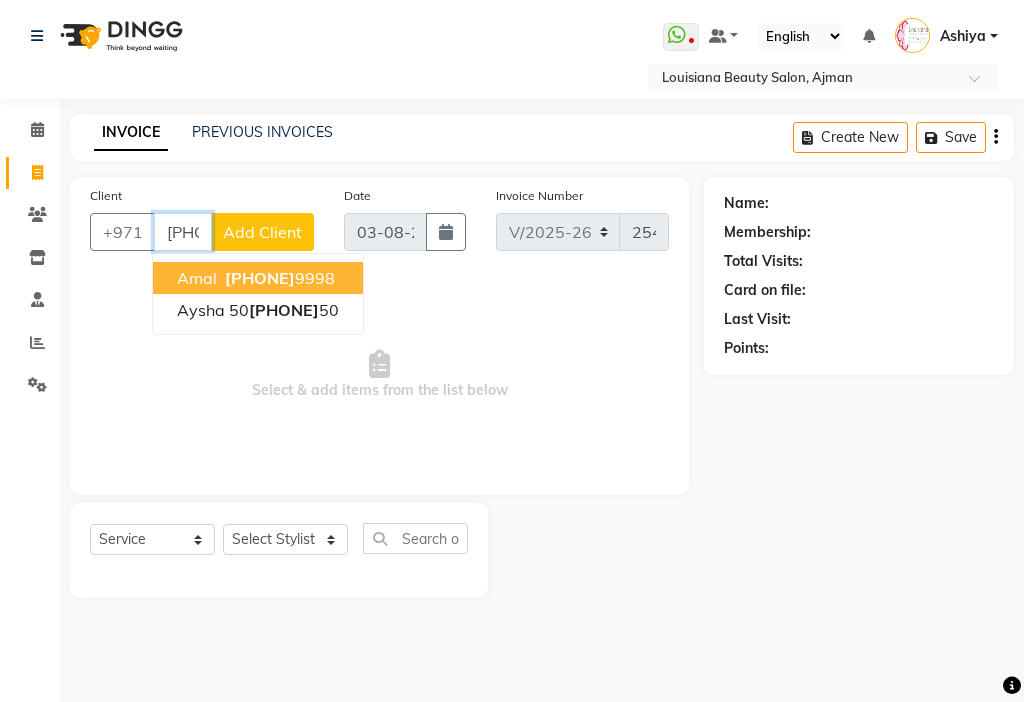 click on "amal   [PHONE]" at bounding box center (258, 278) 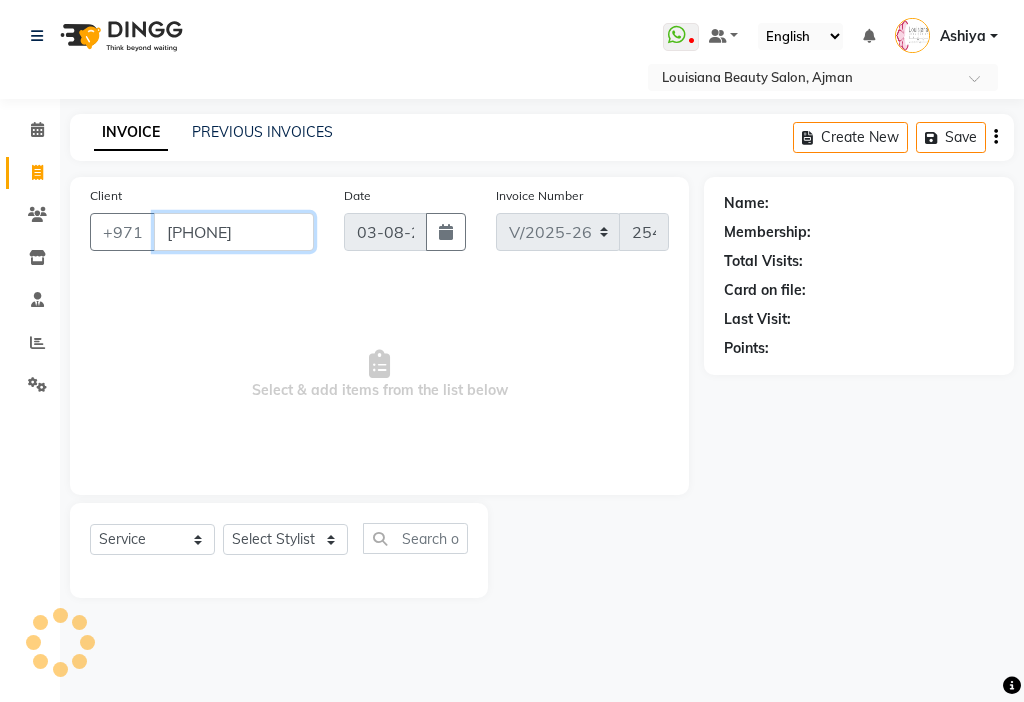 type on "[PHONE]" 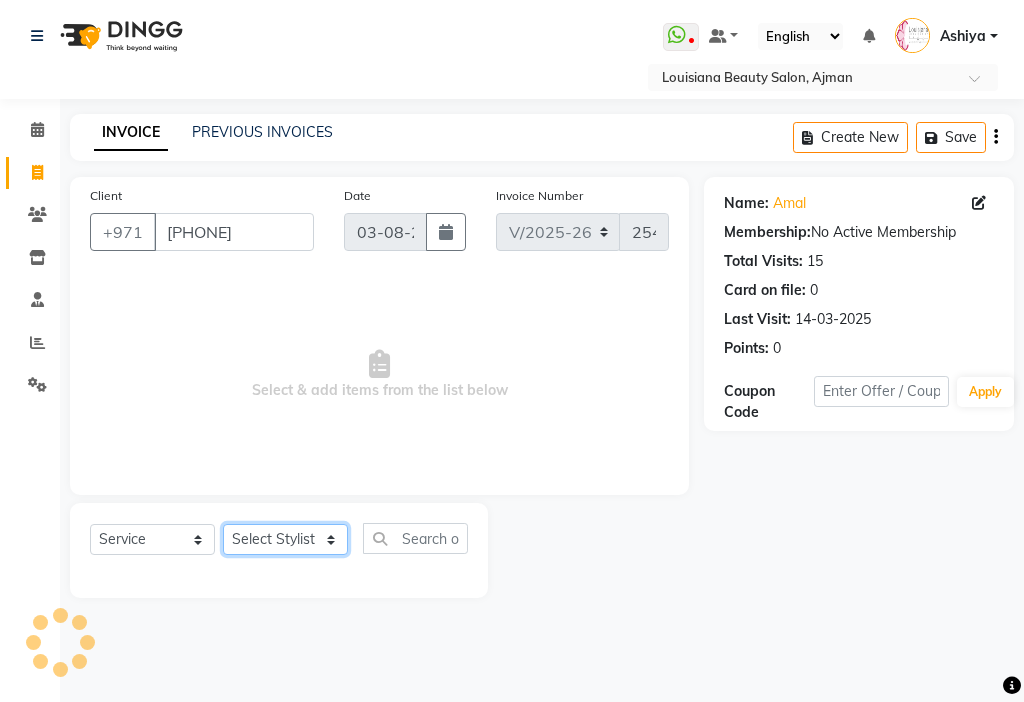 click on "Select Stylist [FIRST] Ambika Anisha Ashiya Cashier [LAST] Geanna Halima Hanan Kbina Madam mamta Parina sabita [LAST] Gowda Shaili Tara Tigist" 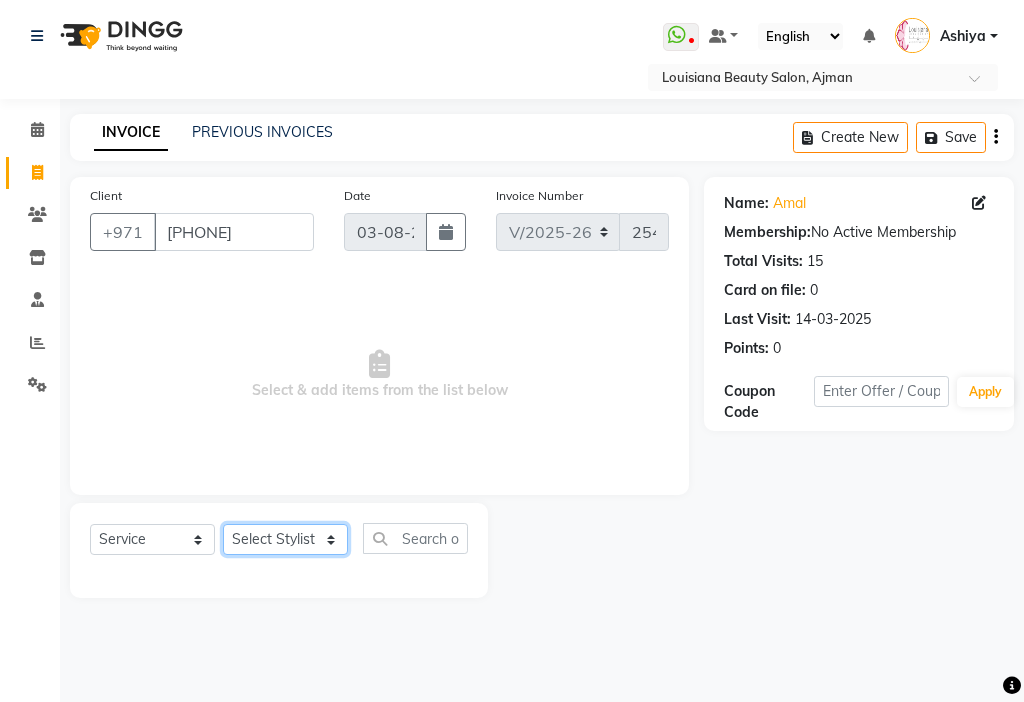 select on "53044" 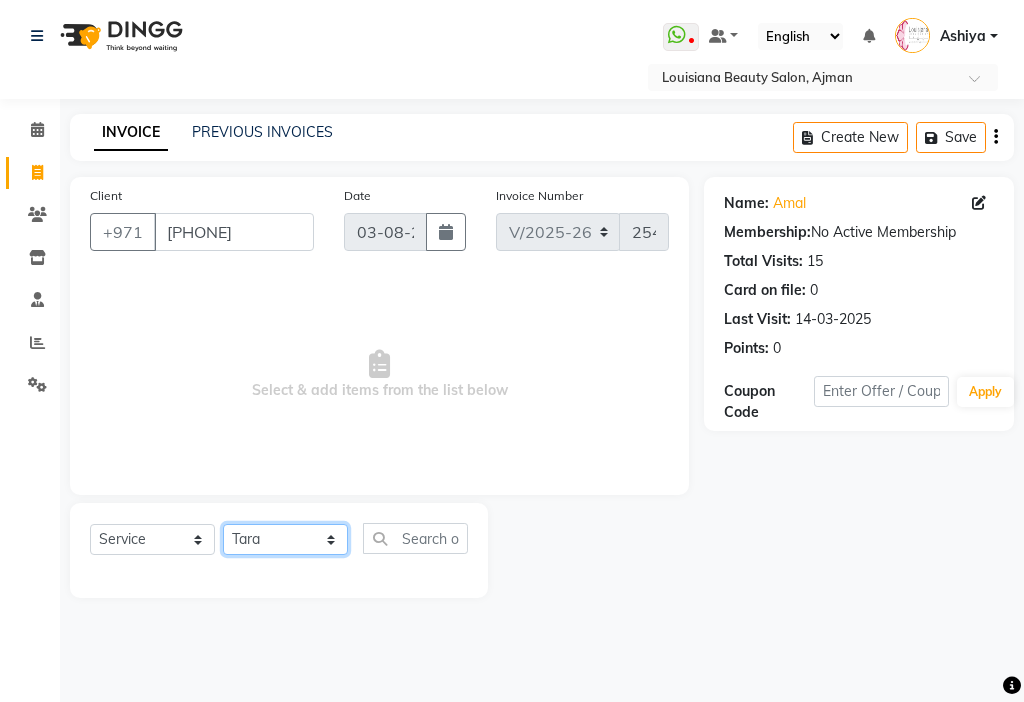 click on "Select Stylist [FIRST] Ambika Anisha Ashiya Cashier [LAST] Geanna Halima Hanan Kbina Madam mamta Parina sabita [LAST] Gowda Shaili Tara Tigist" 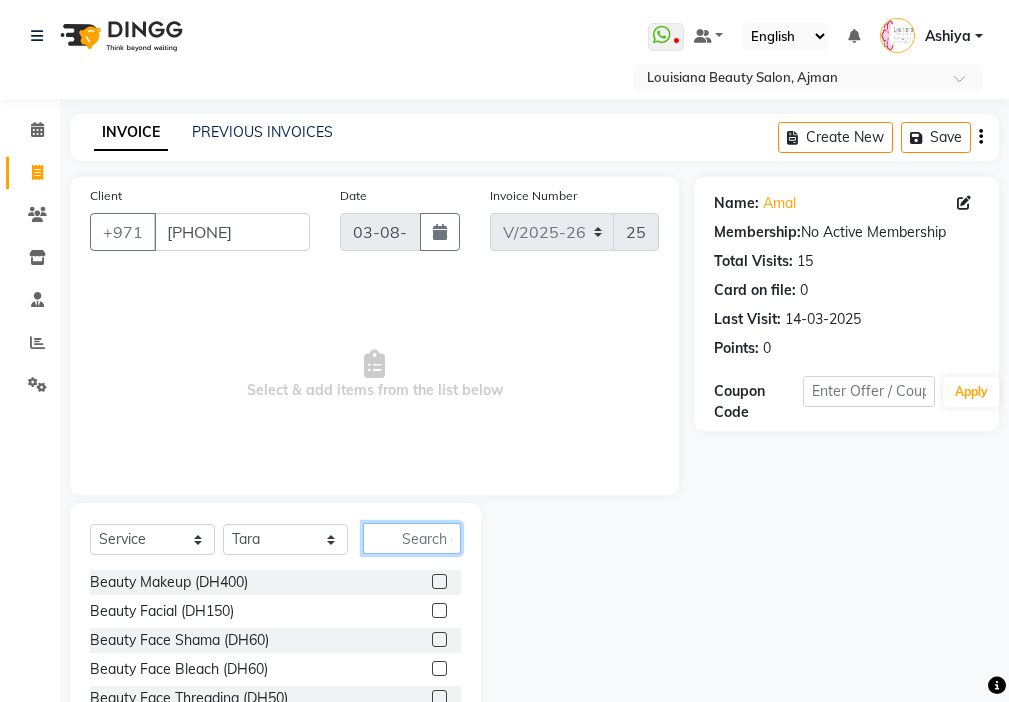 click 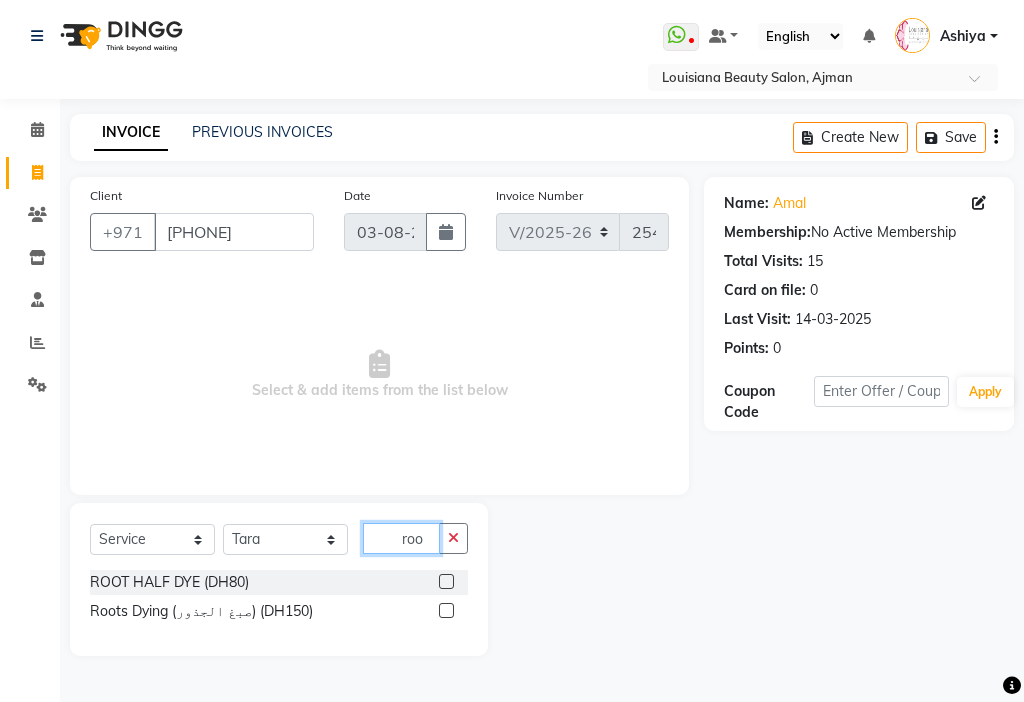 type on "roo" 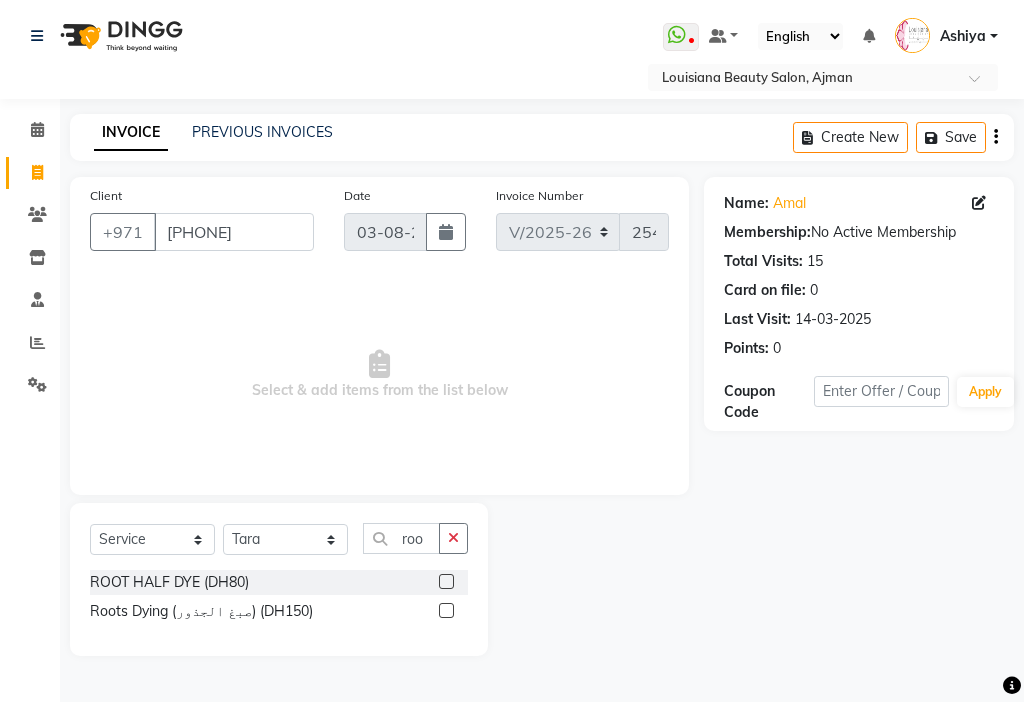 click 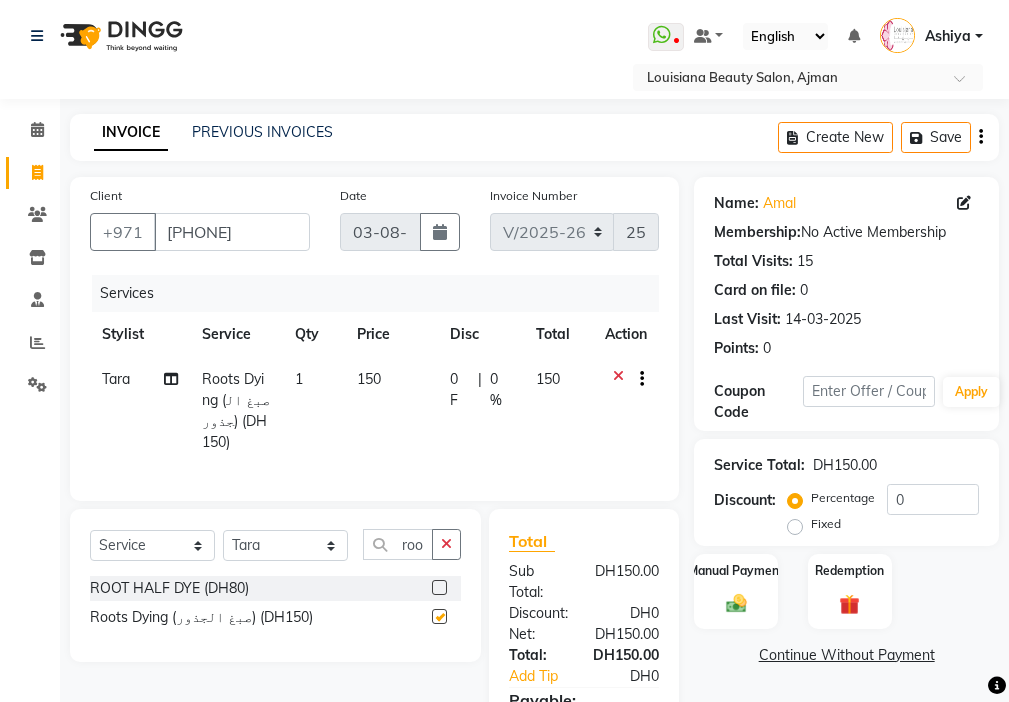 click on "150" 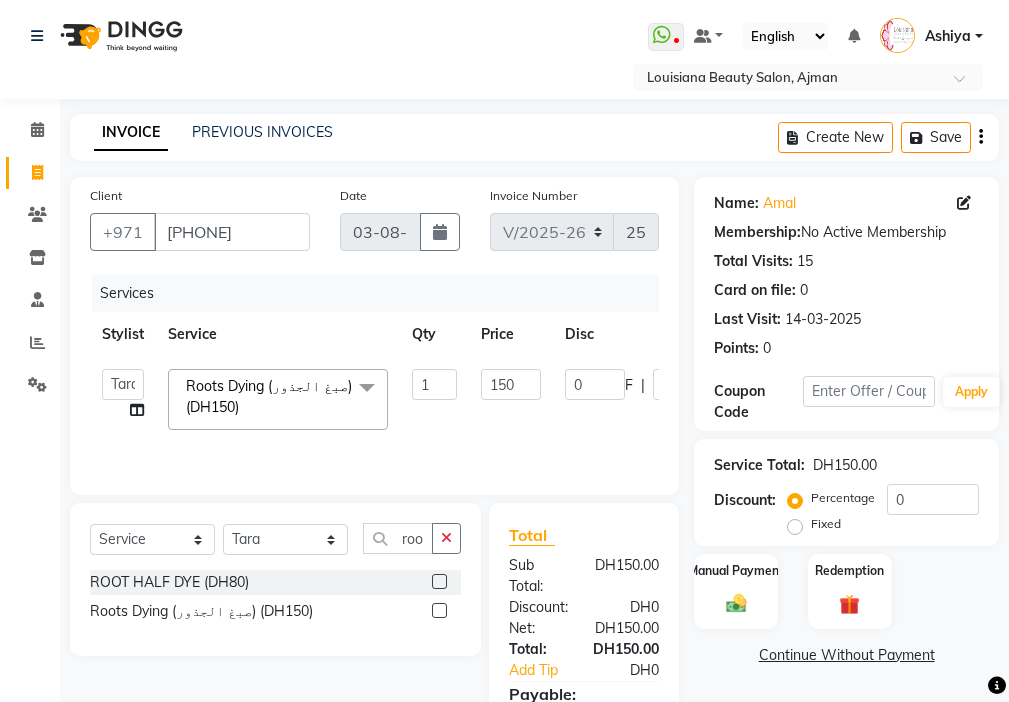 checkbox on "false" 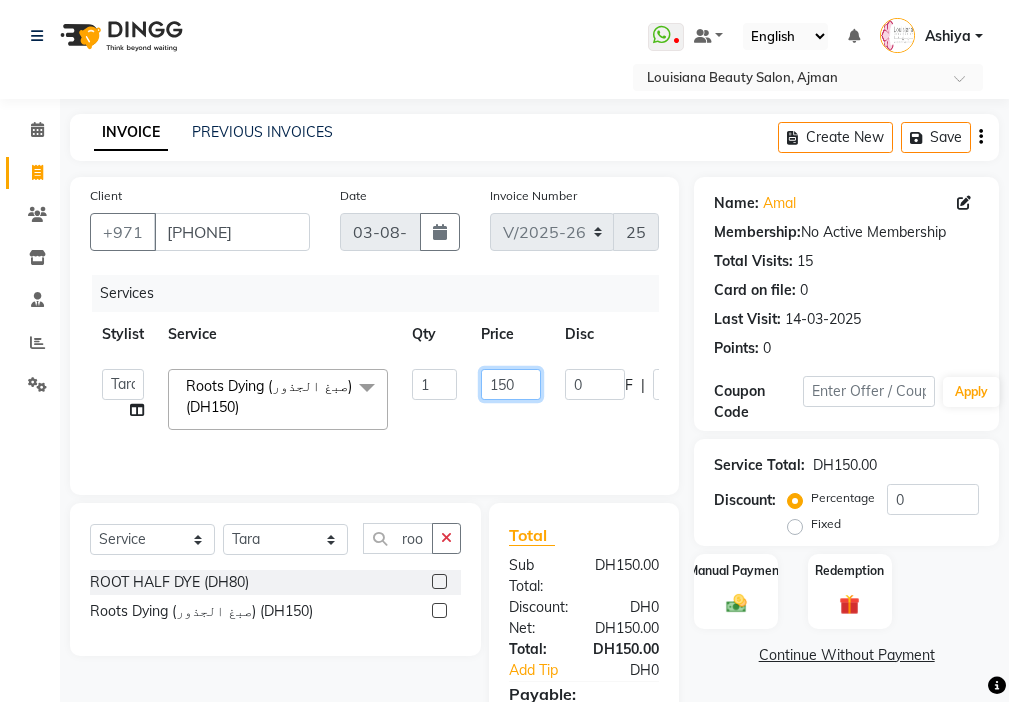 click on "150" 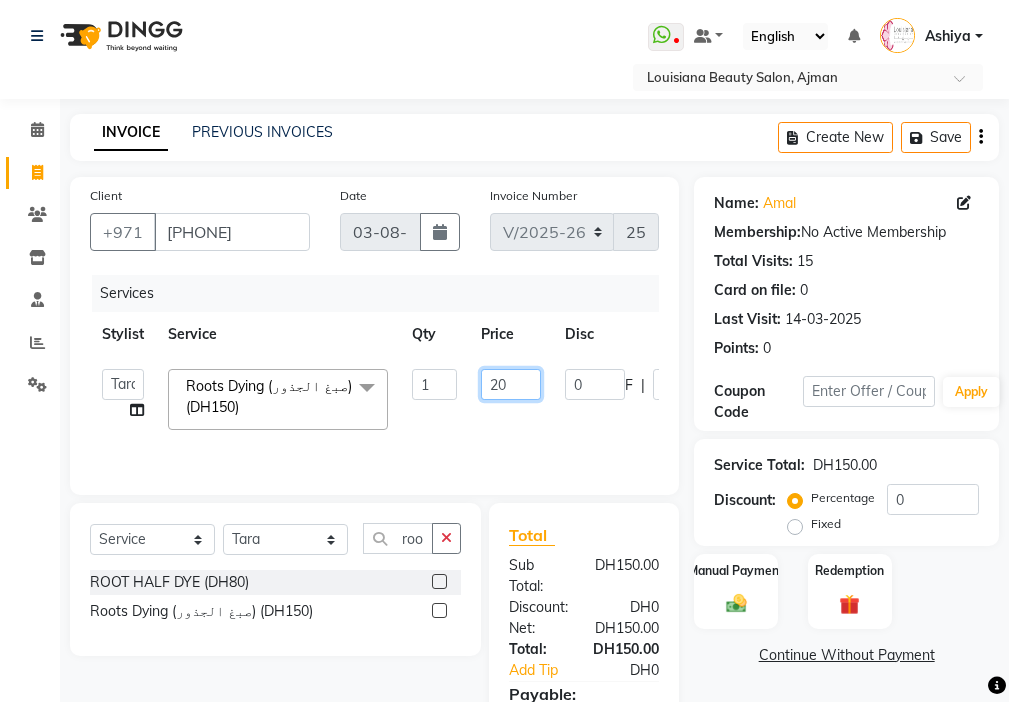type on "200" 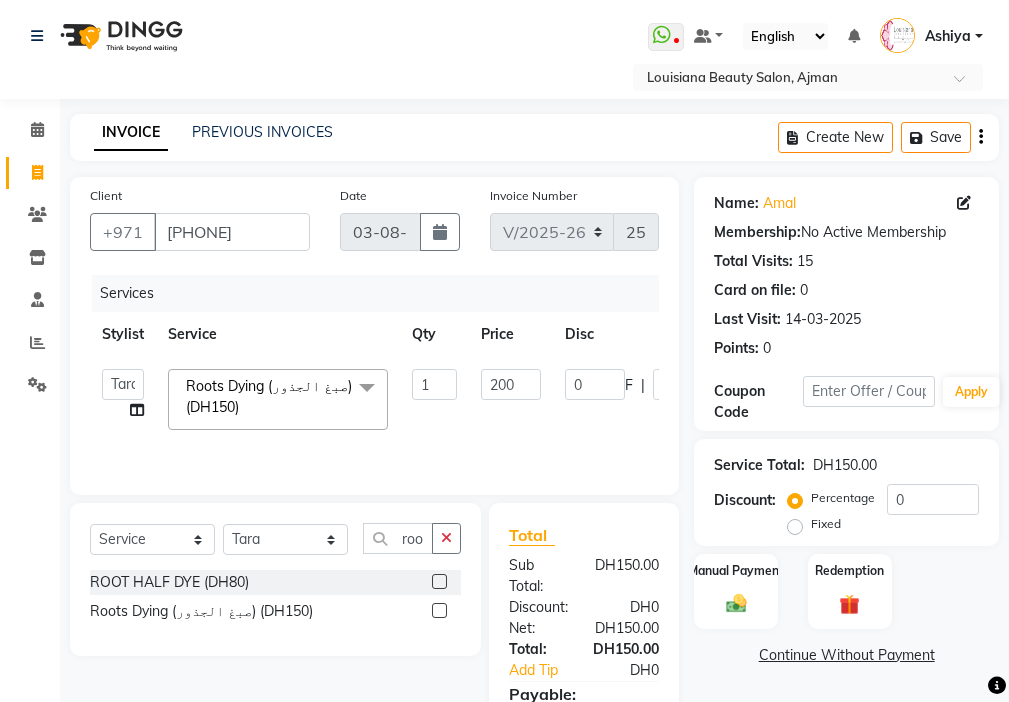 click on "[FIRST]   Ambika   Anisha   Ashiya   Cashier   [LAST]   Geanna   Halima   Hanan   Kbina   Madam   mamta   Parina   sabita   [LAST] Gowda   Shaili   Tara   Tigist  Roots Dying (صبغ الجذور) (DH150)  x Beauty Makeup (DH400) Beauty Facial (DH150) Beauty Face Shama (DH60) Beauty Face Bleach (DH60) Beauty Face Threading (DH50) Beauty Upper Lips Bleach (DH20) Forhead Waxing (DH10) Nose Waxing (DH10) Upper Lip Waxing (DH10) Hand Waxing Full (DH70) Beauty Eyelashes Adhesive (DH30) Beauty Eye Makeup (DH150) Beauty Hand Henna (حناء اليد) (DH50) Beauty Legs Henna(حناء الرجل) (DH50) paraffin wax hand (DH30) paraffin  wax leg  (DH50) chin threading (DH15) Extra Pin (DH20) ROOT HALF DYE (DH80) Beauty Gasha (DH50) Baby Start (DH20) Rinceage  (DH200) Enercose (DH200) Rosemary (DH80) Filler (DH0) Sedar (DH80) photo (DH10) Al mashat (DH80) Half leg Waxing (شمع نصف الرجل) (DH50) Half Hand Waxing (شمع اليدين) (DH40) Under Arms Waxing (شمع الابط) (DH20) SCRUB LEG (DH30)" 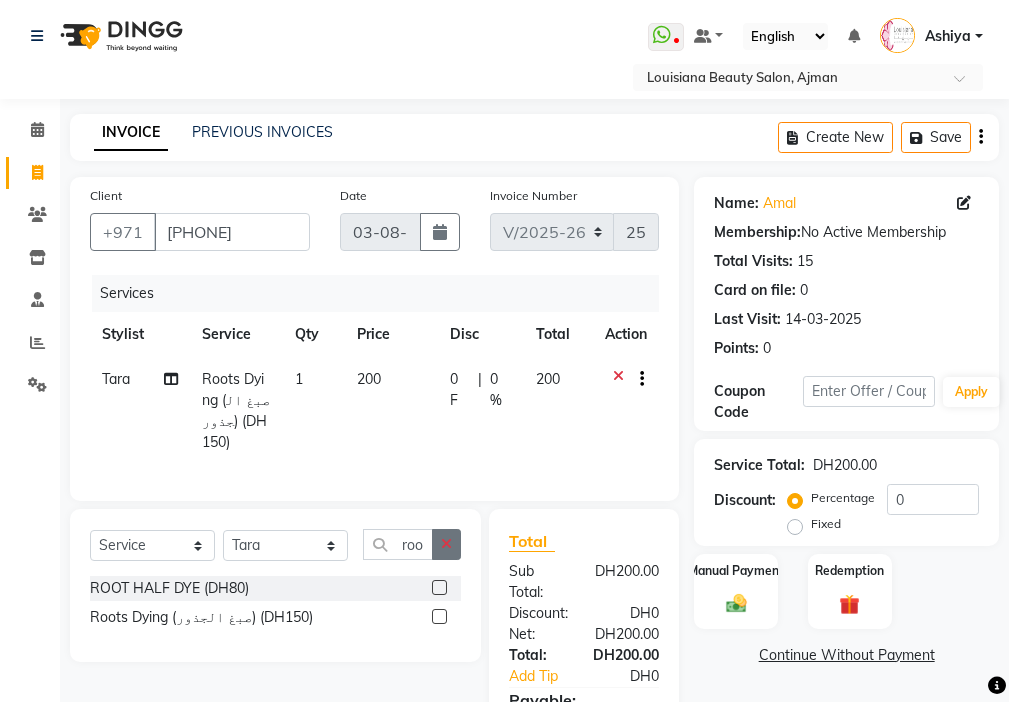 click 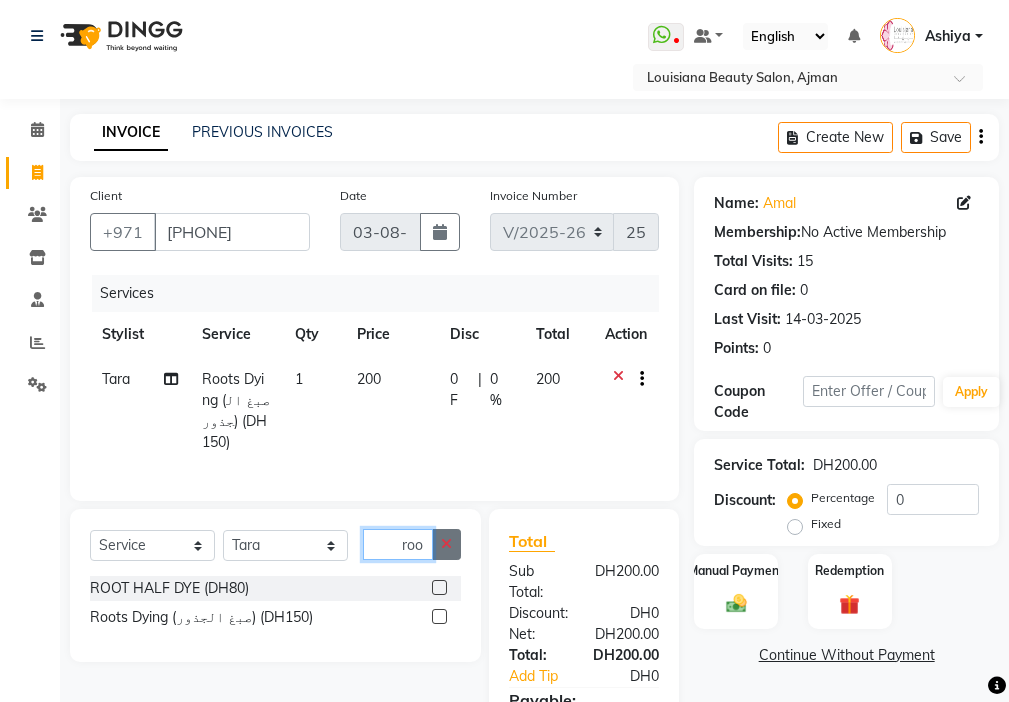 type 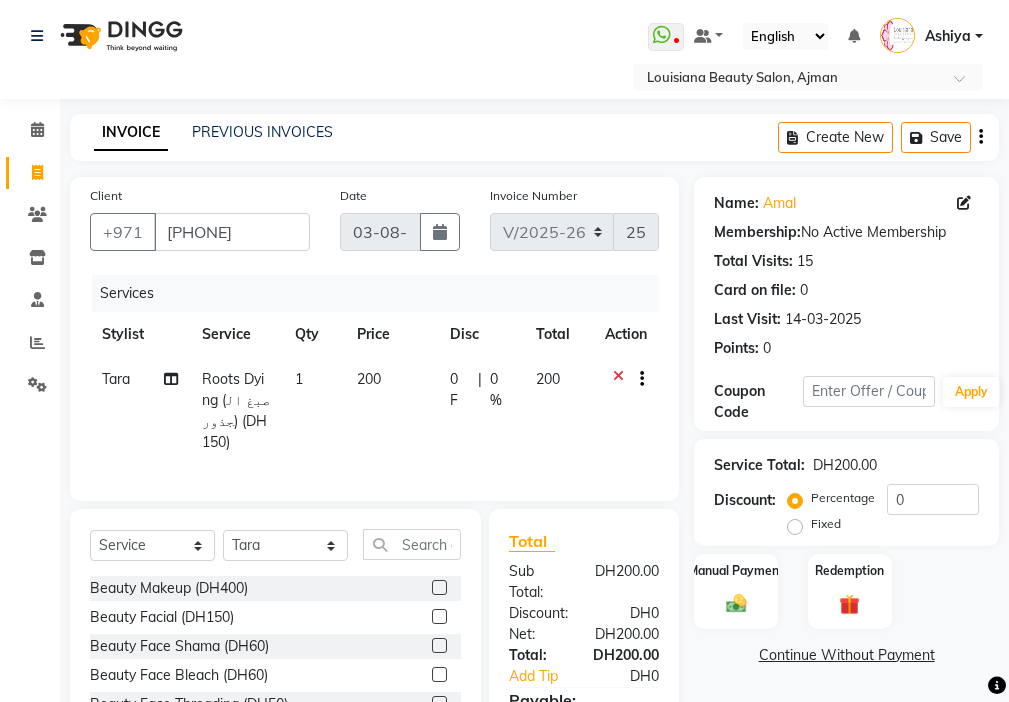 click on "200" 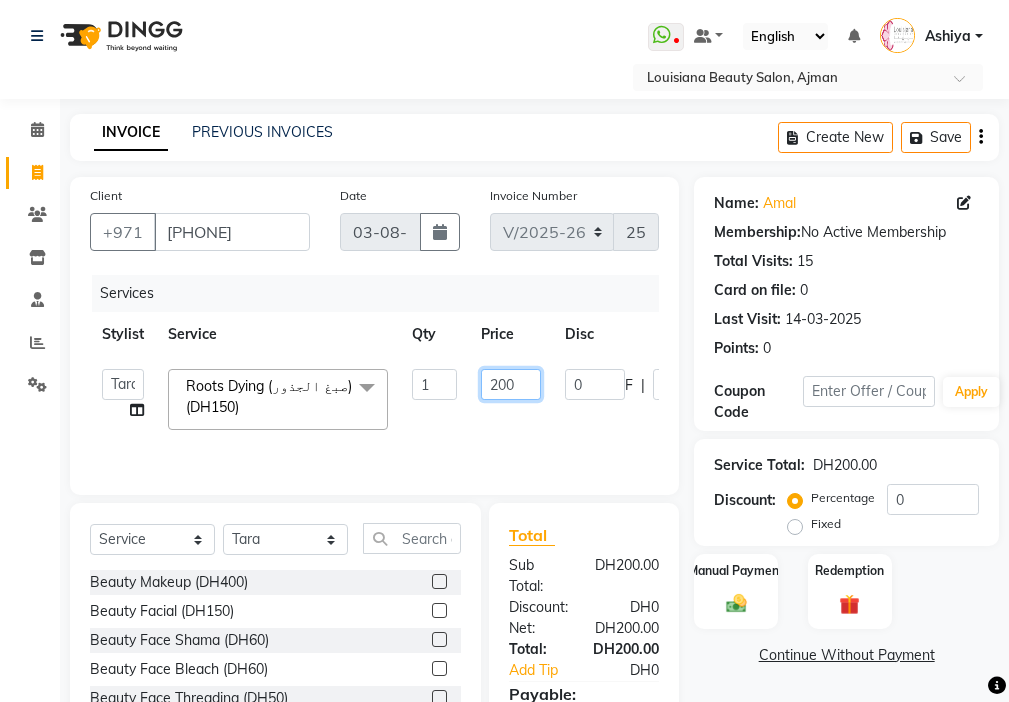 click on "200" 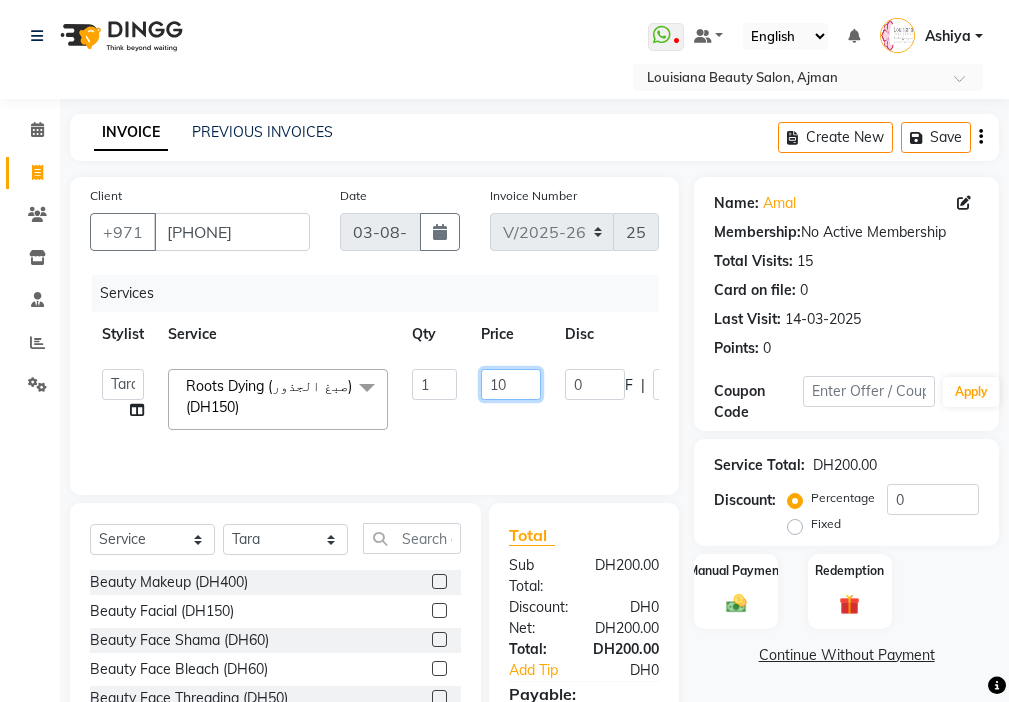 type on "150" 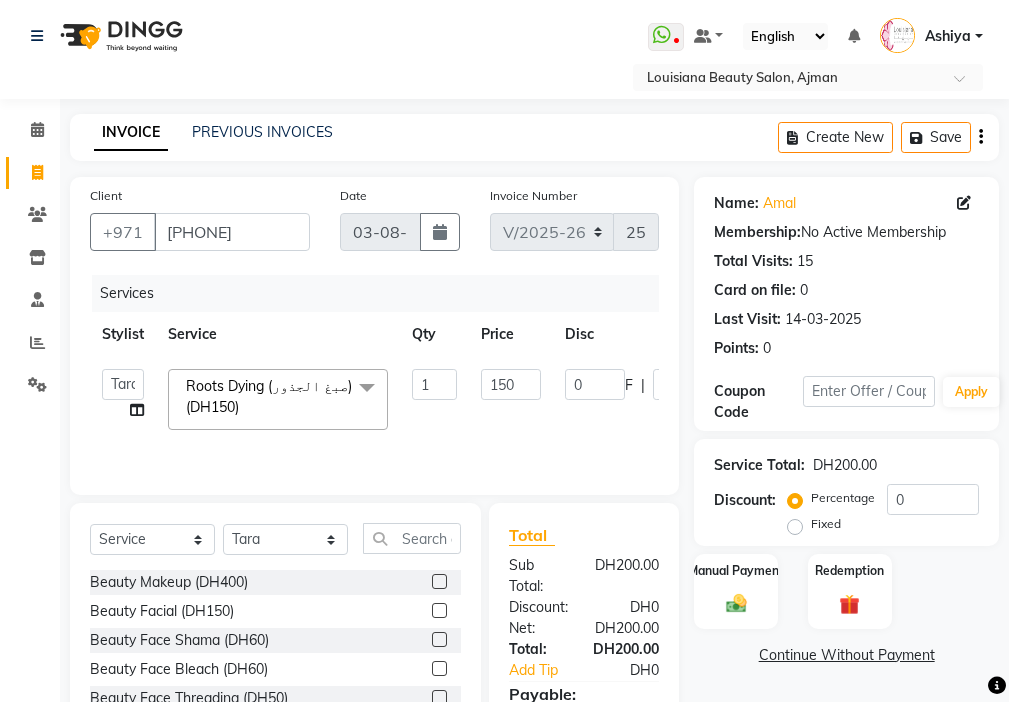 click on "[FIRST]   Ambika   Anisha   Ashiya   Cashier   [LAST]   Geanna   Halima   Hanan   Kbina   Madam   mamta   Parina   sabita   [LAST] Gowda   Shaili   Tara   Tigist  Roots Dying (صبغ الجذور) (DH150)  x Beauty Makeup (DH400) Beauty Facial (DH150) Beauty Face Shama (DH60) Beauty Face Bleach (DH60) Beauty Face Threading (DH50) Beauty Upper Lips Bleach (DH20) Forhead Waxing (DH10) Nose Waxing (DH10) Upper Lip Waxing (DH10) Hand Waxing Full (DH70) Beauty Eyelashes Adhesive (DH30) Beauty Eye Makeup (DH150) Beauty Hand Henna (حناء اليد) (DH50) Beauty Legs Henna(حناء الرجل) (DH50) paraffin wax hand (DH30) paraffin  wax leg  (DH50) chin threading (DH15) Extra Pin (DH20) ROOT HALF DYE (DH80) Beauty Gasha (DH50) Baby Start (DH20) Rinceage  (DH200) Enercose (DH200) Rosemary (DH80) Filler (DH0) Sedar (DH80) photo (DH10) Al mashat (DH80) Half leg Waxing (شمع نصف الرجل) (DH50) Half Hand Waxing (شمع اليدين) (DH40) Under Arms Waxing (شمع الابط) (DH20) SCRUB LEG (DH30)" 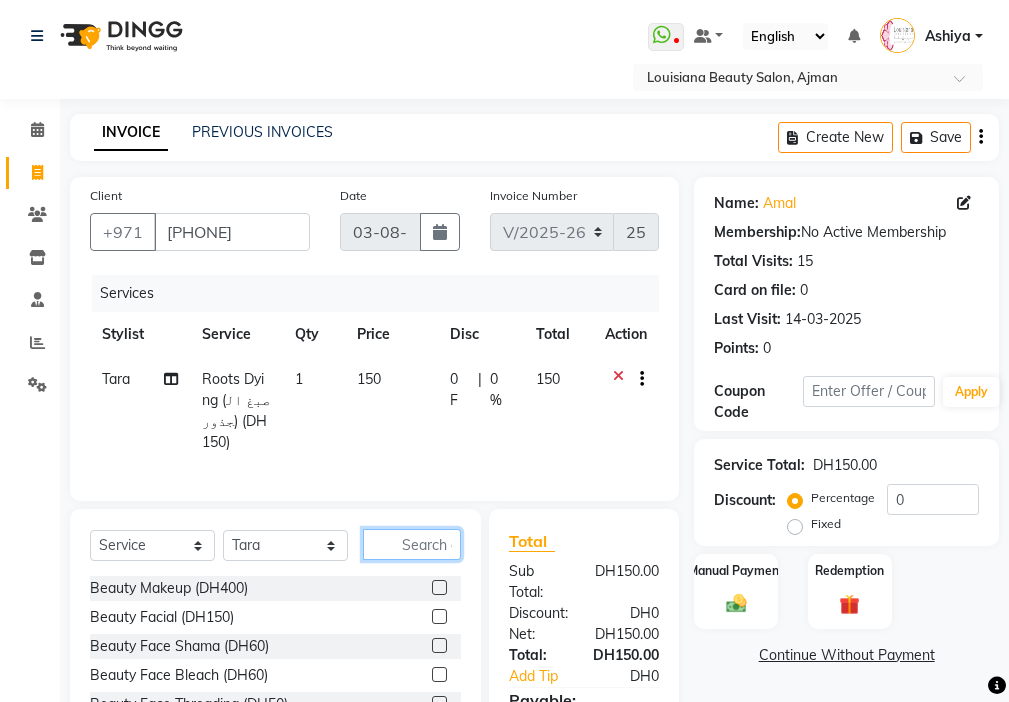 click 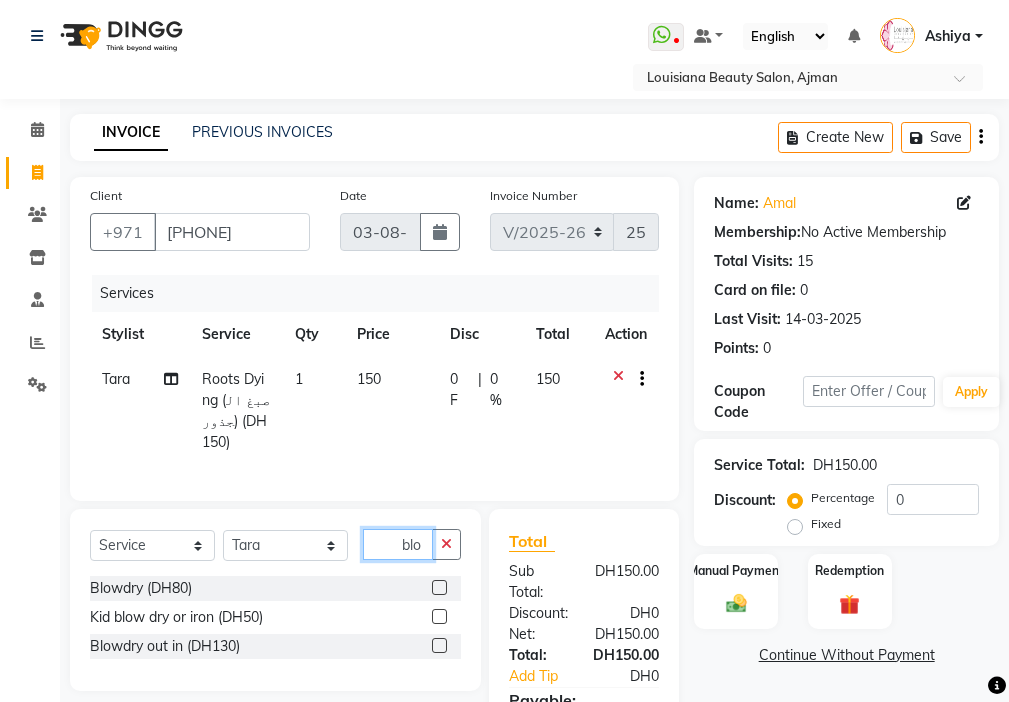 type on "blo" 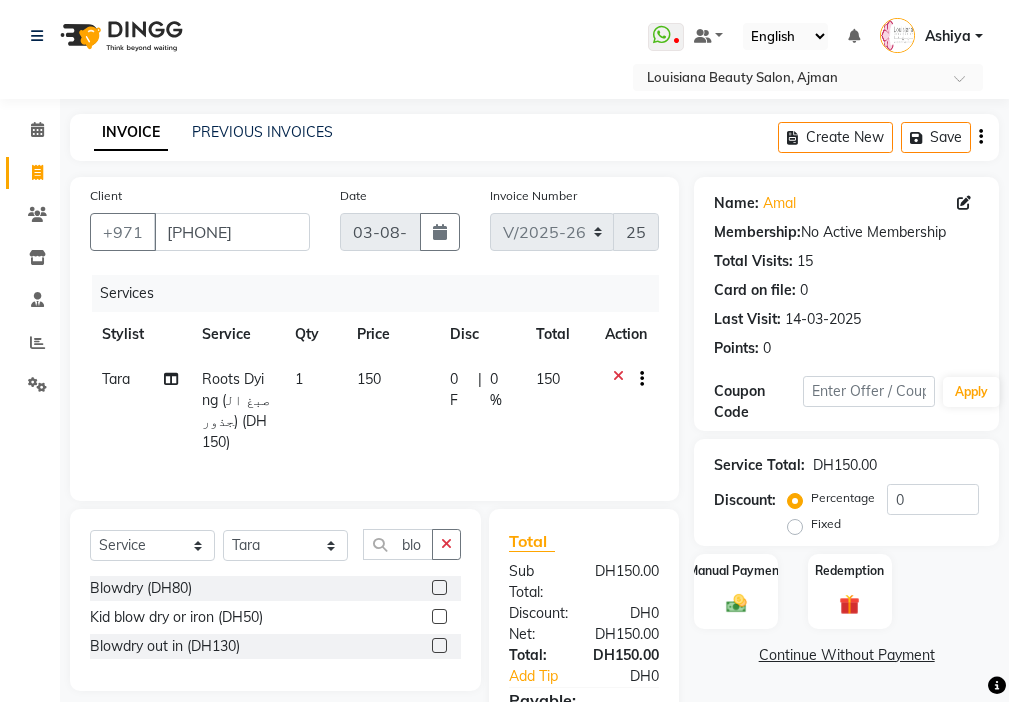 click 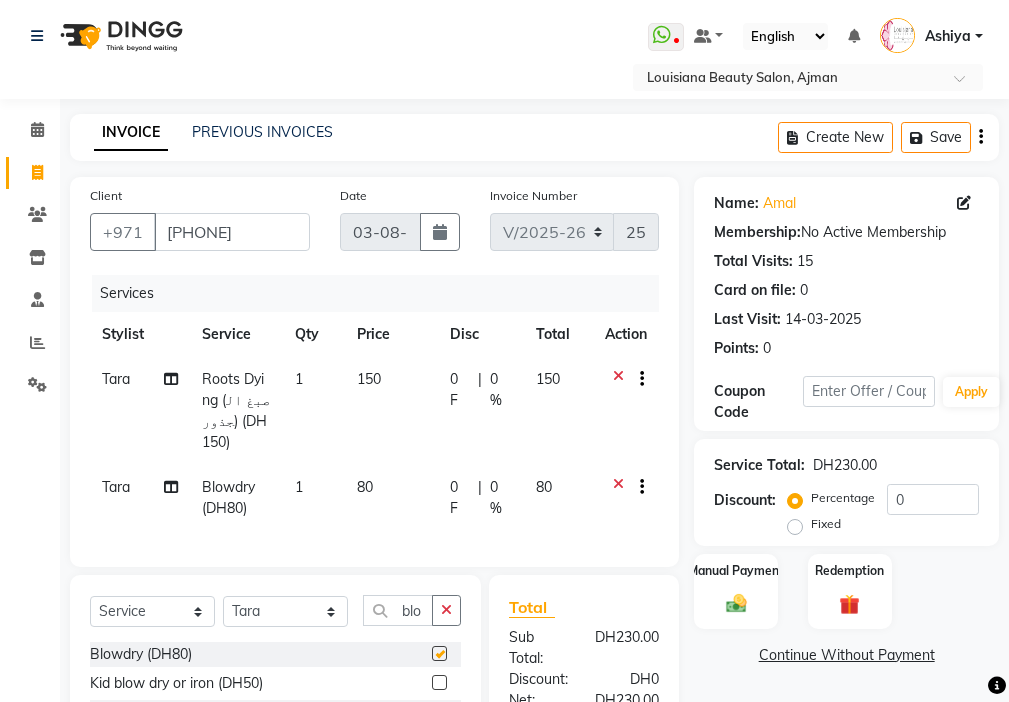 click on "80" 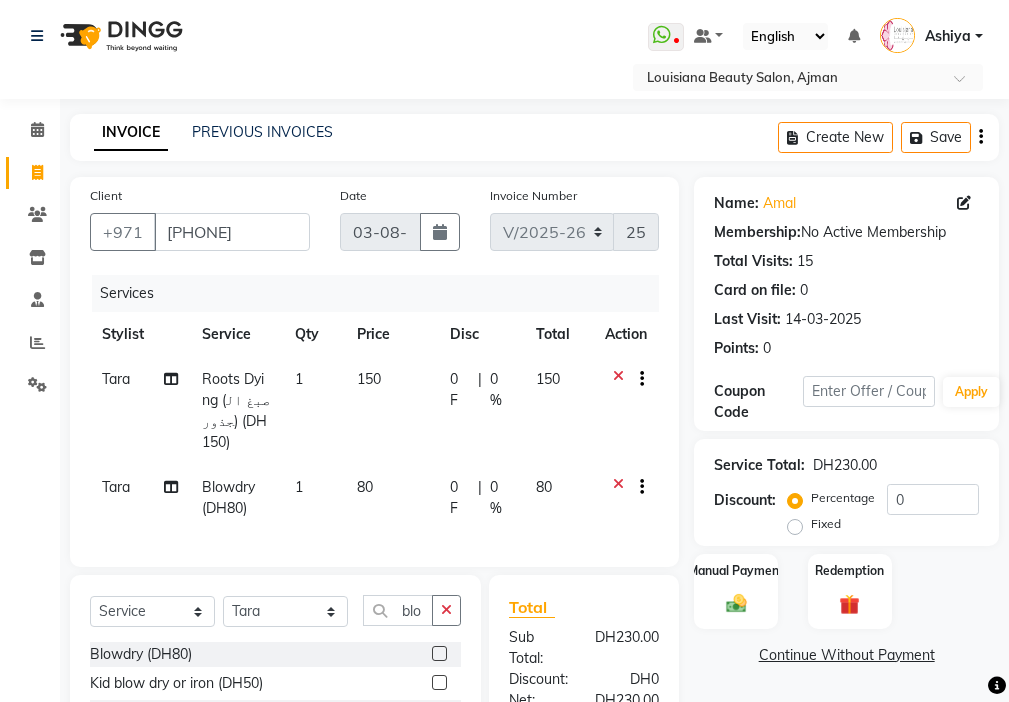 checkbox on "false" 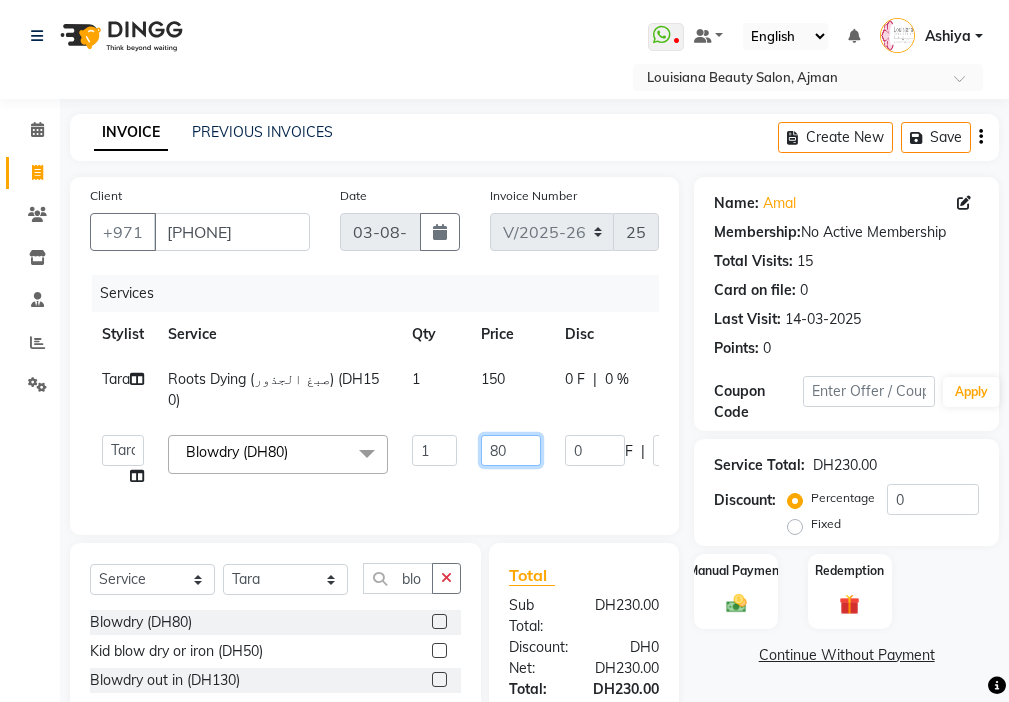 click on "80" 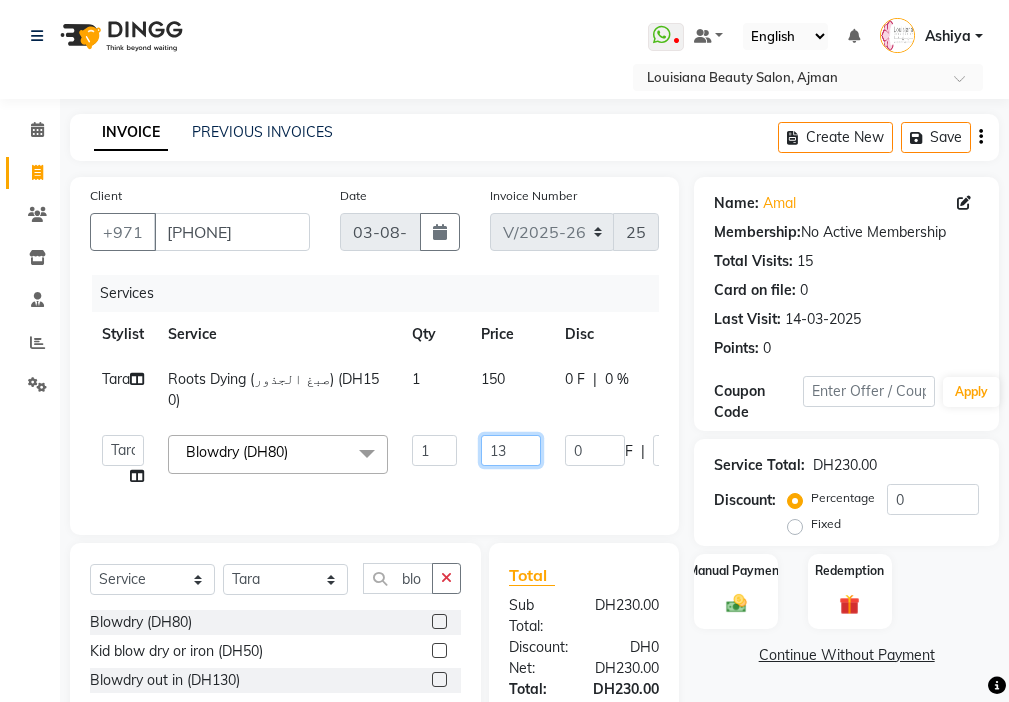 type on "130" 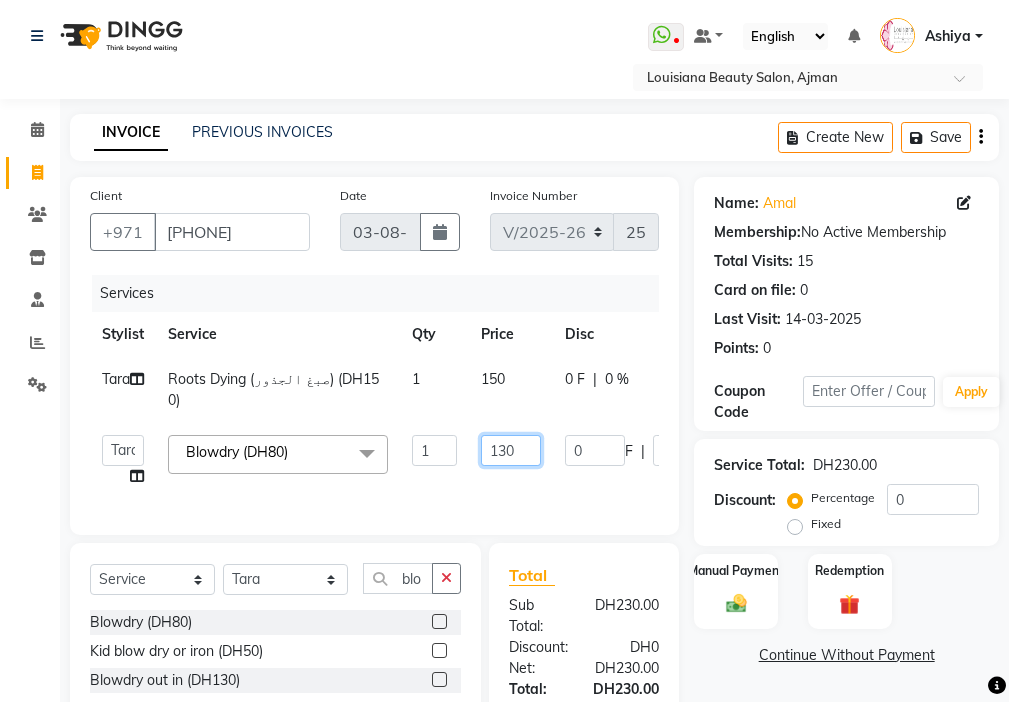 click on "130" 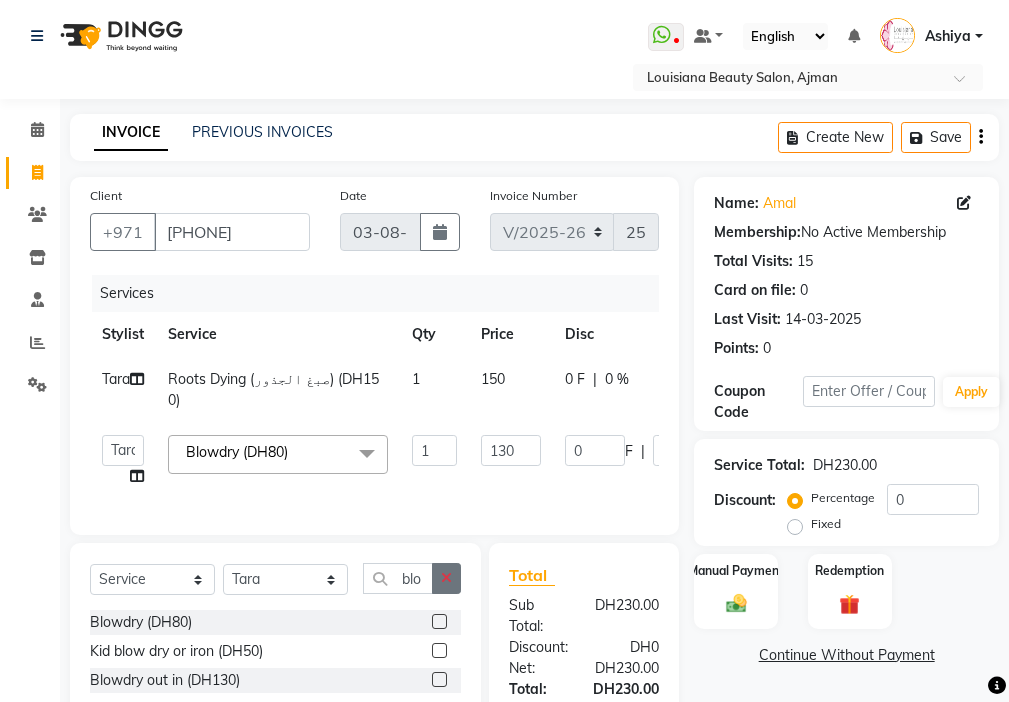 click on "Select  Service  Product  Membership  Package Voucher Prepaid Gift Card  Select Stylist [FIRST] Ambika Anisha Ashiya Cashier [LAST] Geanna Halima Hanan Kbina Madam mamta Parina sabita [LAST] Gowda Shaili Tara Tigist blo Blowdry (DH80)  Kid blow dry or iron (DH50)  Blowdry out in (DH130)" 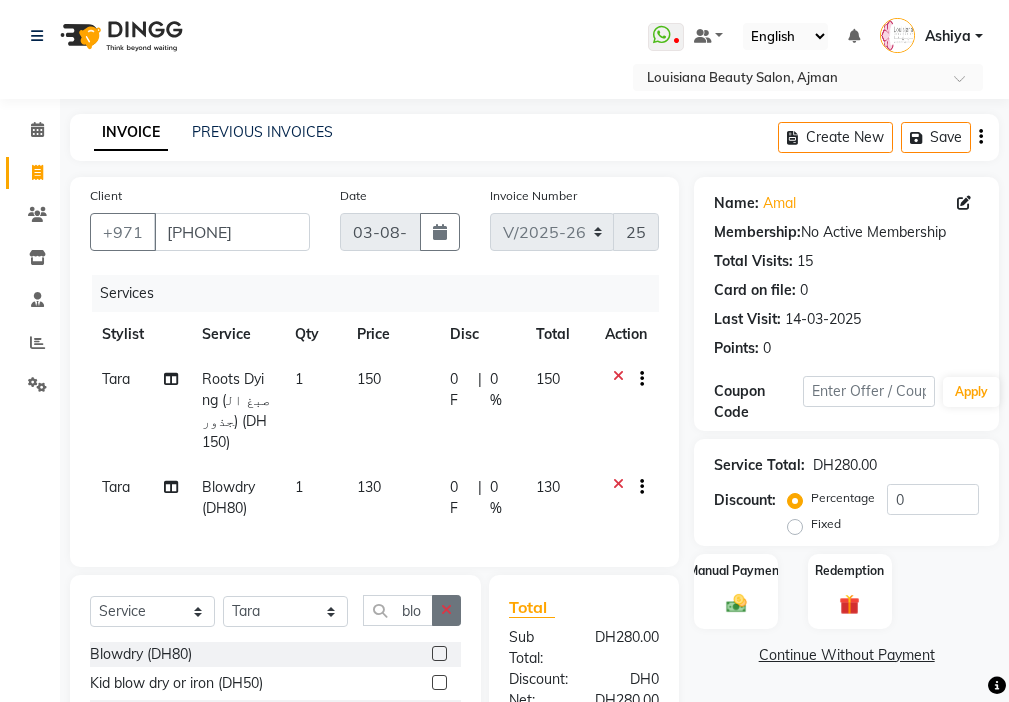 type 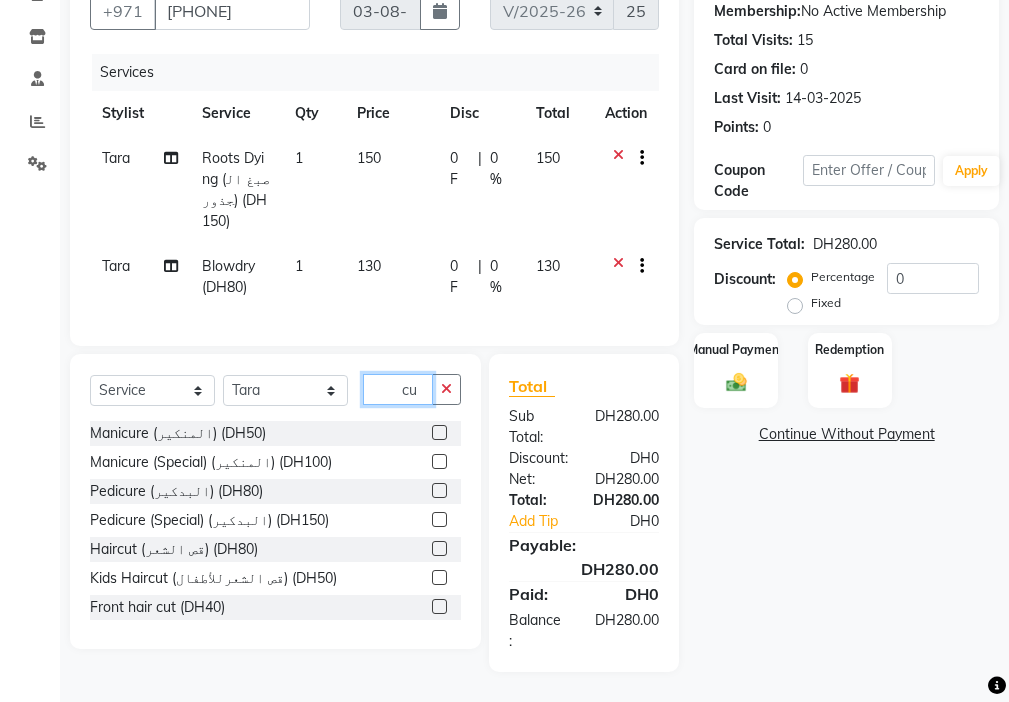 scroll, scrollTop: 236, scrollLeft: 0, axis: vertical 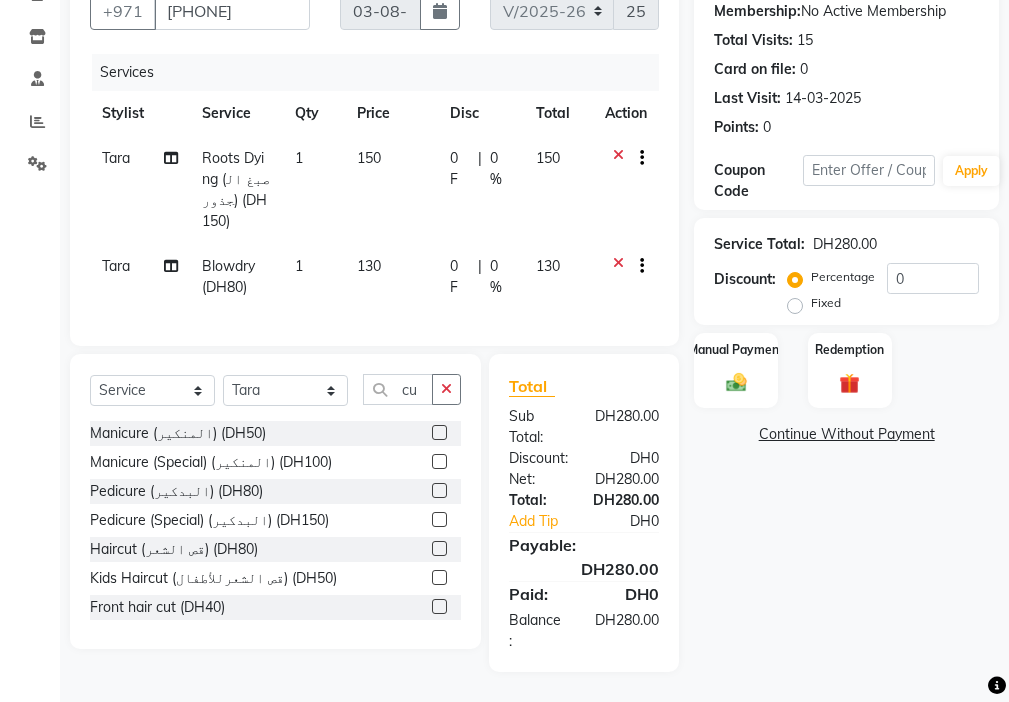click 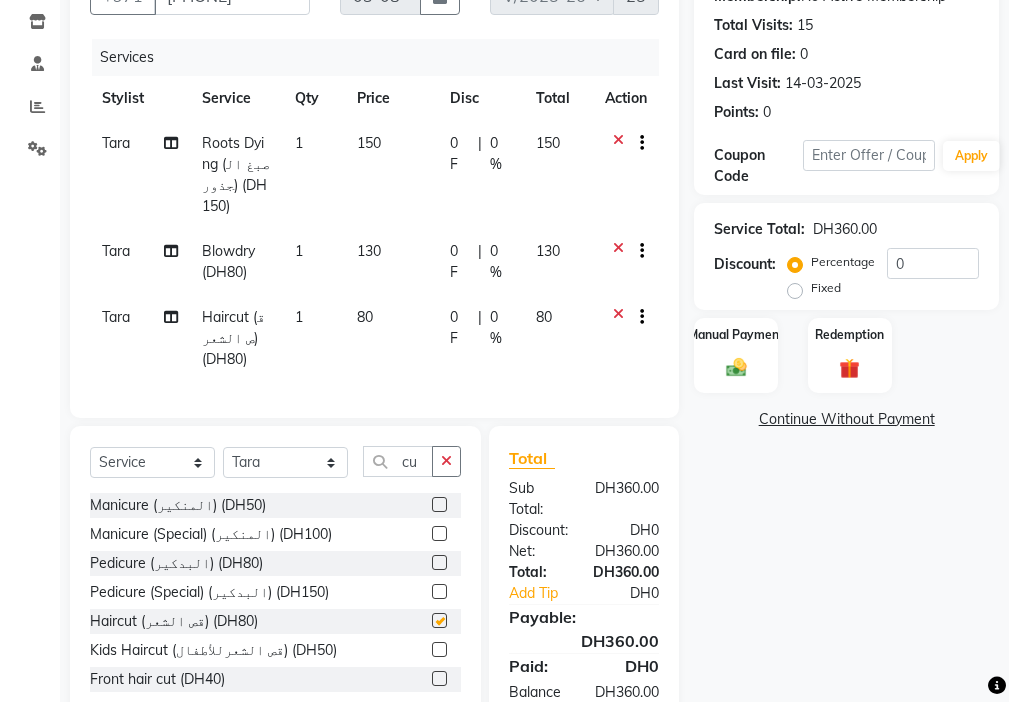 click on "80" 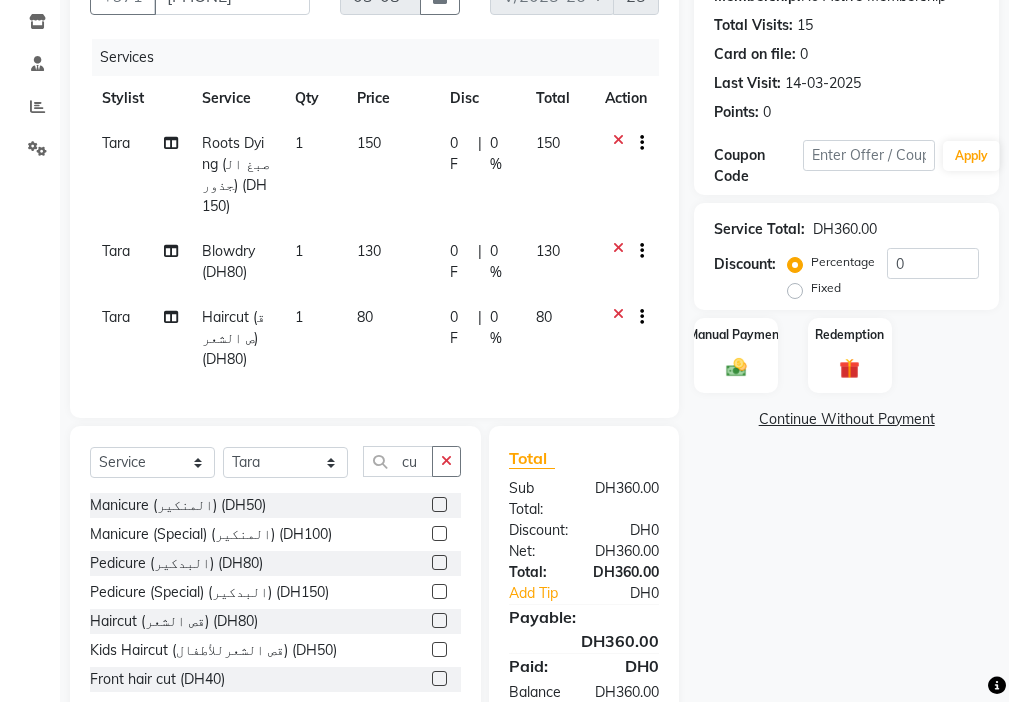 checkbox on "false" 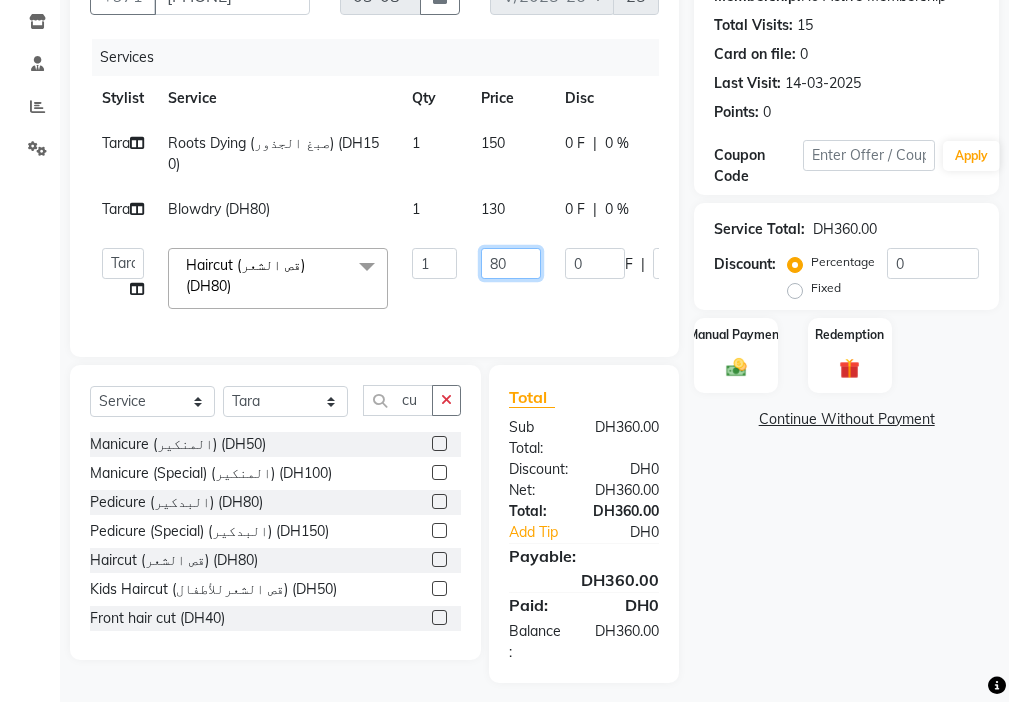 click on "80" 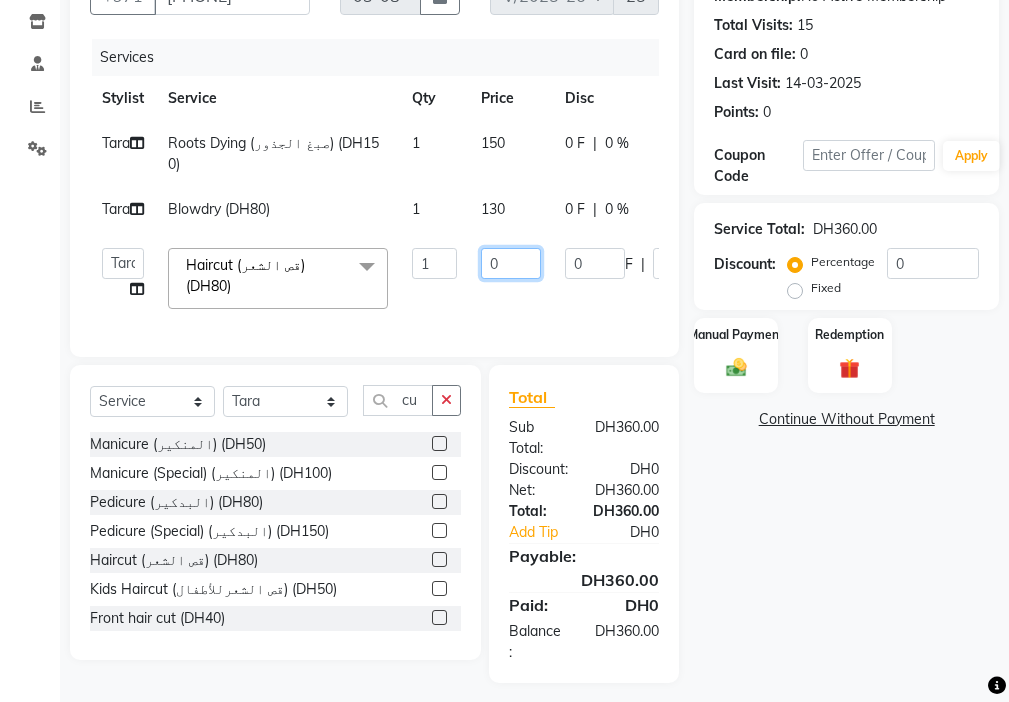 type on "60" 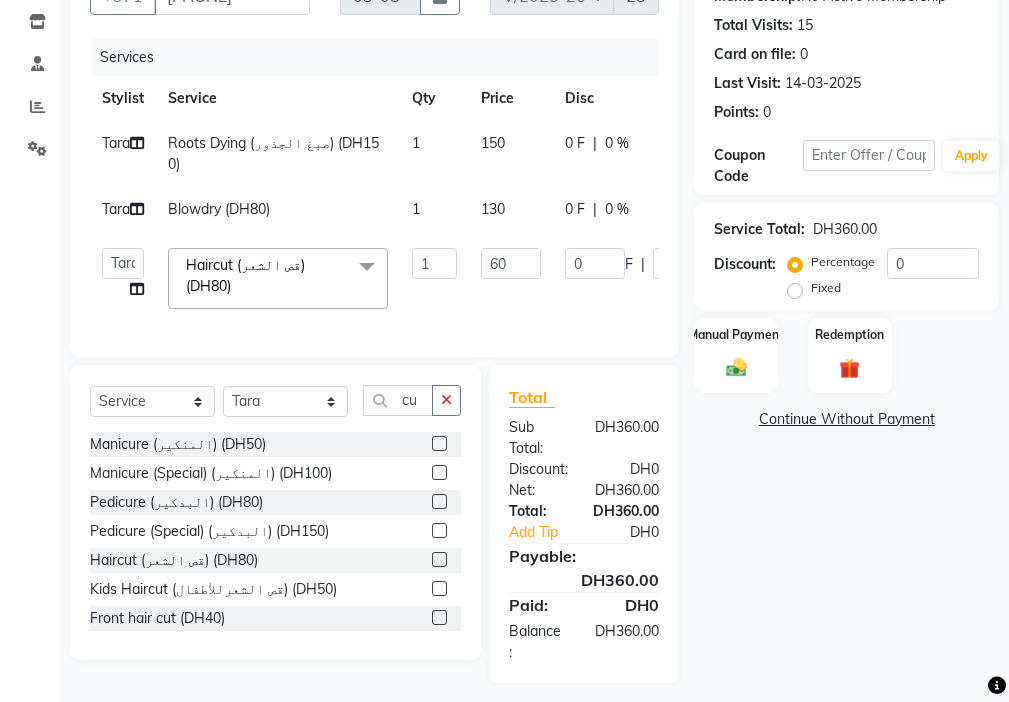 click on "[FIRST]   Ambika   Anisha   Ashiya   Cashier   [LAST]   Geanna   Halima   Hanan   Kbina   Madam   mamta   Parina   sabita   [LAST] Gowda   Shaili   Tara   Tigist  Haircut (قص الشعر) (DH80)  x Beauty Makeup (DH400) Beauty Facial (DH150) Beauty Face Shama (DH60) Beauty Face Bleach (DH60) Beauty Face Threading (DH50) Beauty Upper Lips Bleach (DH20) Forhead Waxing (DH10) Nose Waxing (DH10) Upper Lip Waxing (DH10) Hand Waxing Full (DH70) Beauty Eyelashes Adhesive (DH30) Beauty Eye Makeup (DH150) Beauty Hand Henna (حناء اليد) (DH50) Beauty Legs Henna(حناء الرجل) (DH50) paraffin wax hand (DH30) paraffin  wax leg  (DH50) chin threading (DH15) Extra Pin (DH20) ROOT HALF DYE (DH80) Beauty Gasha (DH50) Baby Start (DH20) Rinceage  (DH200) Enercose (DH200) Rosemary (DH80) Filler (DH0) Sedar (DH80) photo (DH10) Al mashat (DH80) Half leg Waxing (شمع نصف الرجل) (DH50) Half Hand Waxing (شمع اليدين) (DH40) Under Arms Waxing (شمع الابط) (DH20) SCRUB LEG (DH30) 1 60 0 F" 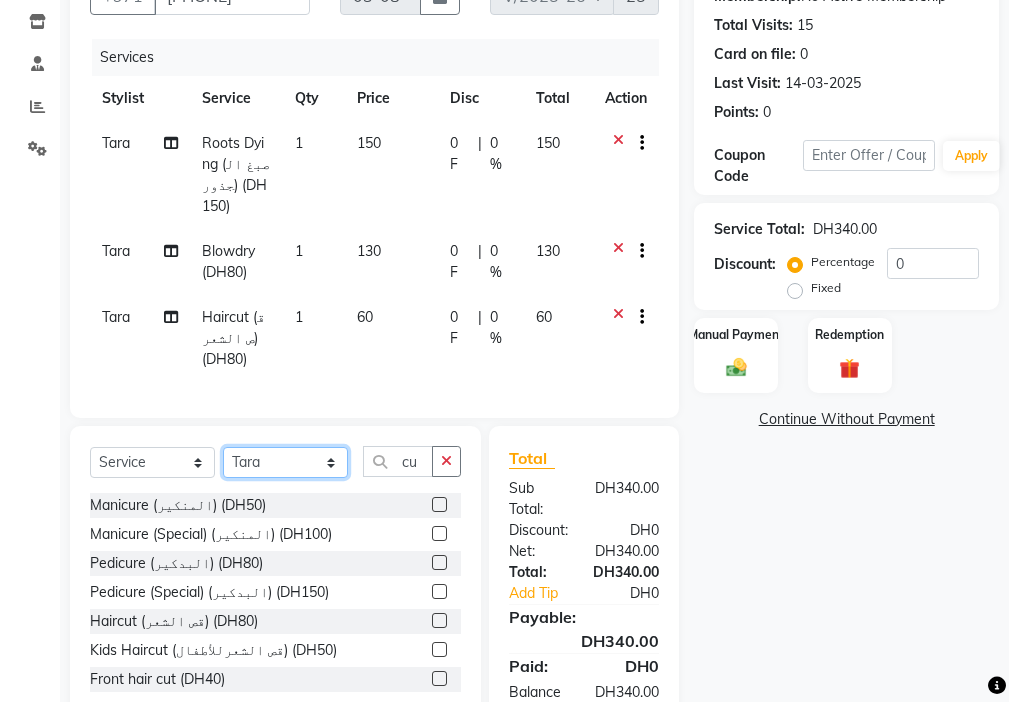 click on "Select Stylist [FIRST] Ambika Anisha Ashiya Cashier [LAST] Geanna Halima Hanan Kbina Madam mamta Parina sabita [LAST] Gowda Shaili Tara Tigist" 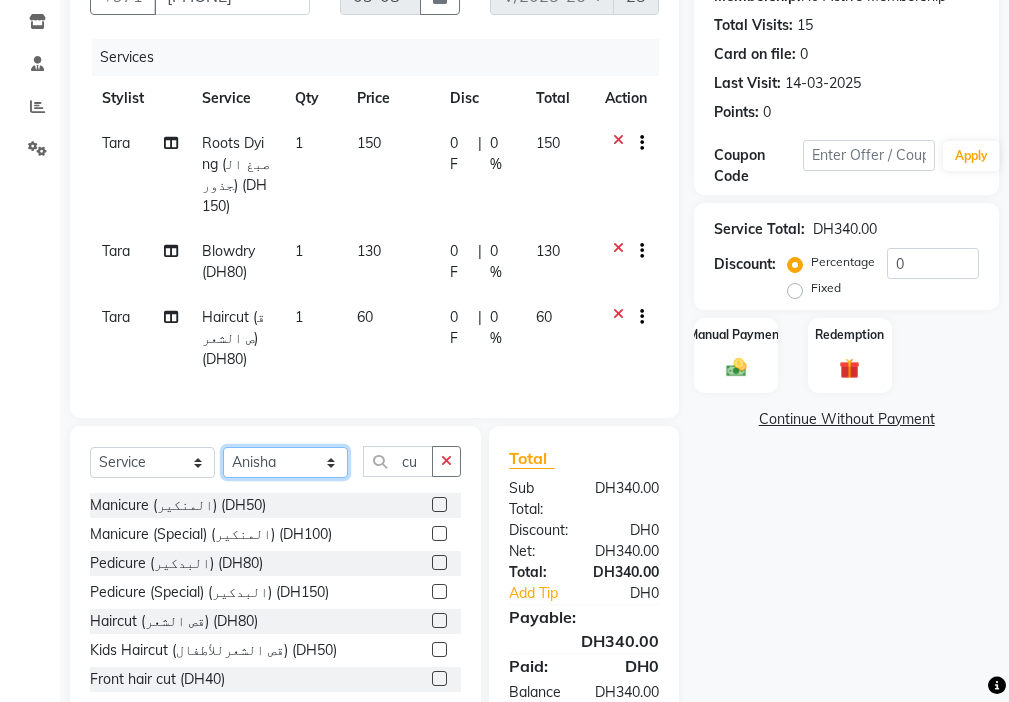 click on "Select Stylist [FIRST] Ambika Anisha Ashiya Cashier [LAST] Geanna Halima Hanan Kbina Madam mamta Parina sabita [LAST] Gowda Shaili Tara Tigist" 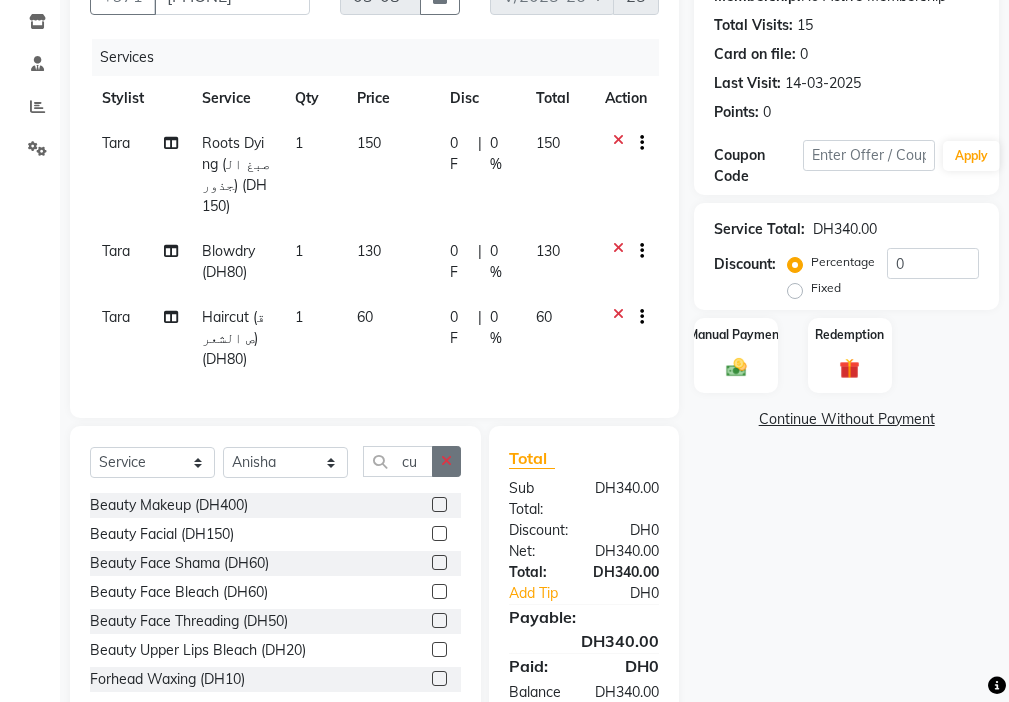 click 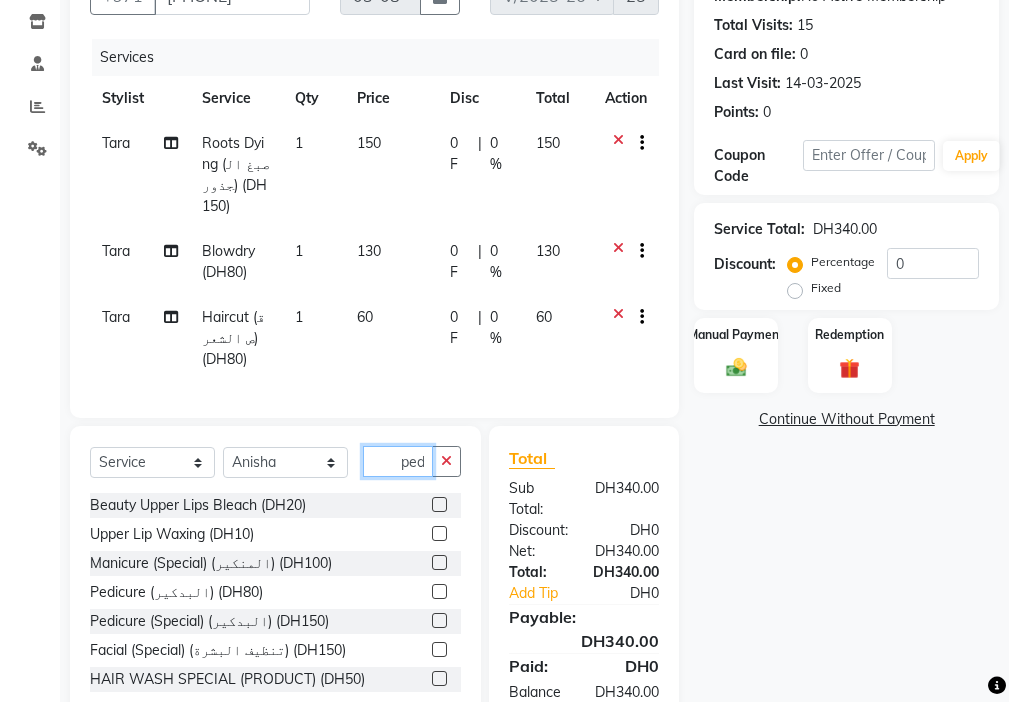 scroll, scrollTop: 0, scrollLeft: 4, axis: horizontal 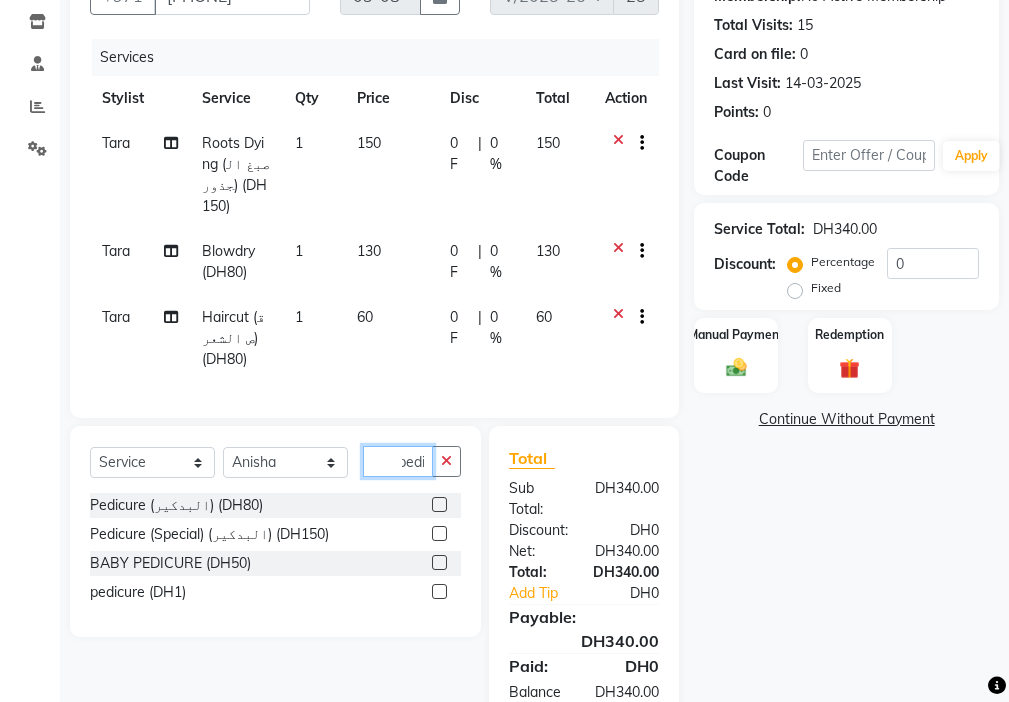 type on "pedi" 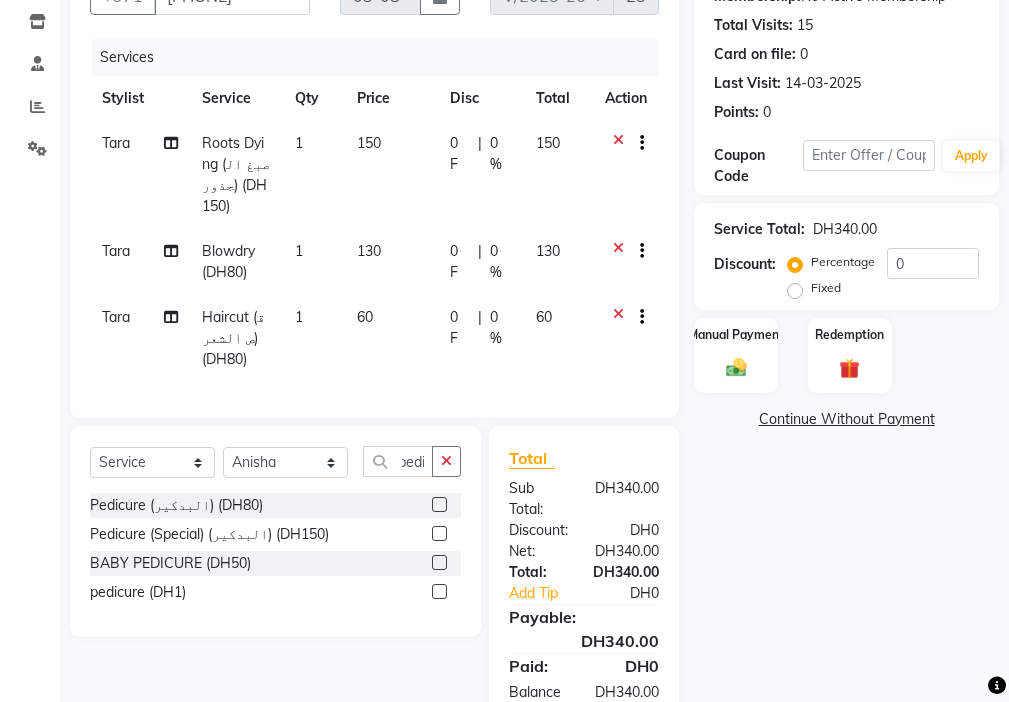 click 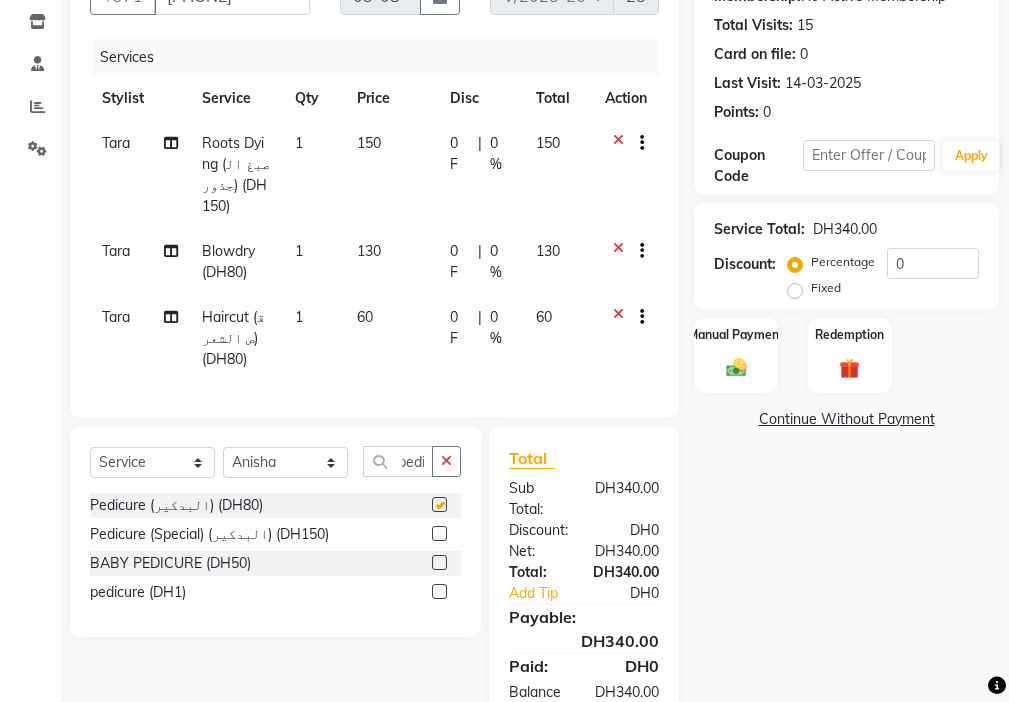 scroll, scrollTop: 0, scrollLeft: 0, axis: both 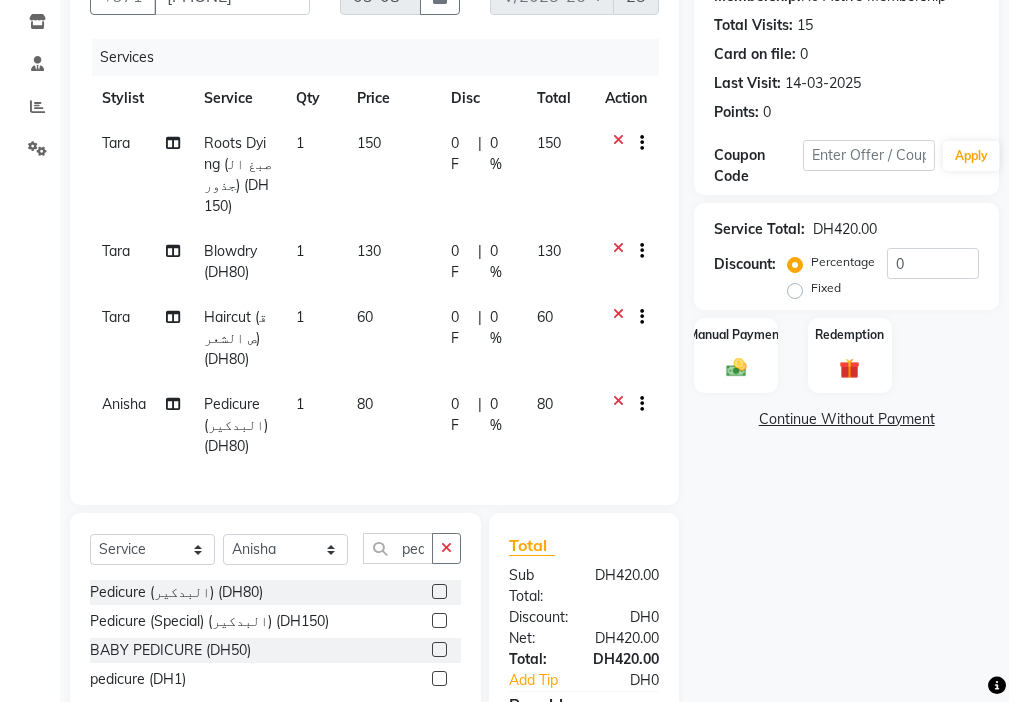 checkbox on "false" 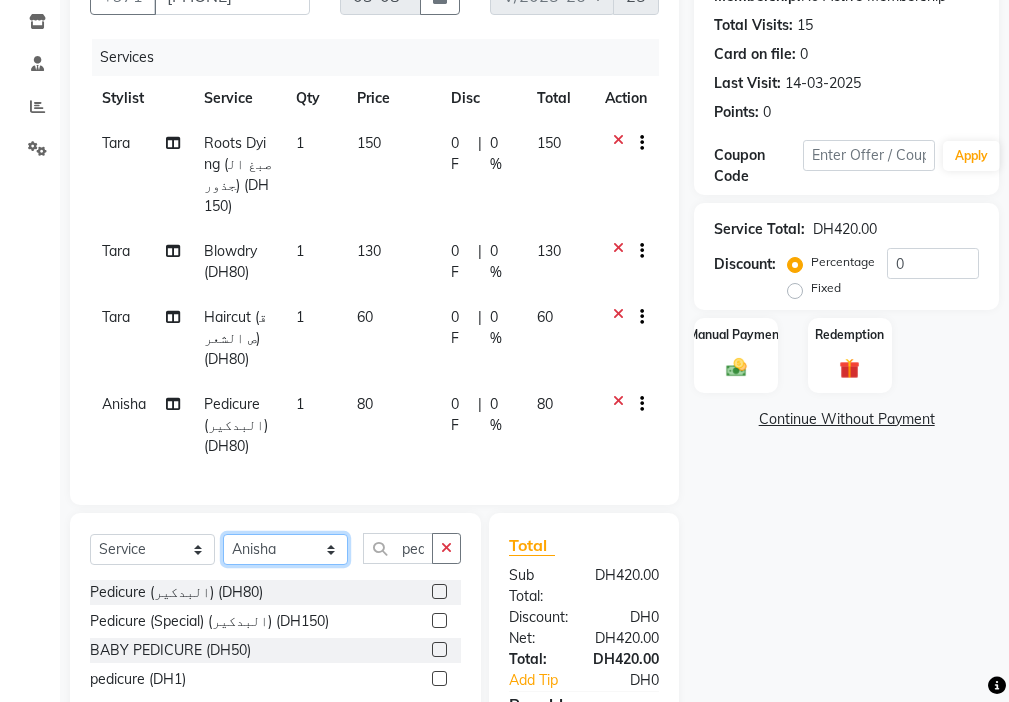 click on "Select Stylist [FIRST] Ambika Anisha Ashiya Cashier [LAST] Geanna Halima Hanan Kbina Madam mamta Parina sabita [LAST] Gowda Shaili Tara Tigist" 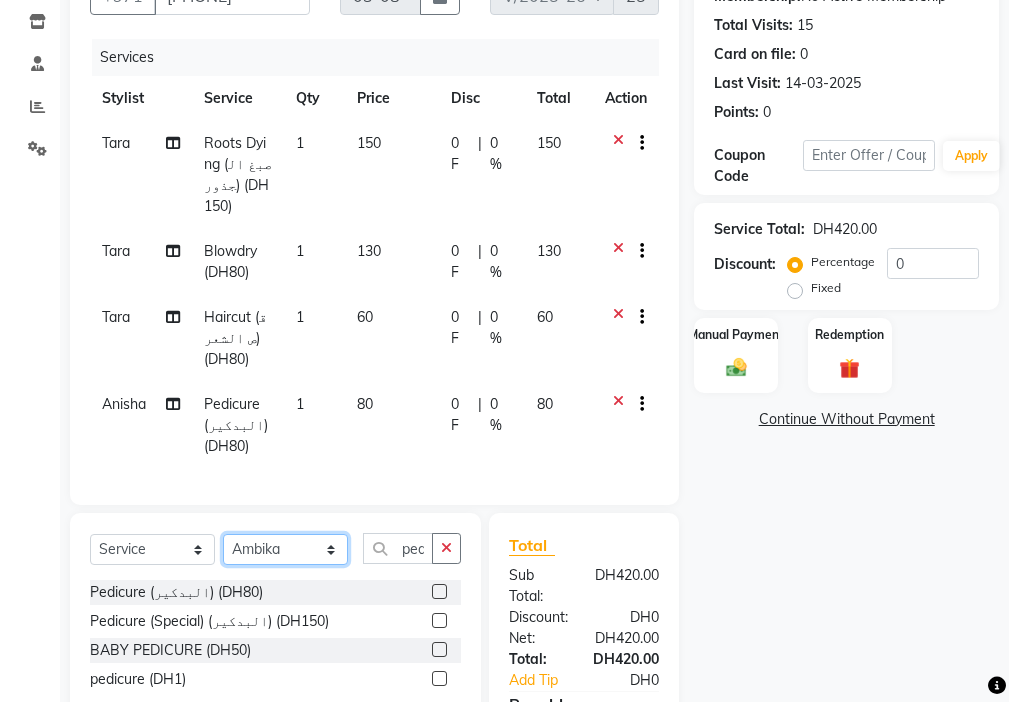 click on "Select Stylist [FIRST] Ambika Anisha Ashiya Cashier [LAST] Geanna Halima Hanan Kbina Madam mamta Parina sabita [LAST] Gowda Shaili Tara Tigist" 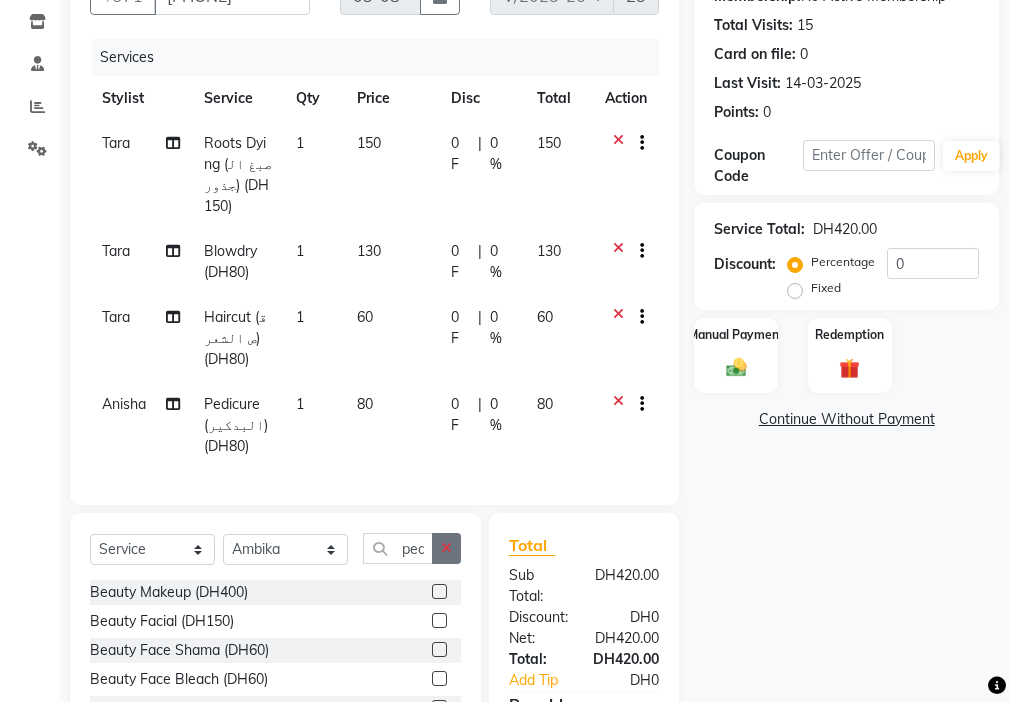 click 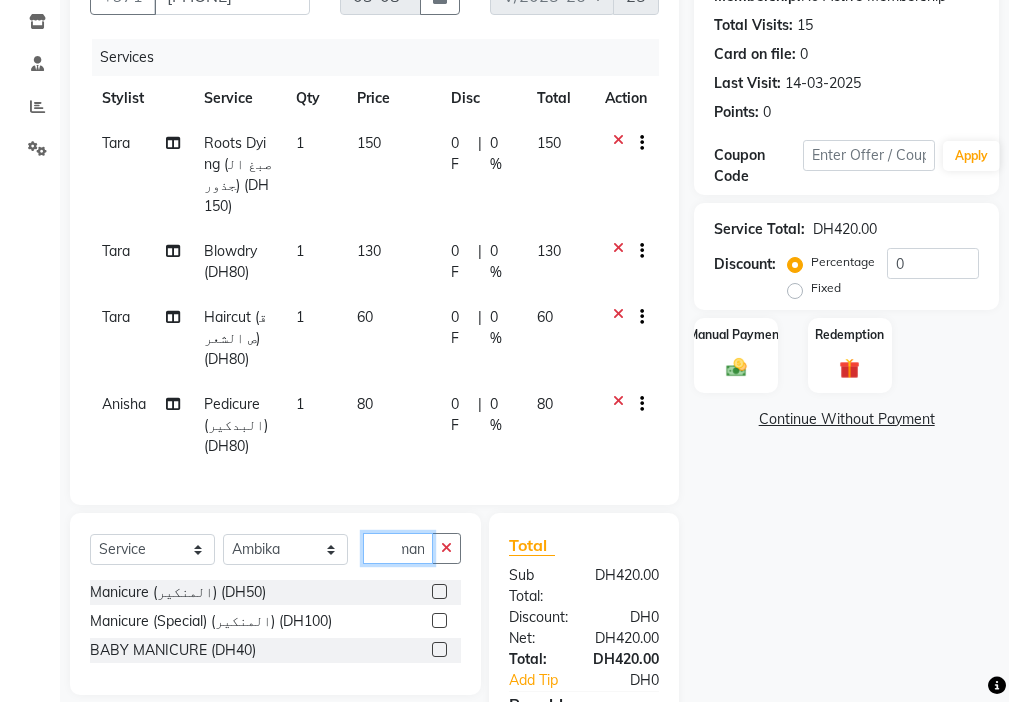 scroll, scrollTop: 0, scrollLeft: 9, axis: horizontal 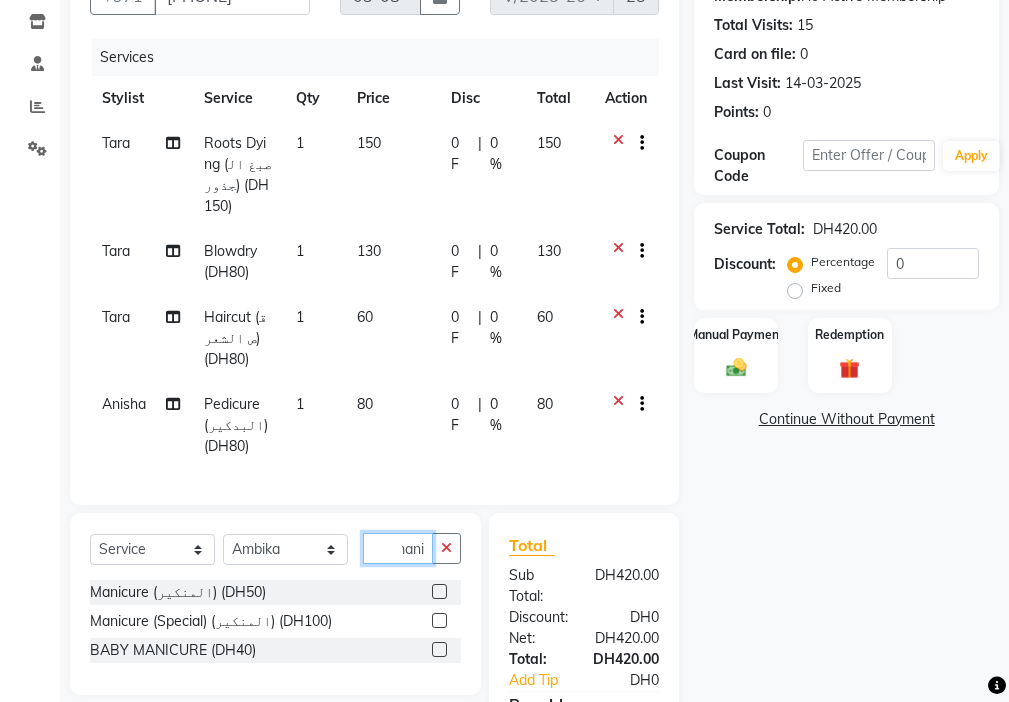 type on "mani" 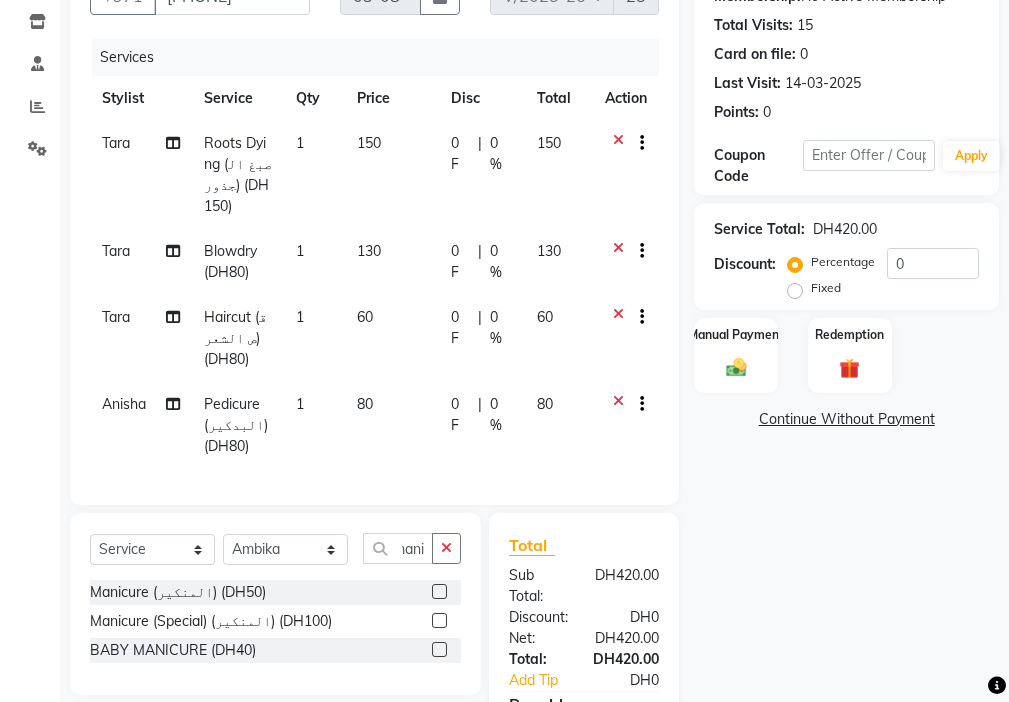 click 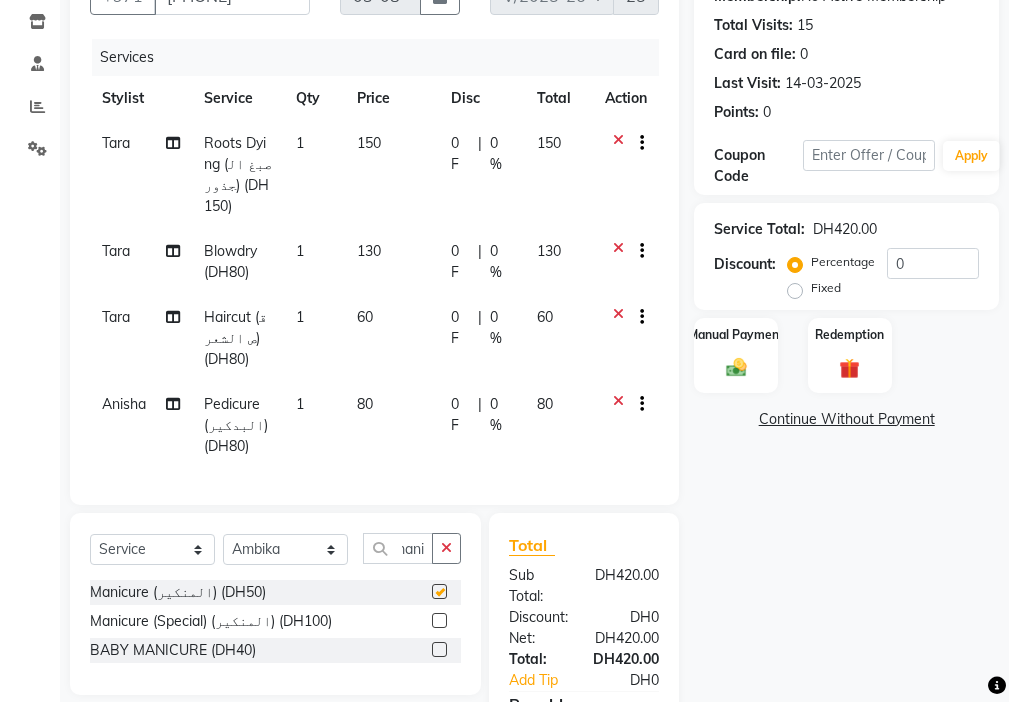scroll, scrollTop: 0, scrollLeft: 0, axis: both 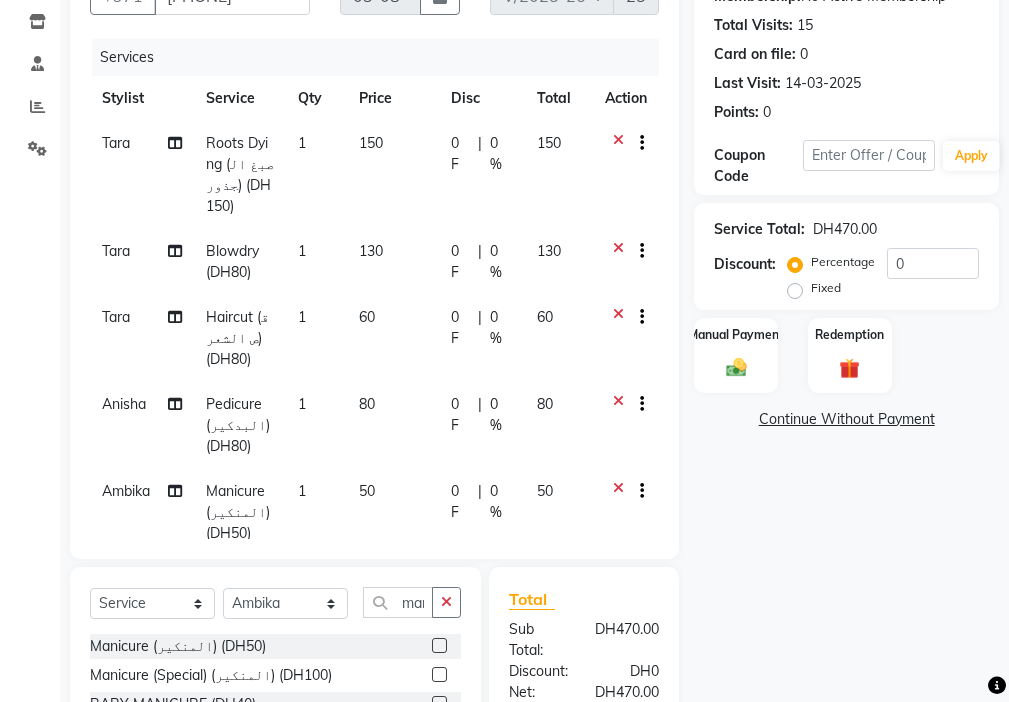checkbox on "false" 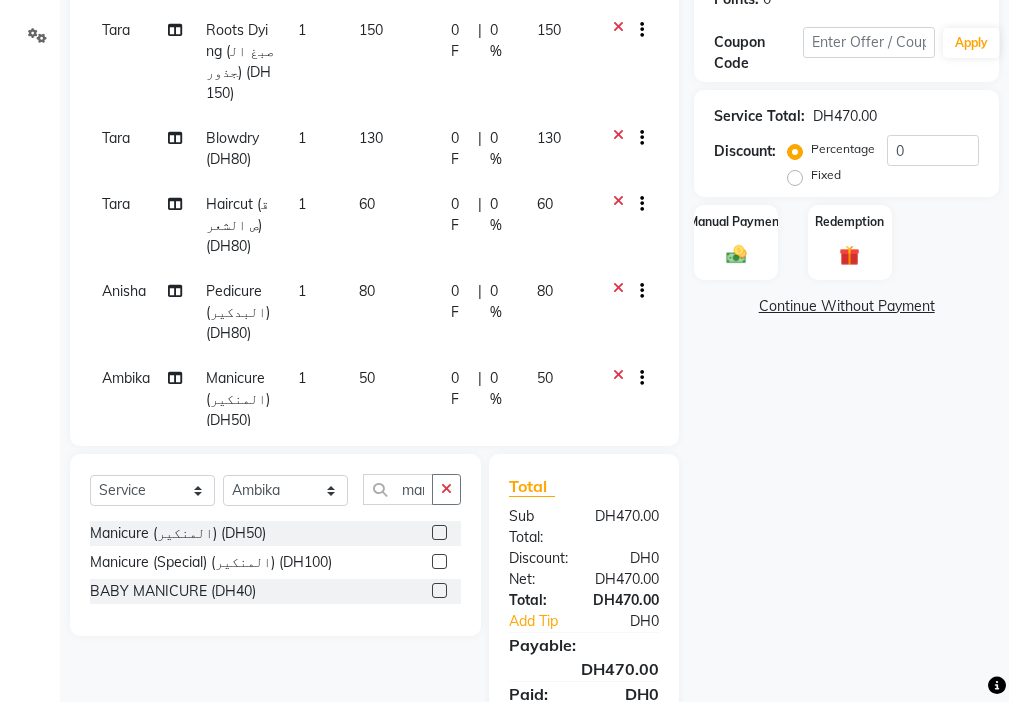 scroll, scrollTop: 348, scrollLeft: 0, axis: vertical 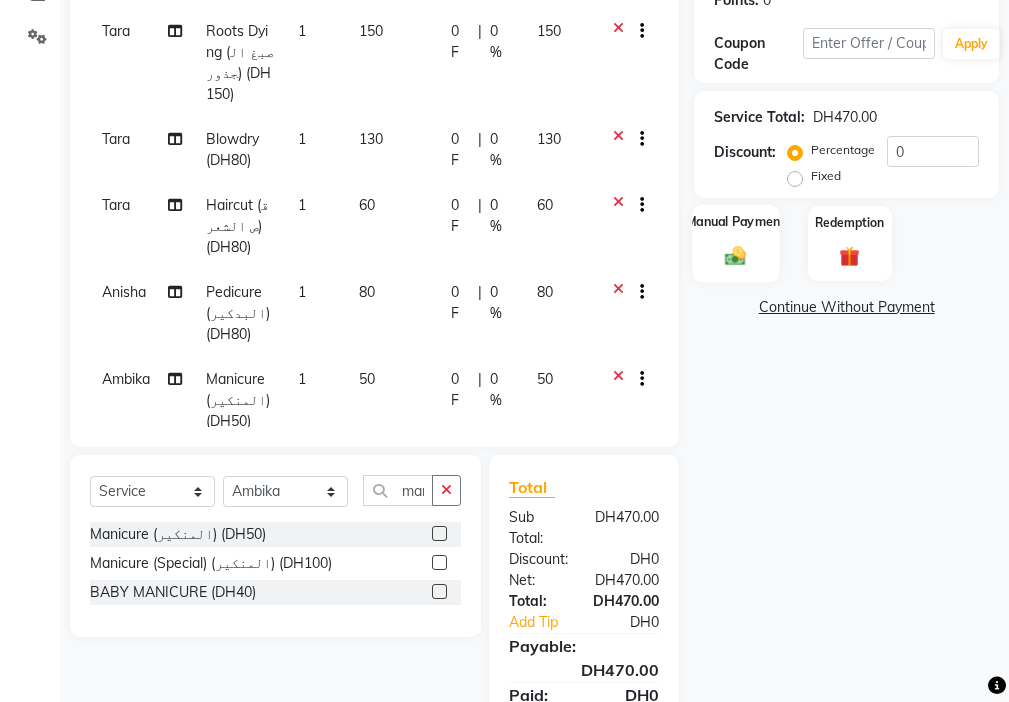 click 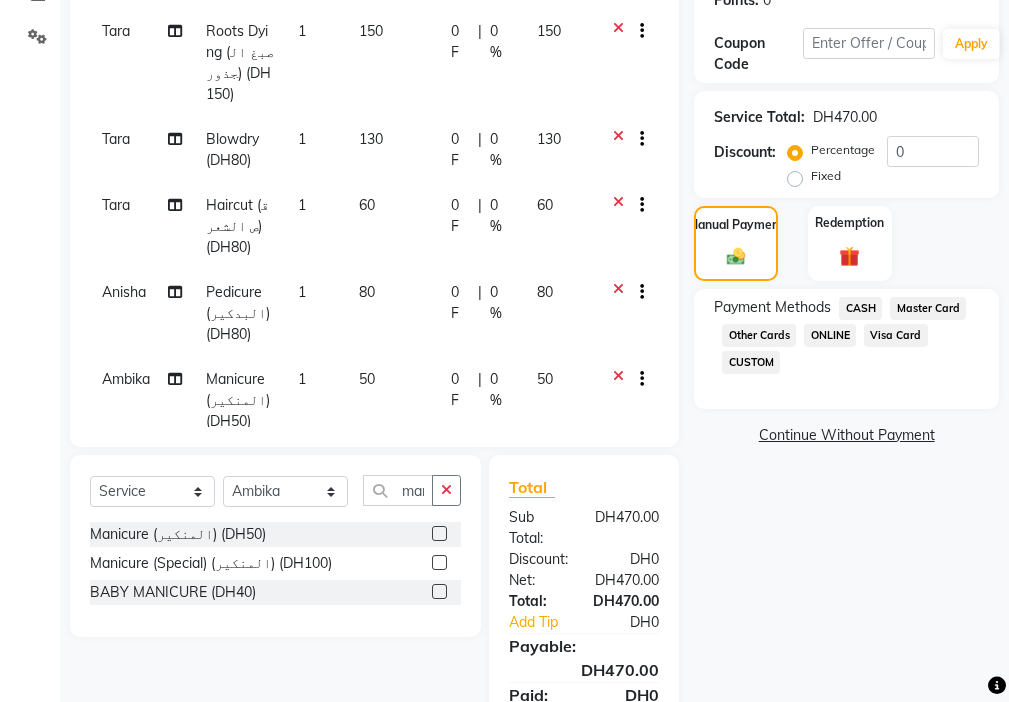 click on "Master Card" 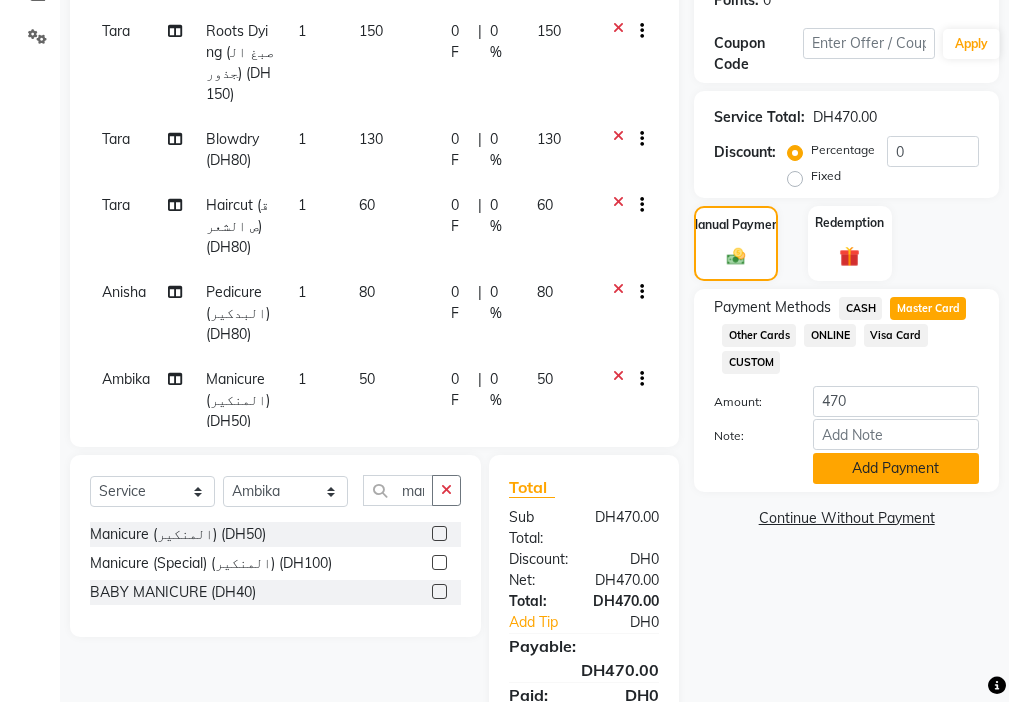 click on "Add Payment" 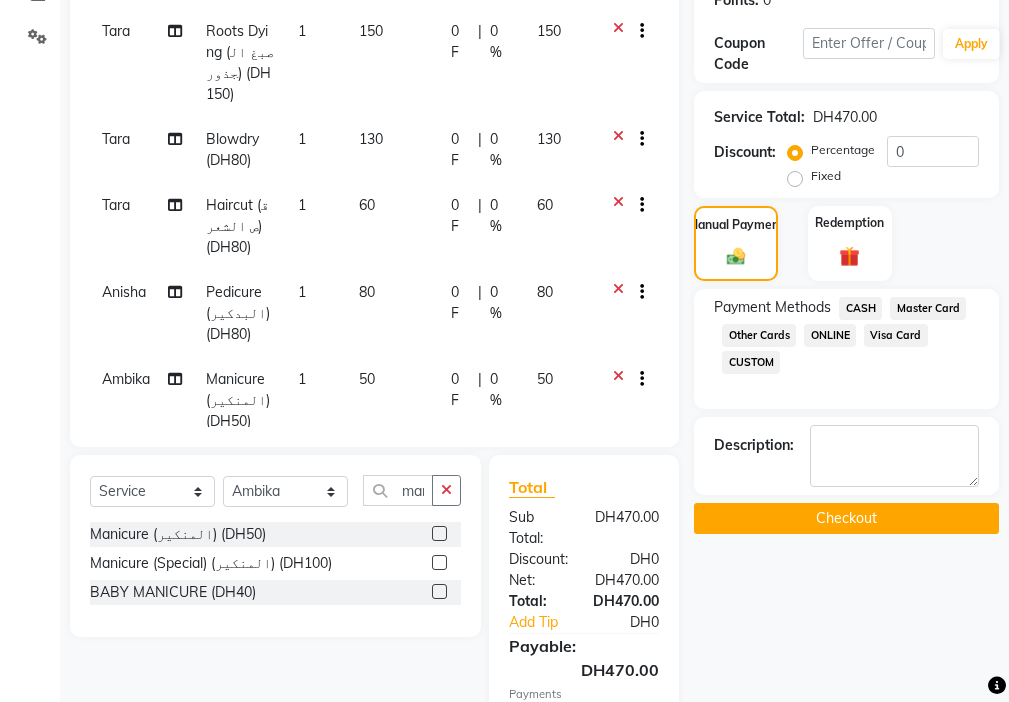 click on "Checkout" 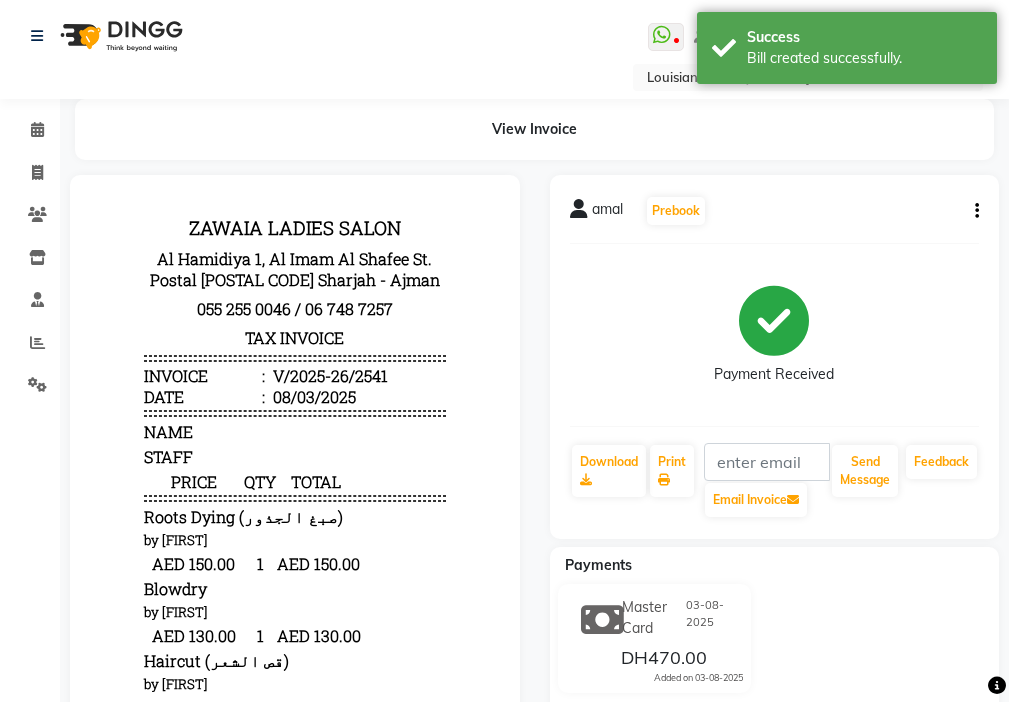 scroll, scrollTop: 0, scrollLeft: 0, axis: both 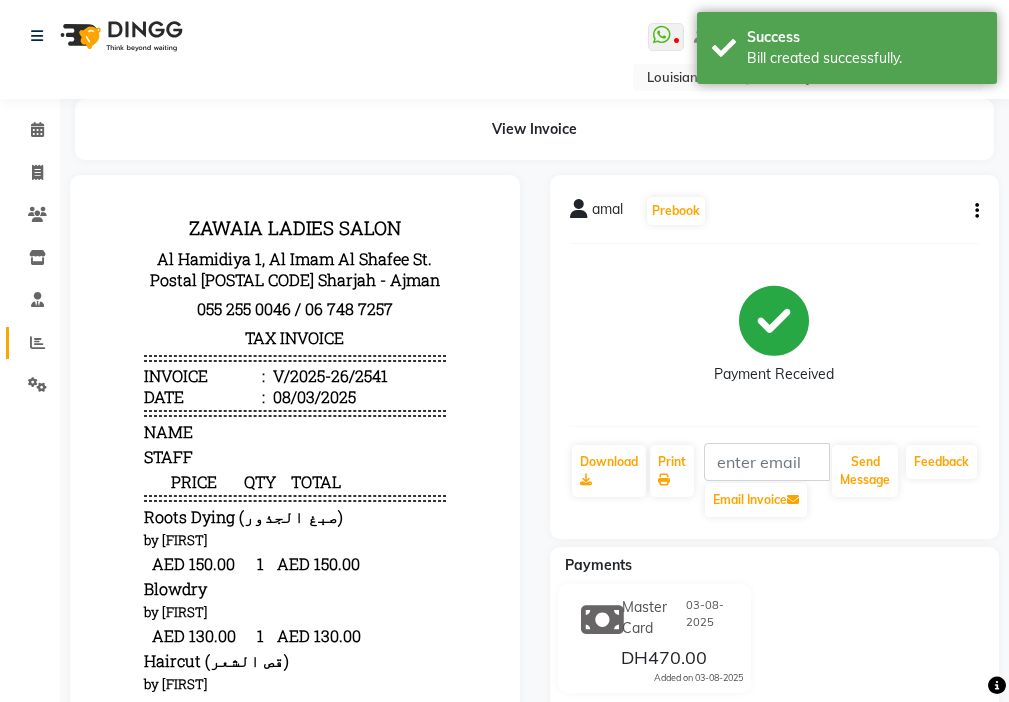 click 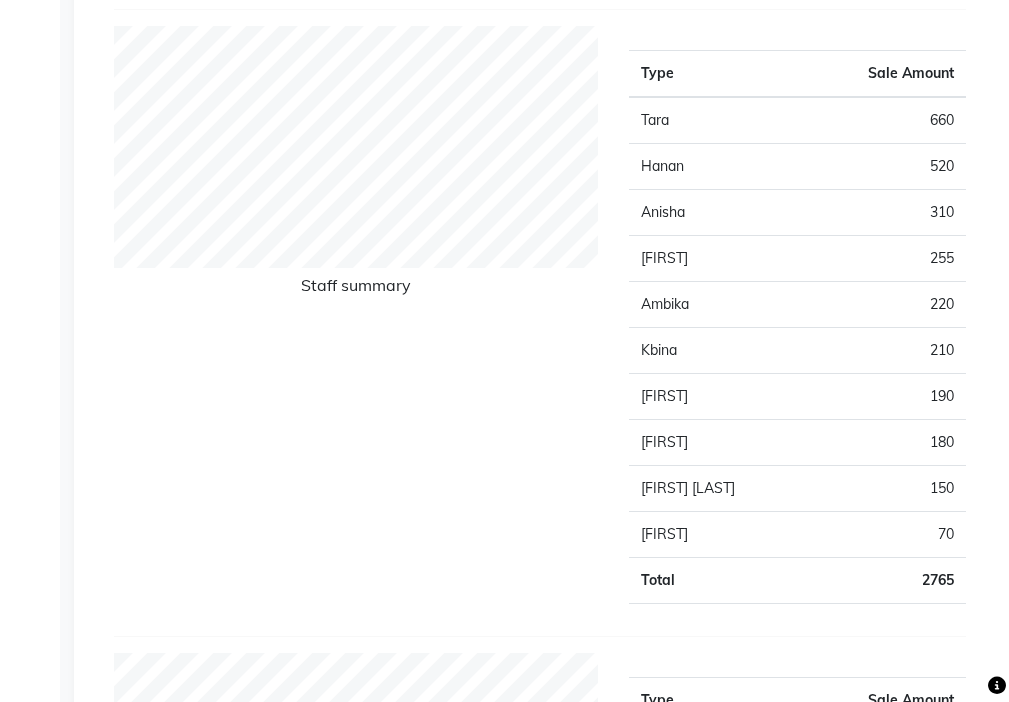 scroll, scrollTop: 676, scrollLeft: 0, axis: vertical 